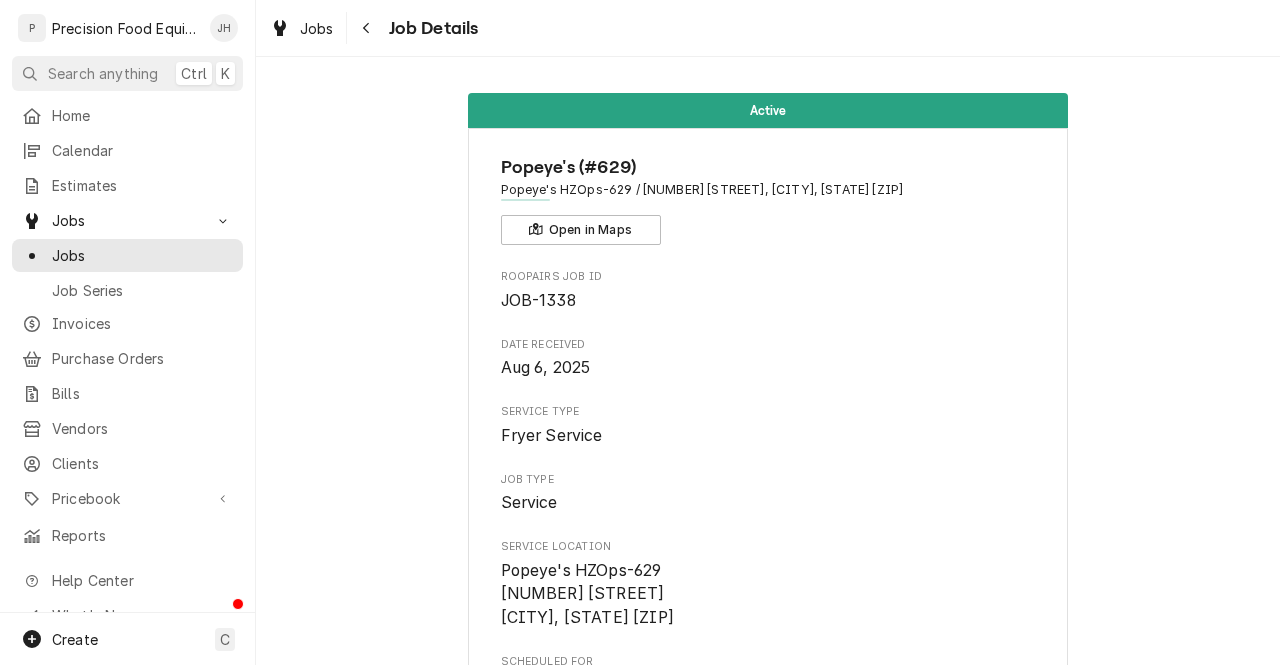 scroll, scrollTop: 0, scrollLeft: 0, axis: both 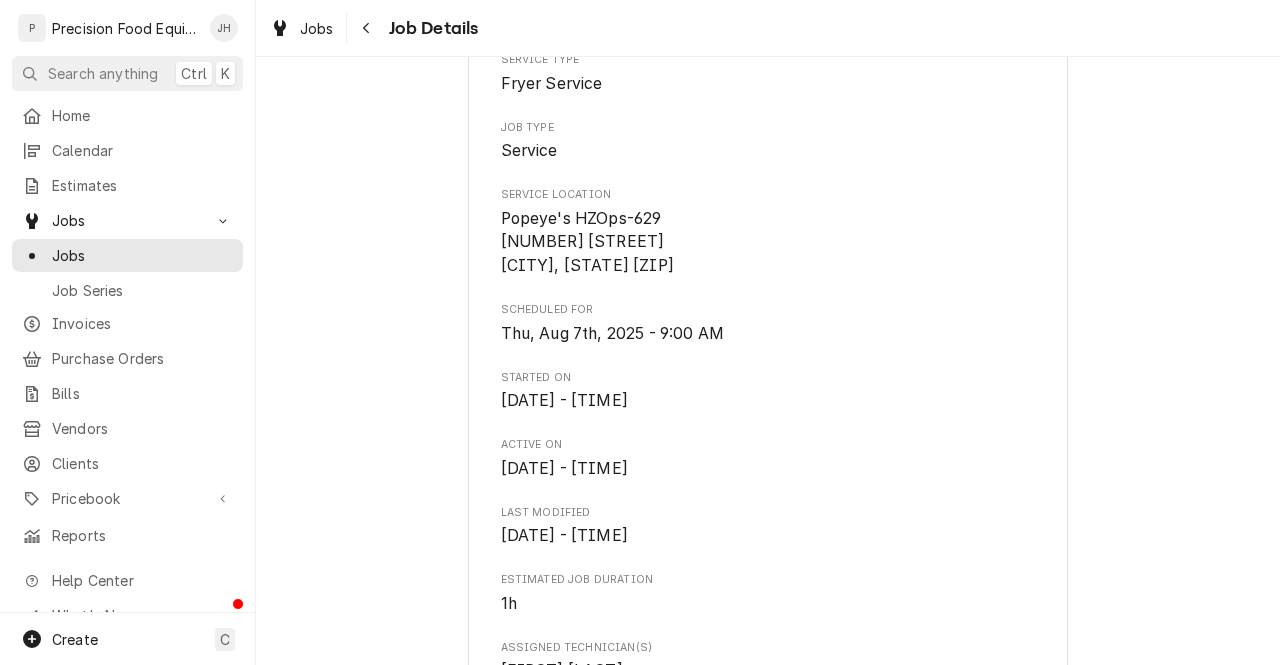 click on "Roopairs Job ID JOB-1338 Date Received [DATE] Service Type Fryer Service Job Type Service Service Location Popeye's HZOps-629
[NUMBER] [STREET]
[CITY], [STATE] [ZIP] Scheduled For [DATE] - [TIME] Started On [DATE] - [TIME] Active On [DATE] - [TIME] Last Modified [DATE] - [TIME] Estimated Job Duration [DURATION] Assigned Technician(s) [FIRST] [LAST] Reason For Call Number 1 and number 4 fryers are down. They both just had new gaskets put on but aren't working. Priority No Priority Job Reporter Name [FIRST] [LAST] (Regional Ops) Phone [PHONE] Email [EMAIL] Job Contact Name [FIRST] [LAST] (Regional Ops) Phone [PHONE] Email [EMAIL] Client Contact Name AP Email [EMAIL] Reminders Invoice reminders via Email Estimate reminders via Email" at bounding box center (768, 588) 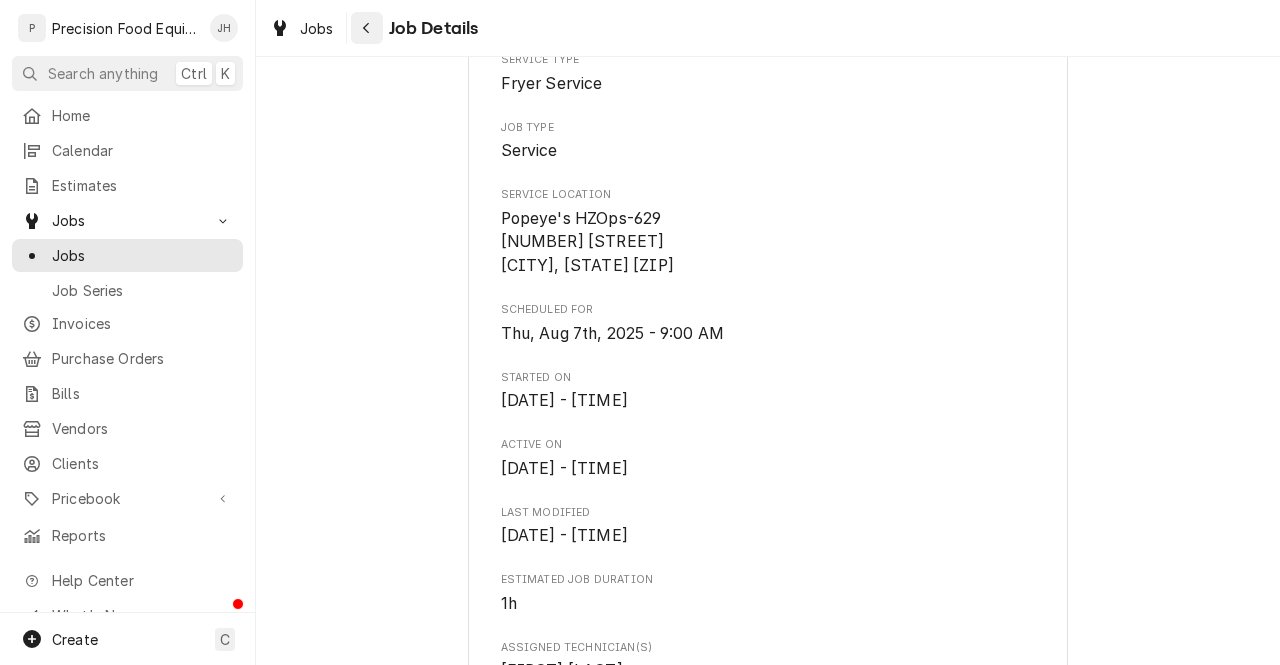 click at bounding box center [367, 28] 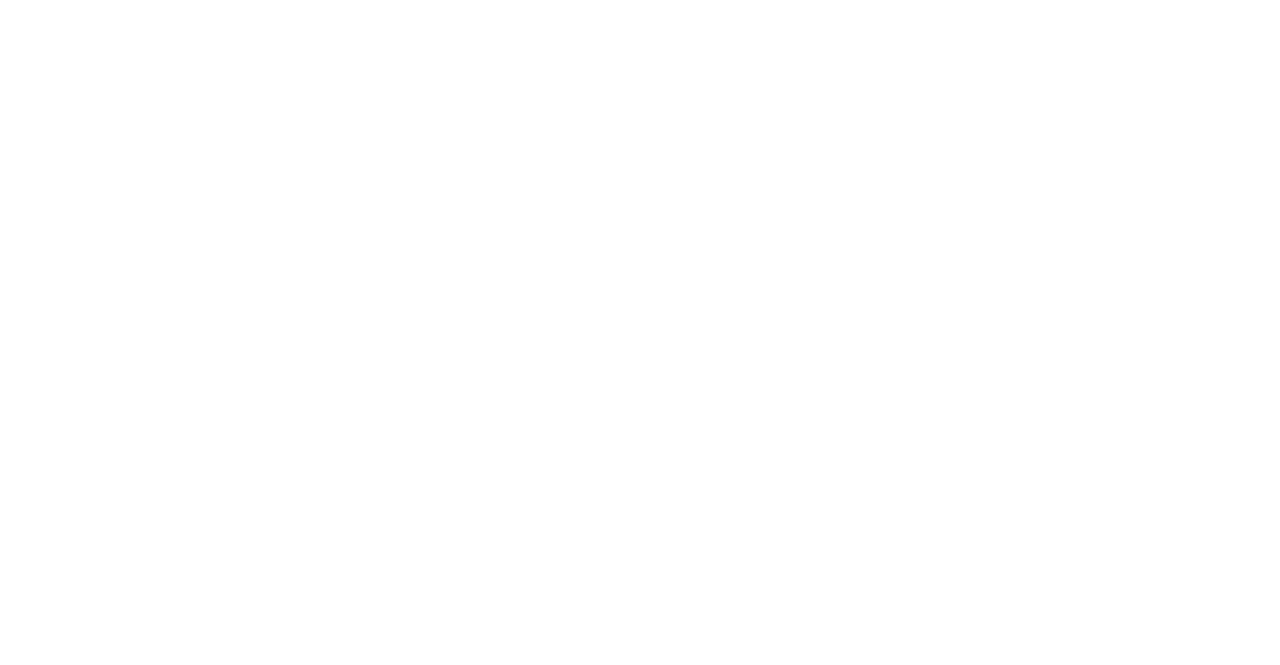 scroll, scrollTop: 0, scrollLeft: 0, axis: both 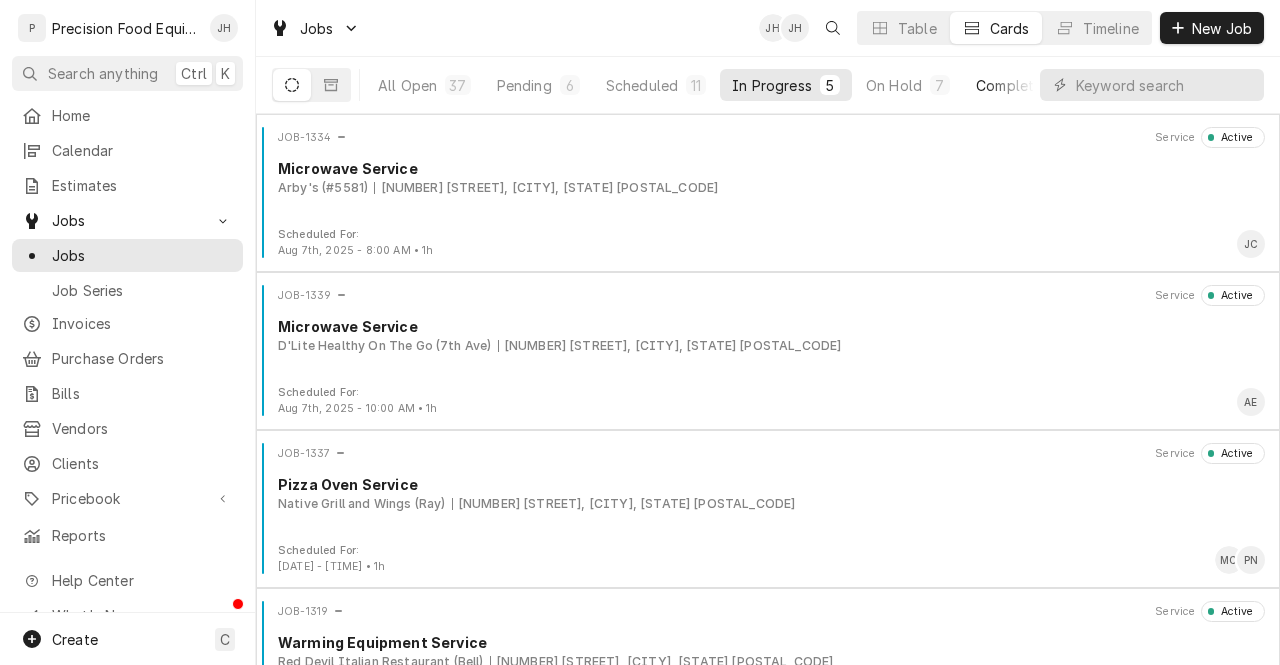 click on "Completed 8" at bounding box center (1027, 85) 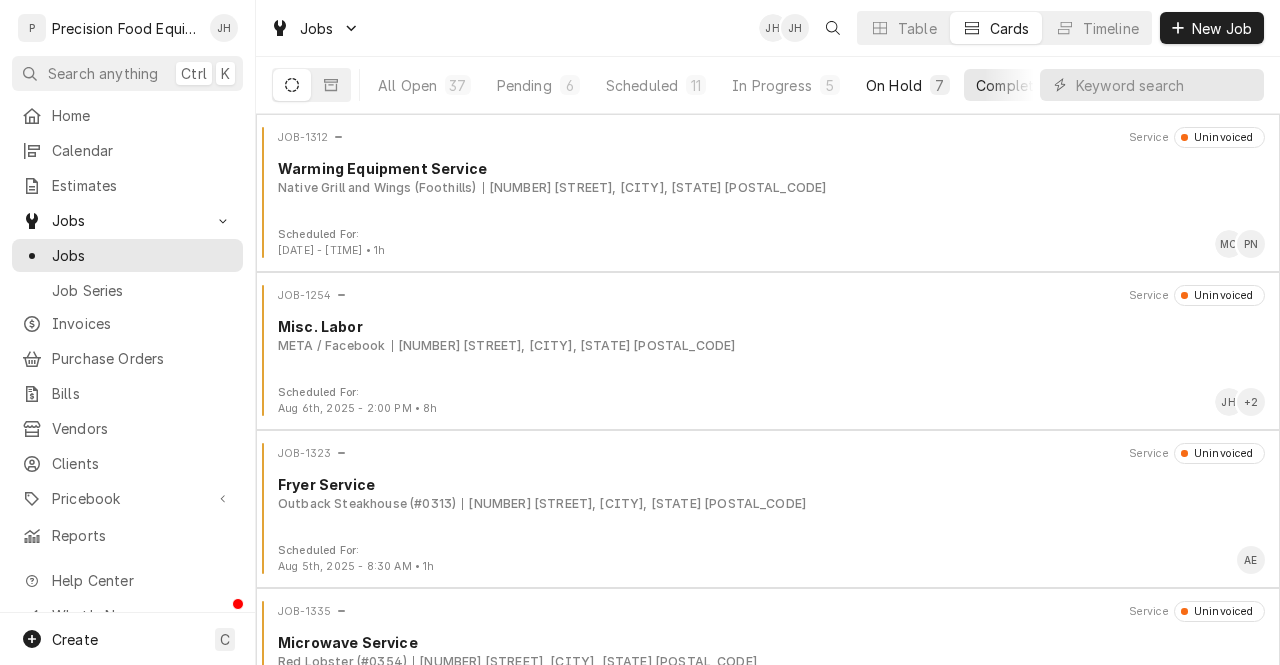 click on "On Hold" at bounding box center (894, 85) 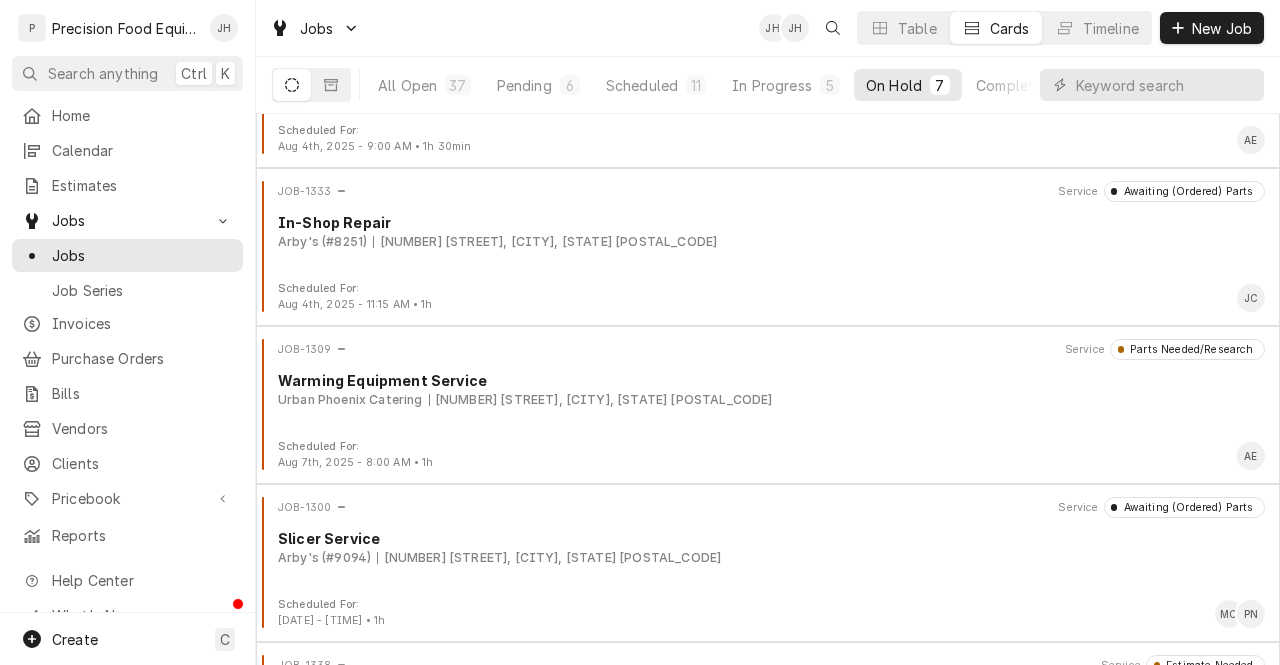 scroll, scrollTop: 554, scrollLeft: 0, axis: vertical 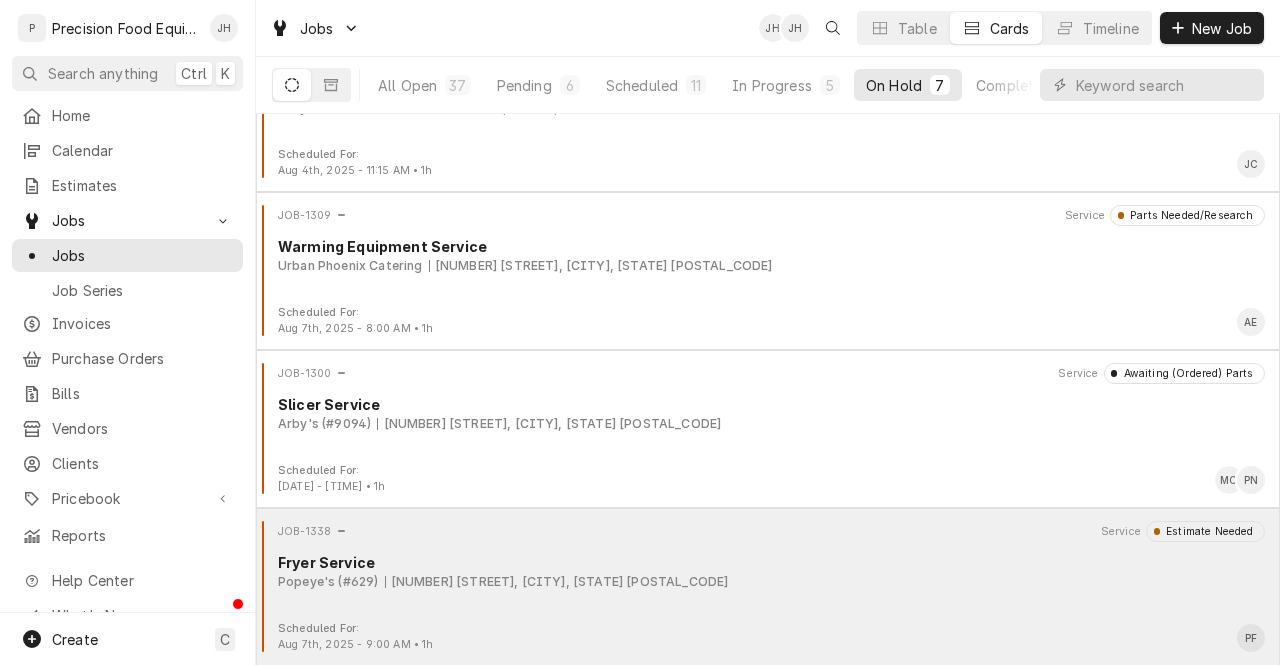 click on "Scheduled For: Aug 7th, 2025 - 9:00 AM • 1h PF" at bounding box center [768, 637] 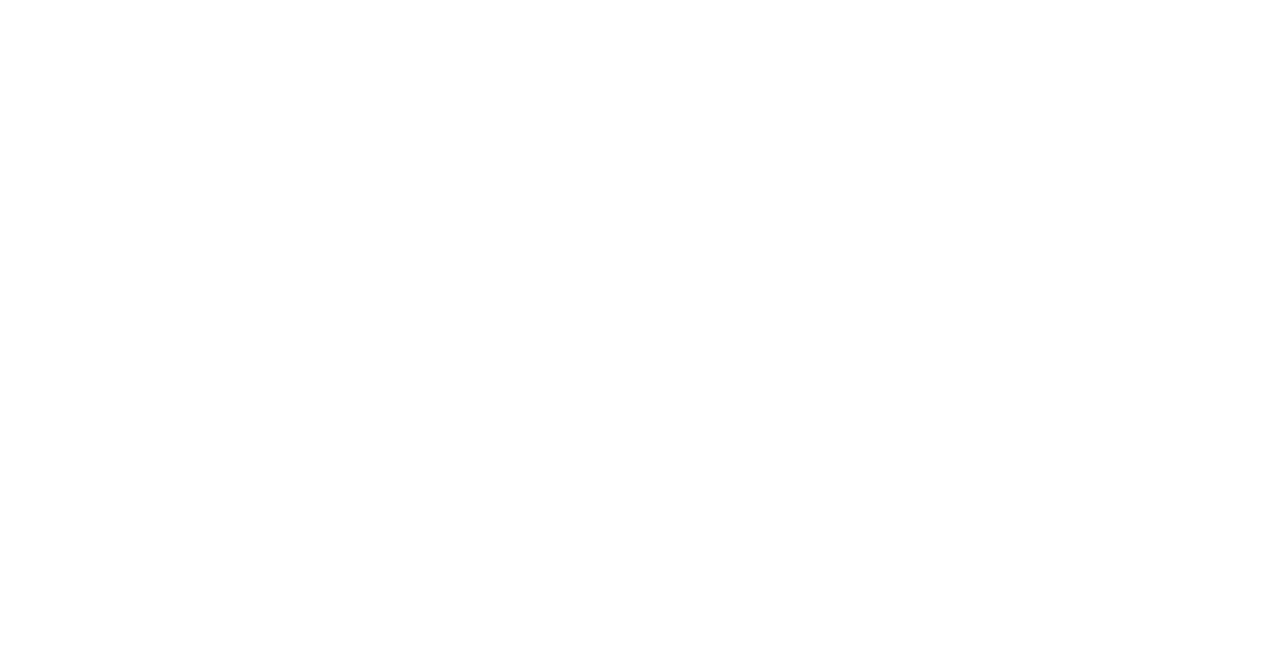 scroll, scrollTop: 0, scrollLeft: 0, axis: both 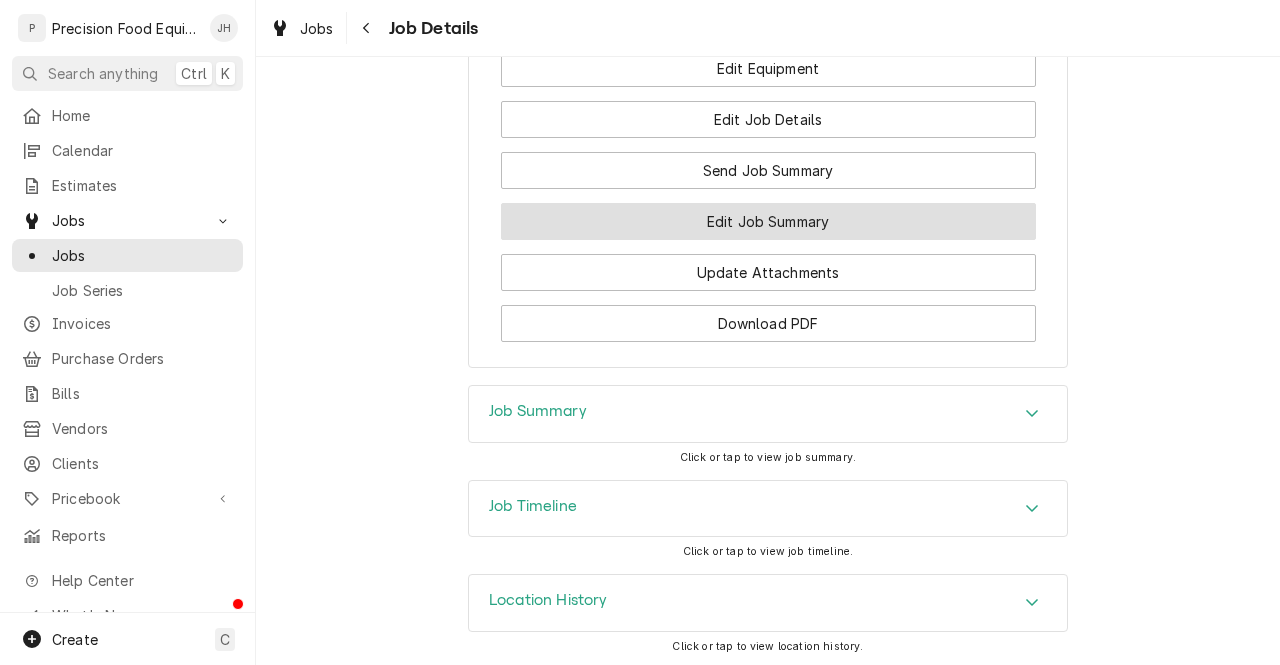 click on "Edit Job Summary" at bounding box center [768, 221] 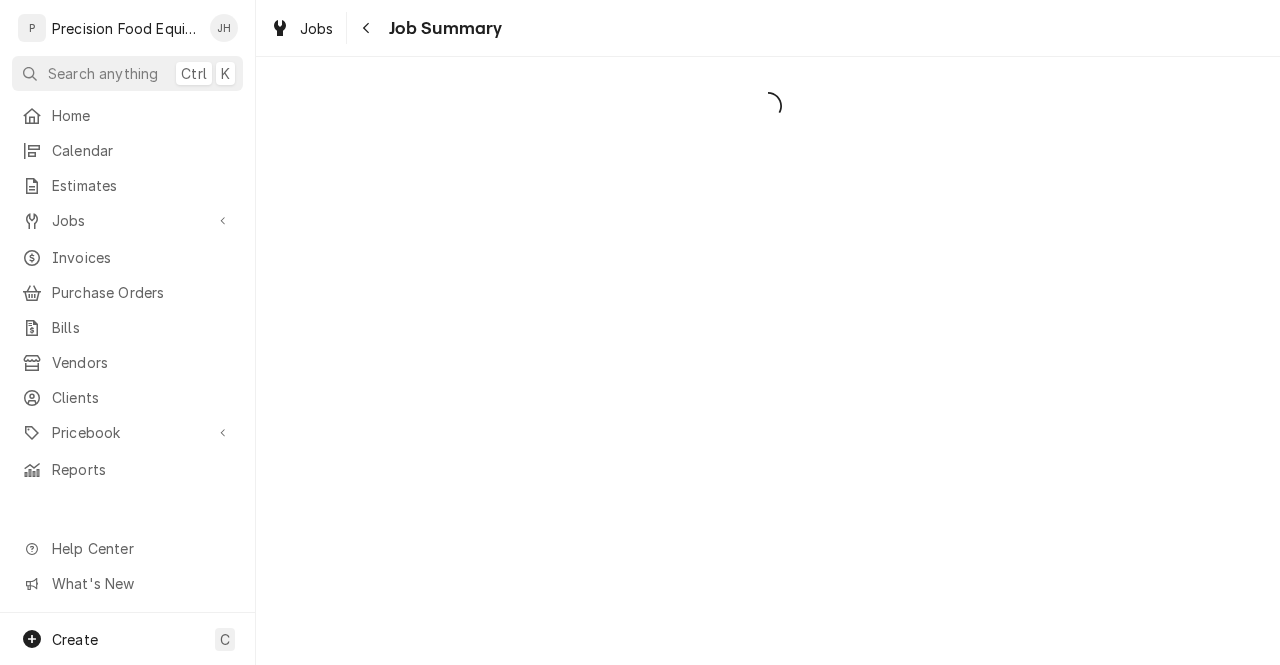 scroll, scrollTop: 0, scrollLeft: 0, axis: both 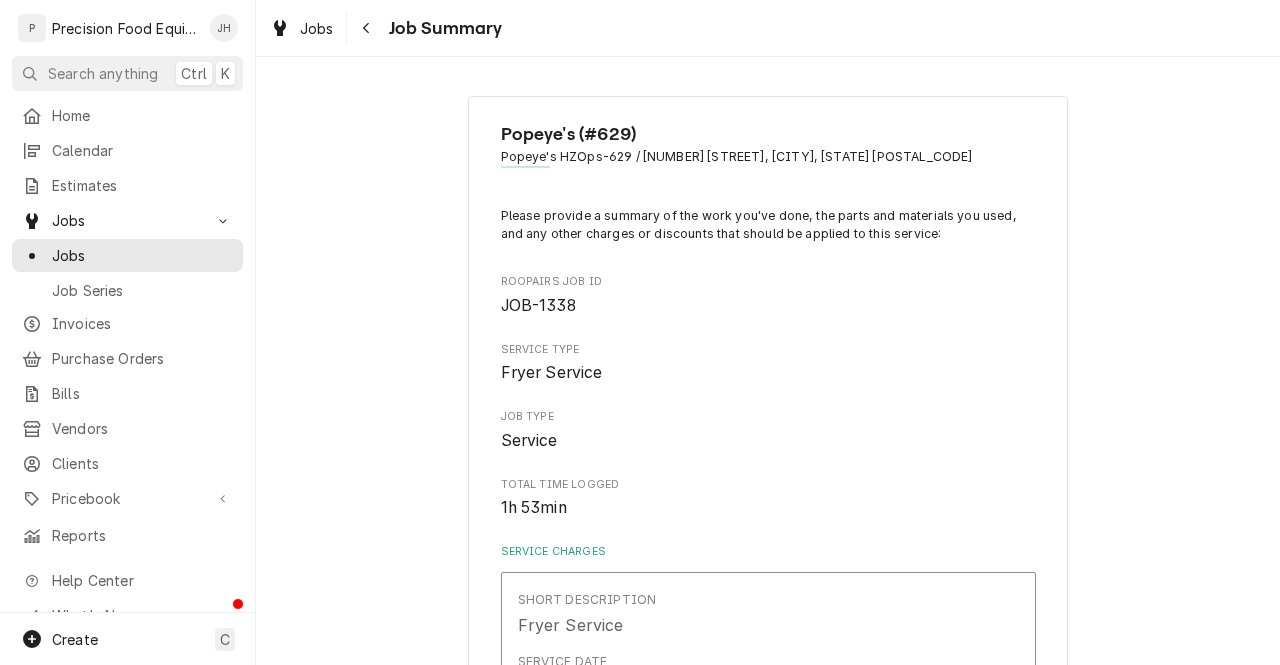 type on "x" 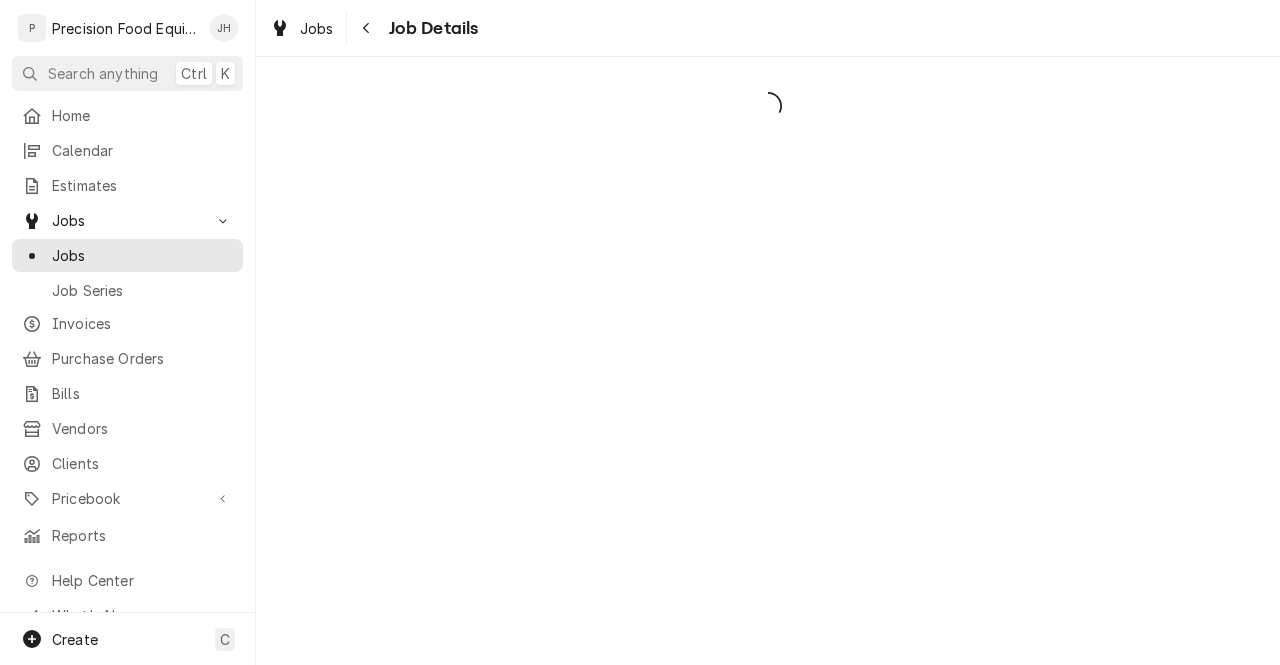 scroll, scrollTop: 0, scrollLeft: 0, axis: both 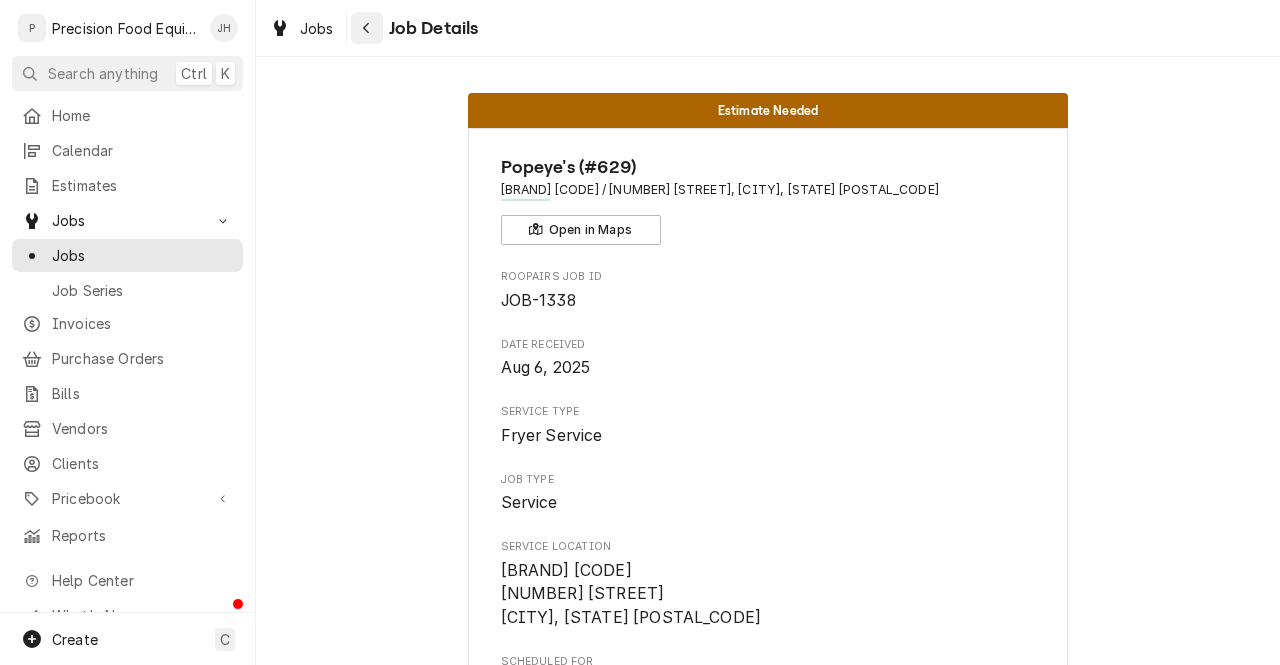 click at bounding box center [367, 28] 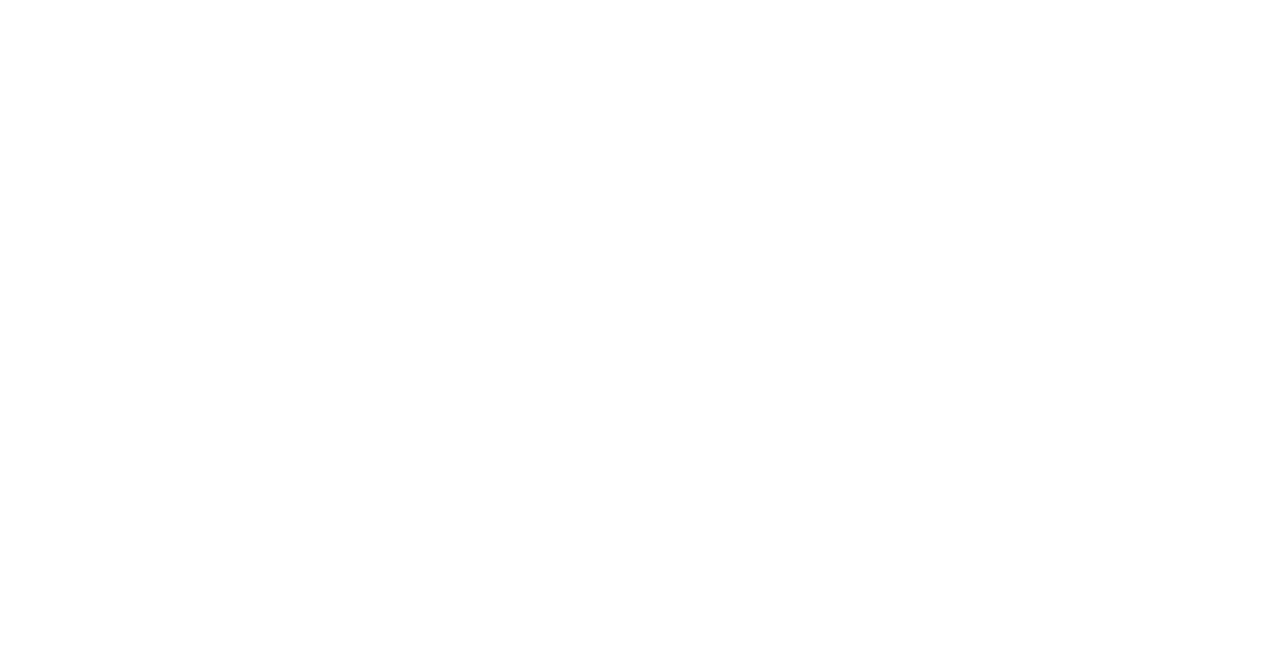 scroll, scrollTop: 0, scrollLeft: 0, axis: both 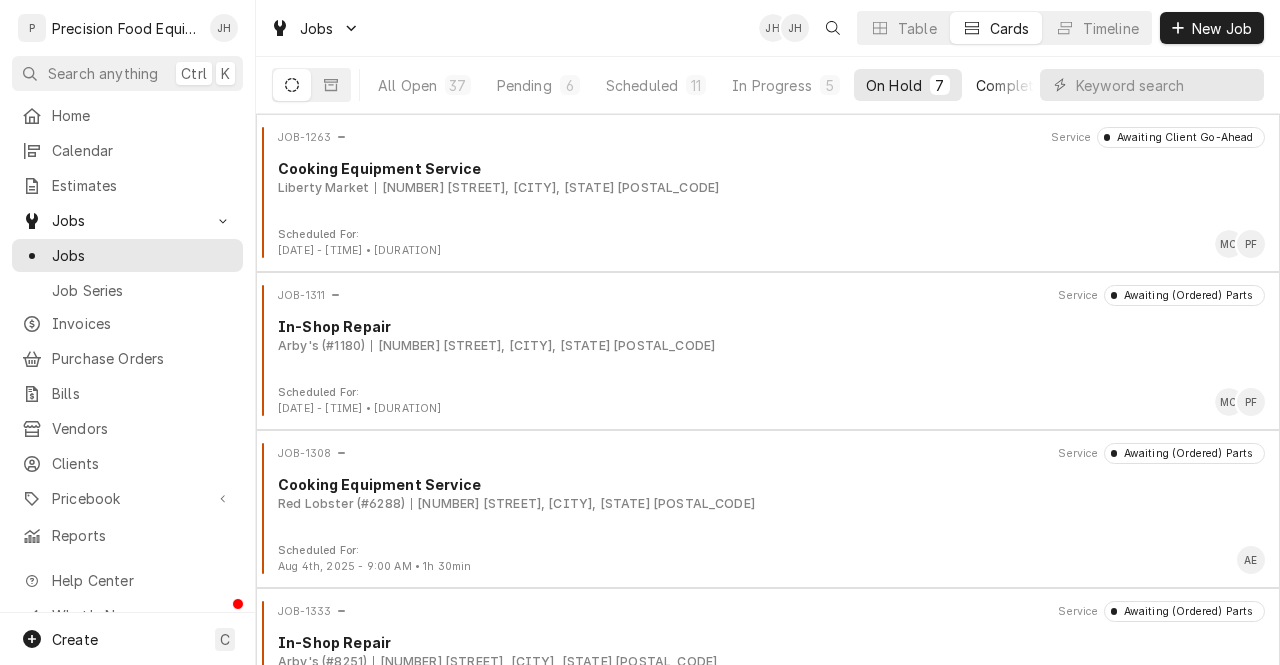 click on "Completed" at bounding box center (1013, 85) 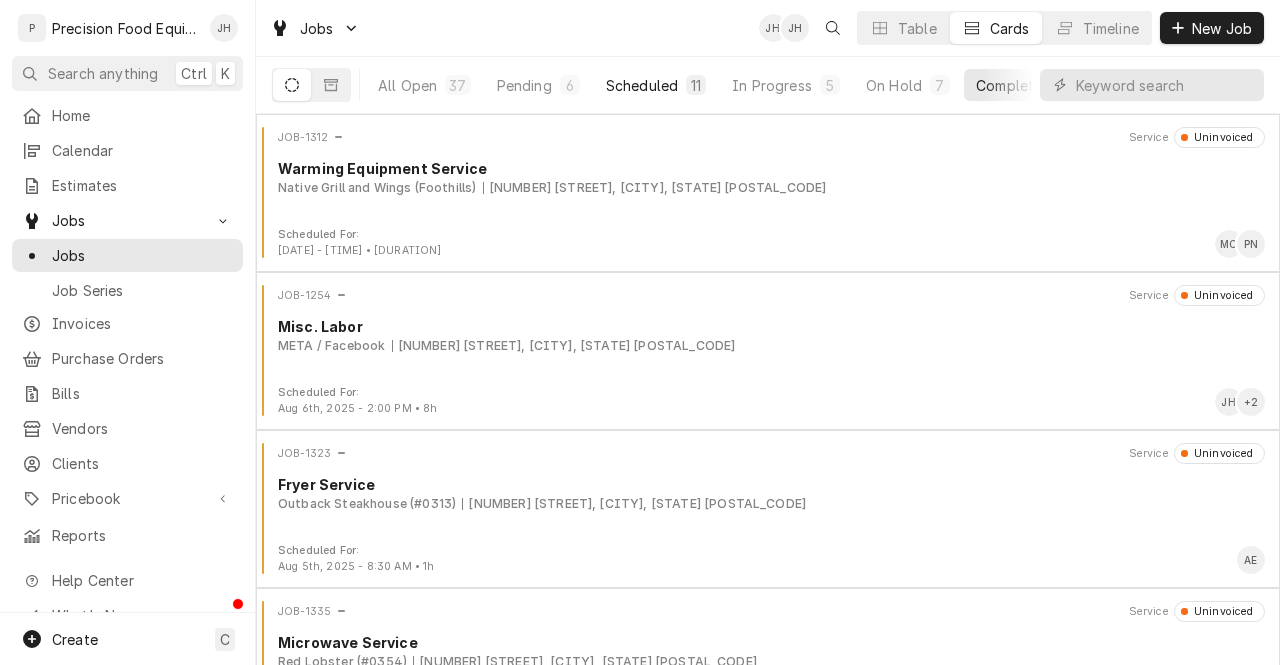 click on "11" at bounding box center [696, 85] 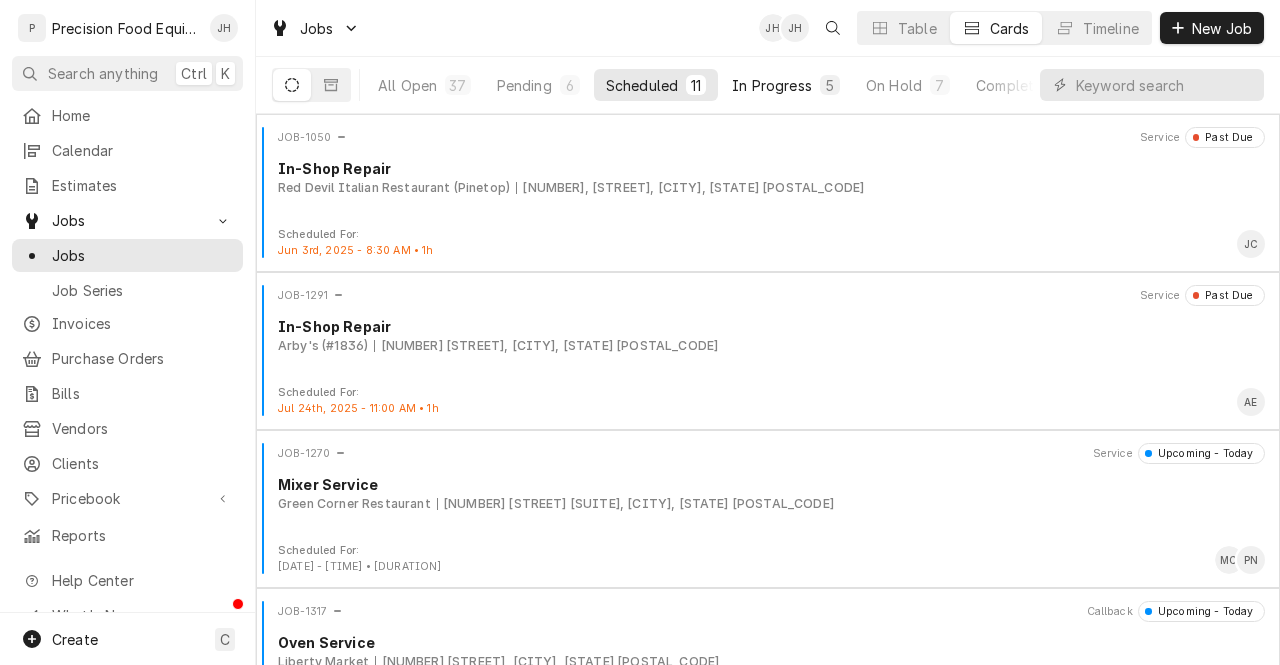 click on "In Progress 5" at bounding box center [786, 85] 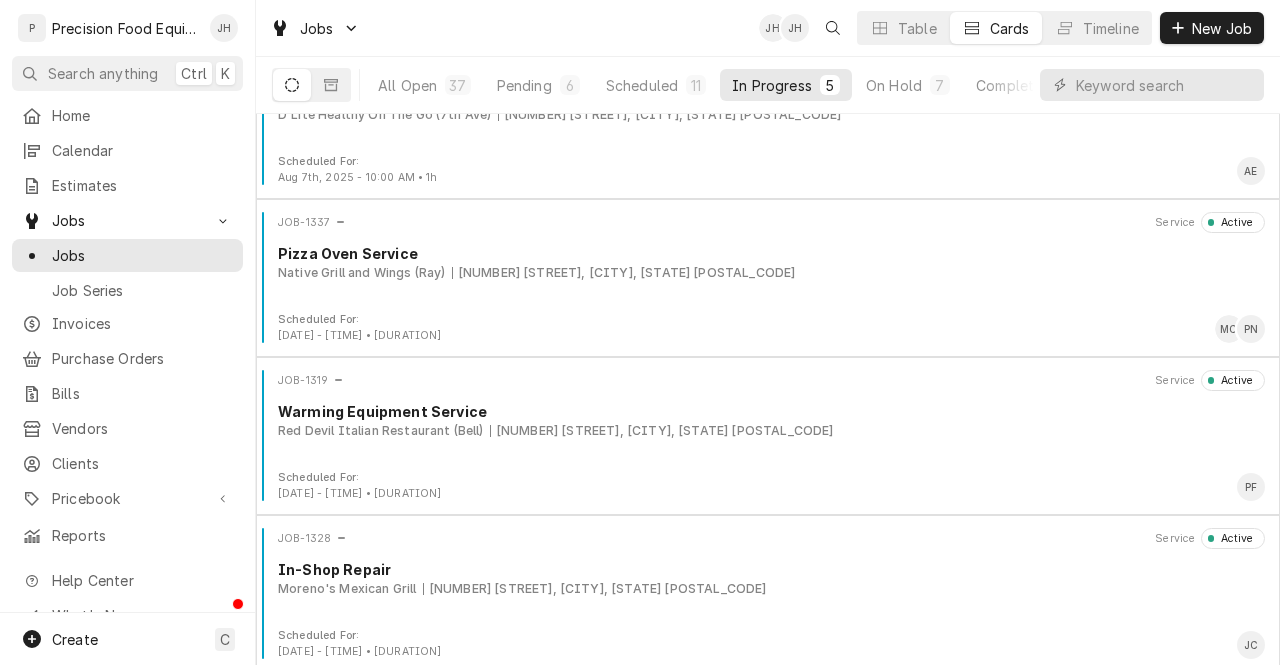 scroll, scrollTop: 238, scrollLeft: 0, axis: vertical 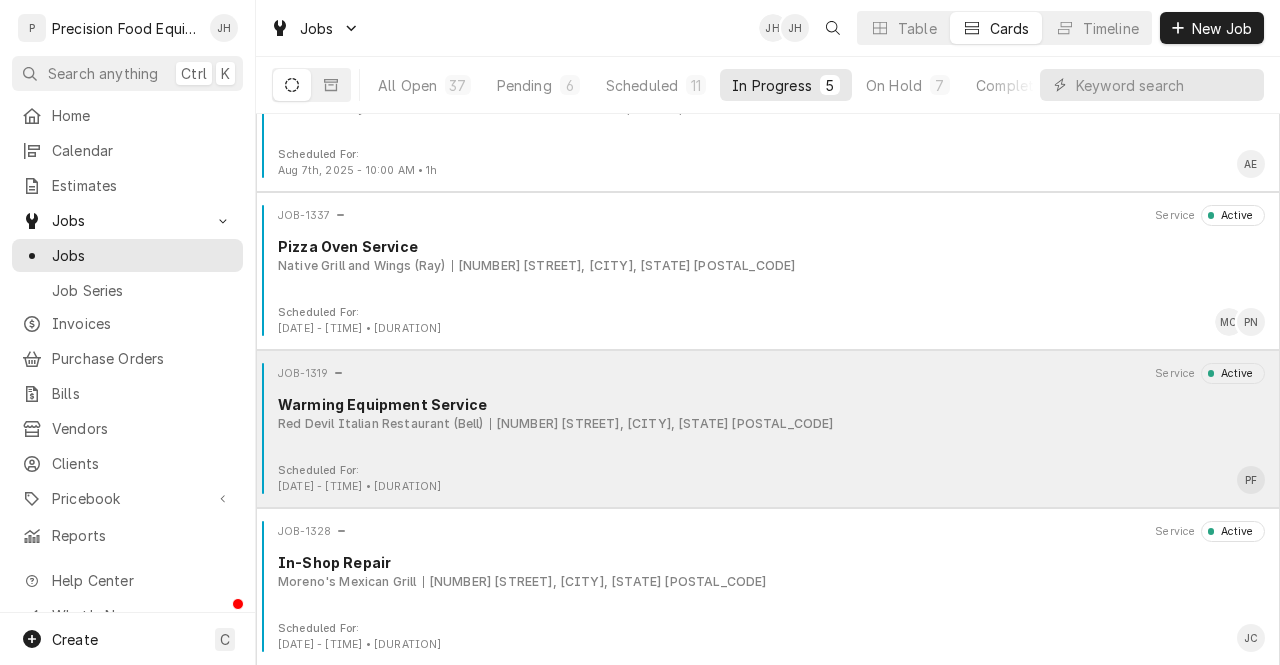 click on "JOB-1319 Service Active Warming Equipment Service Red Devil Italian Restaurant (Bell) 3004 E. Bell Rd, Phoenix, AZ 85032" at bounding box center (768, 413) 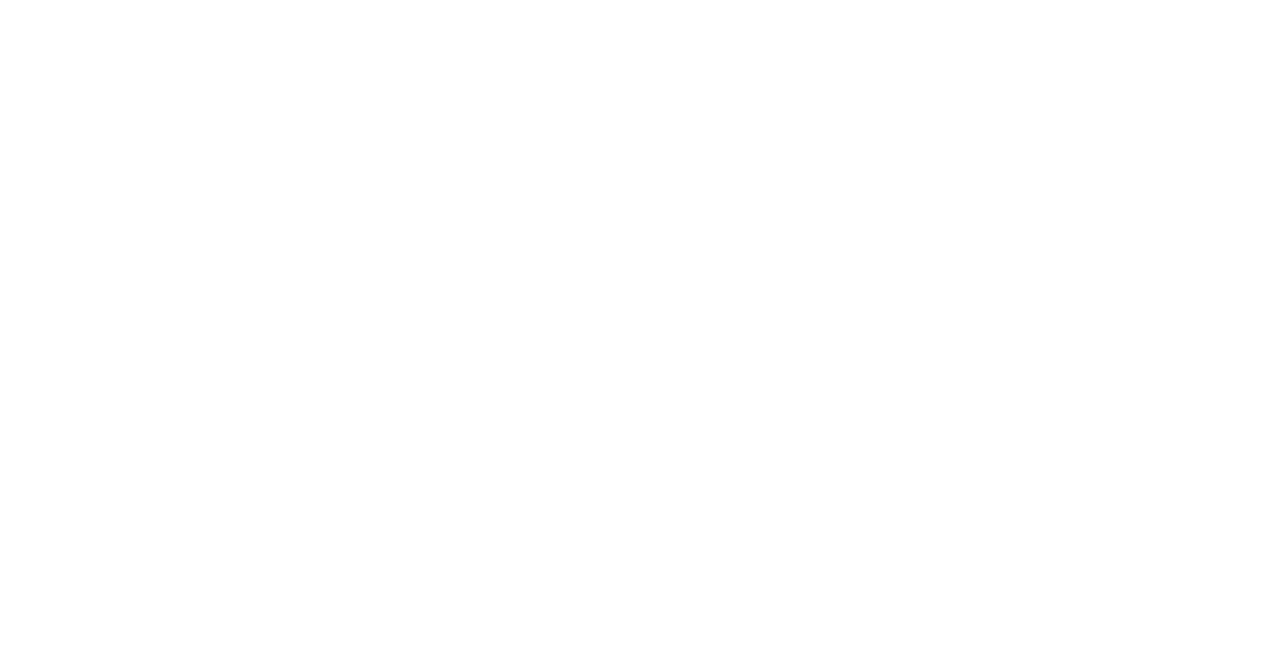 scroll, scrollTop: 0, scrollLeft: 0, axis: both 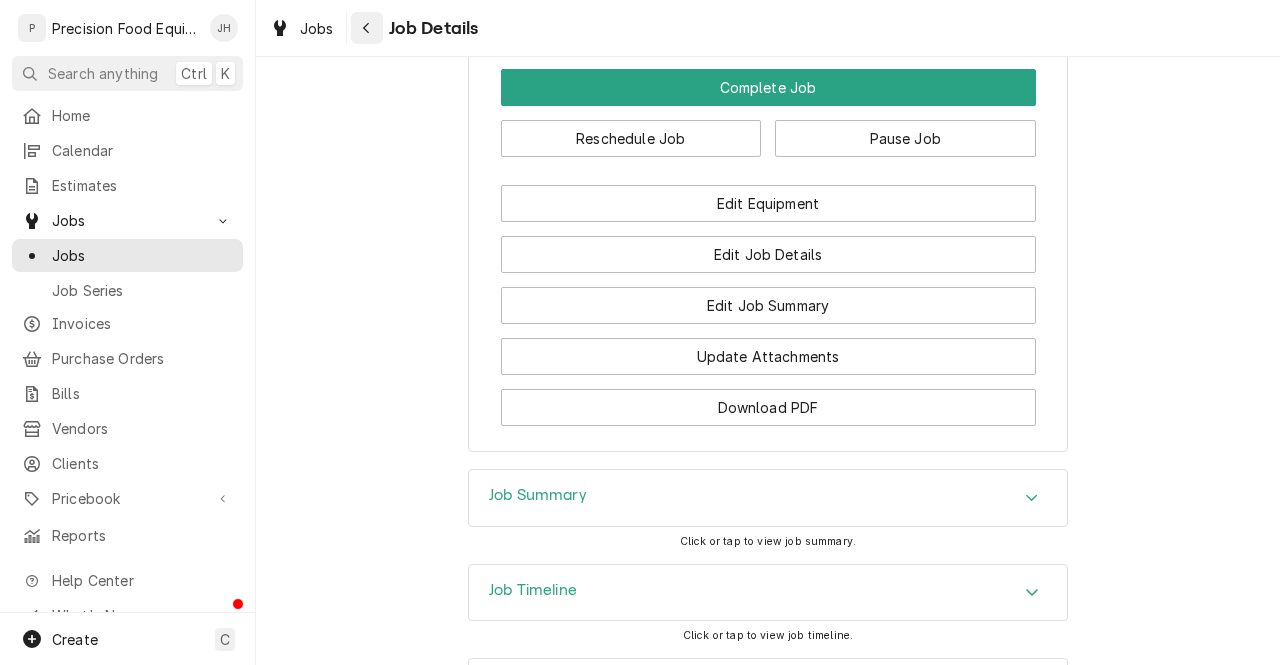 click 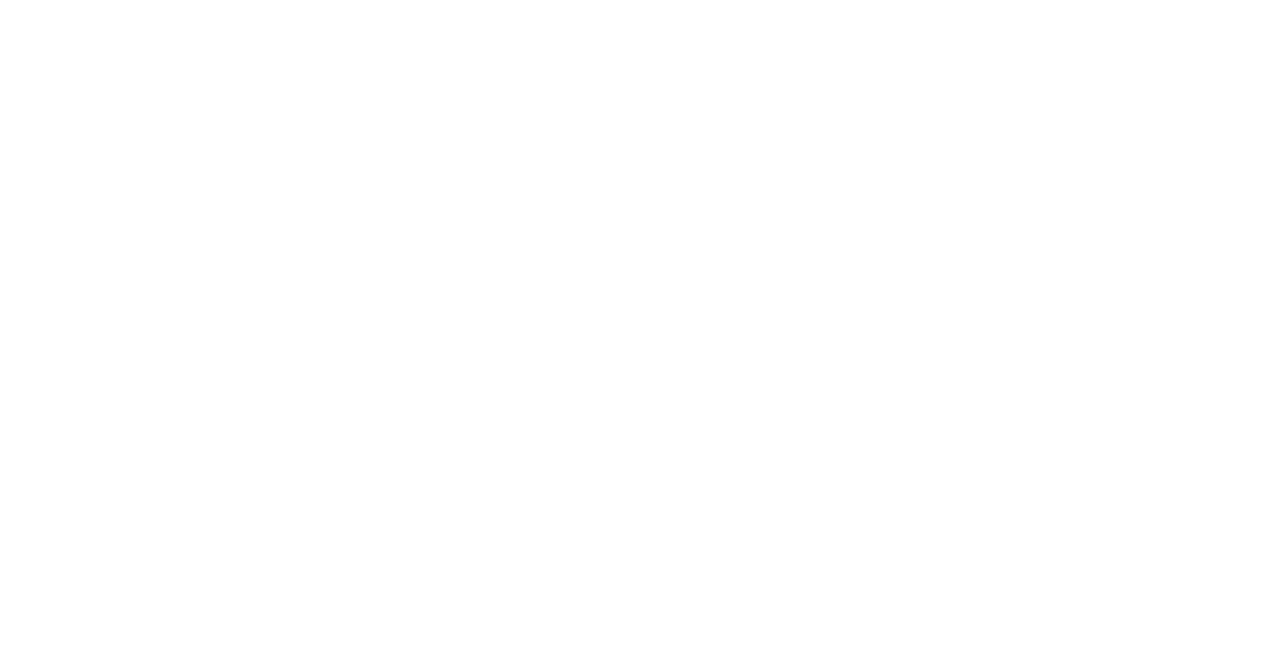 scroll, scrollTop: 0, scrollLeft: 0, axis: both 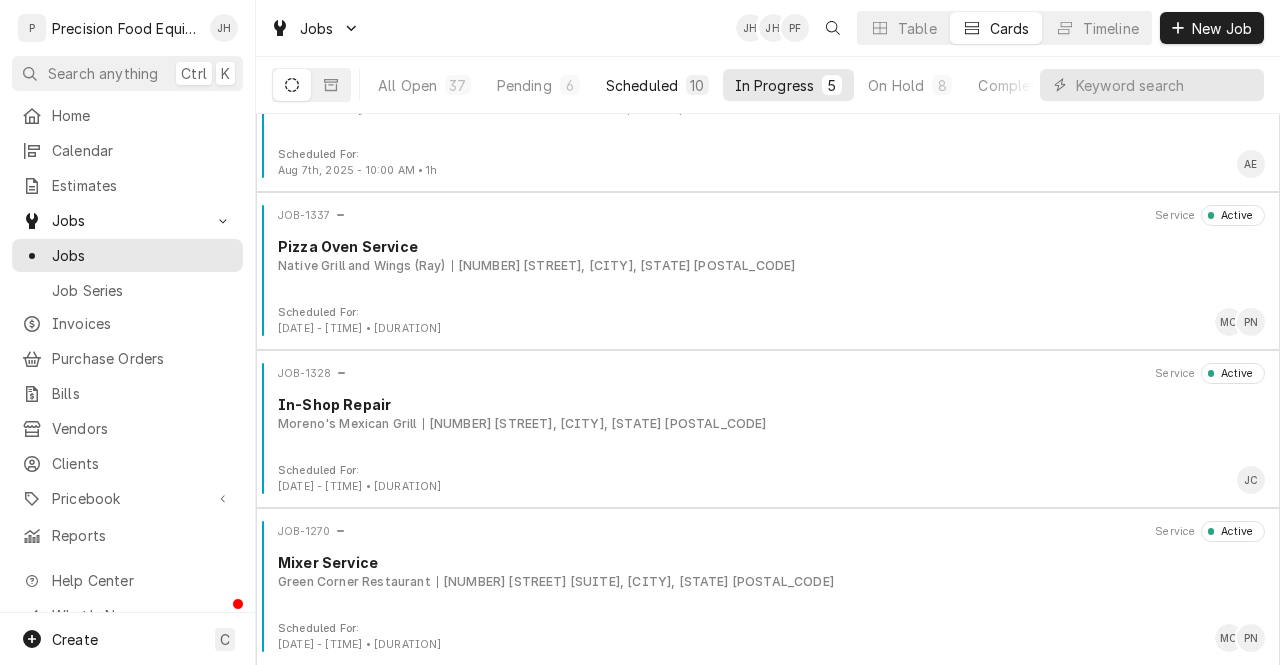 click on "10" at bounding box center (697, 85) 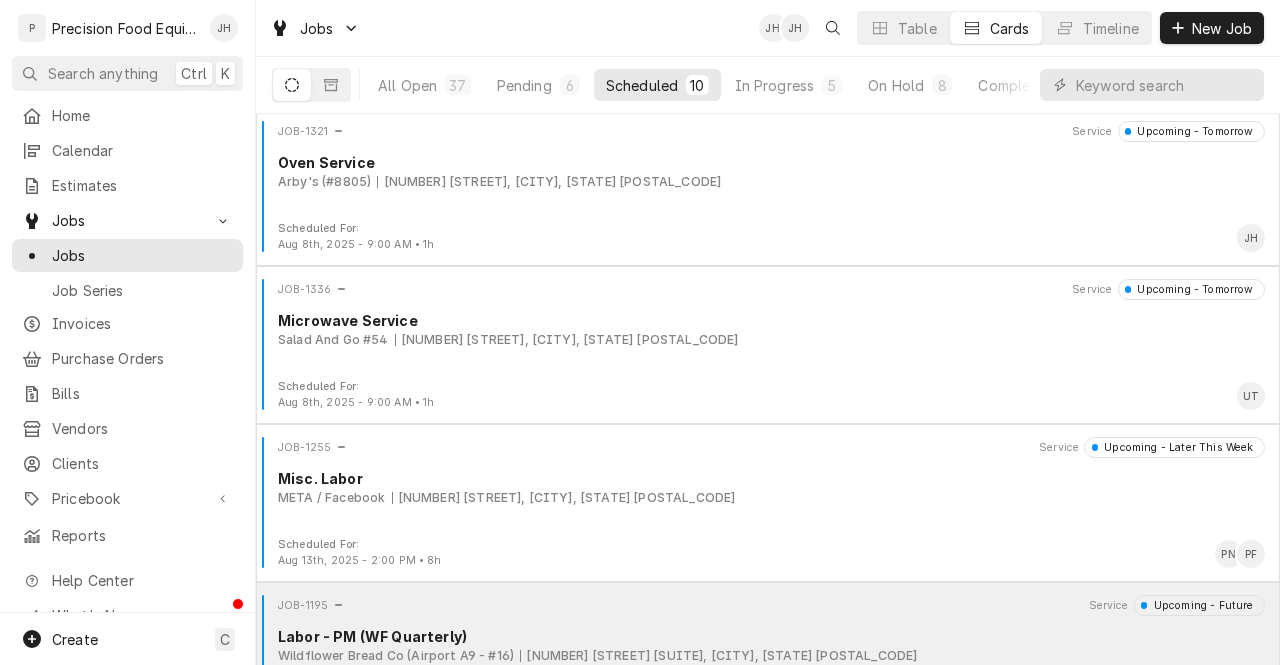 scroll, scrollTop: 1028, scrollLeft: 0, axis: vertical 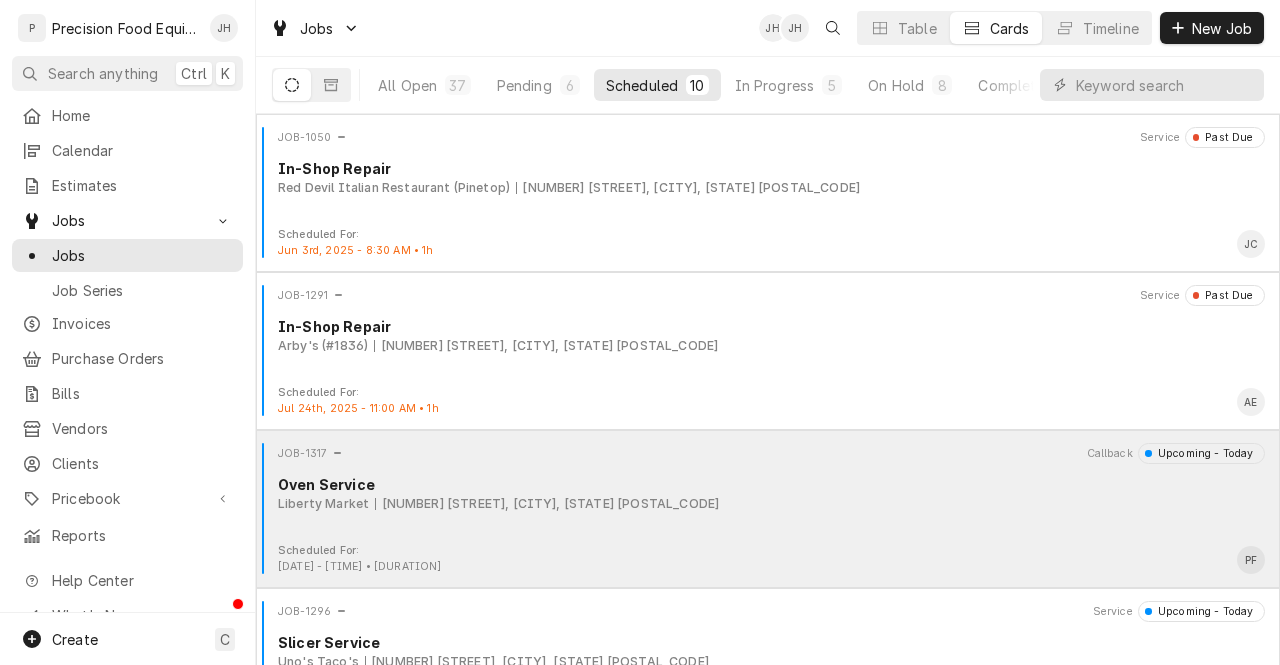 click on "Oven Service" at bounding box center [771, 484] 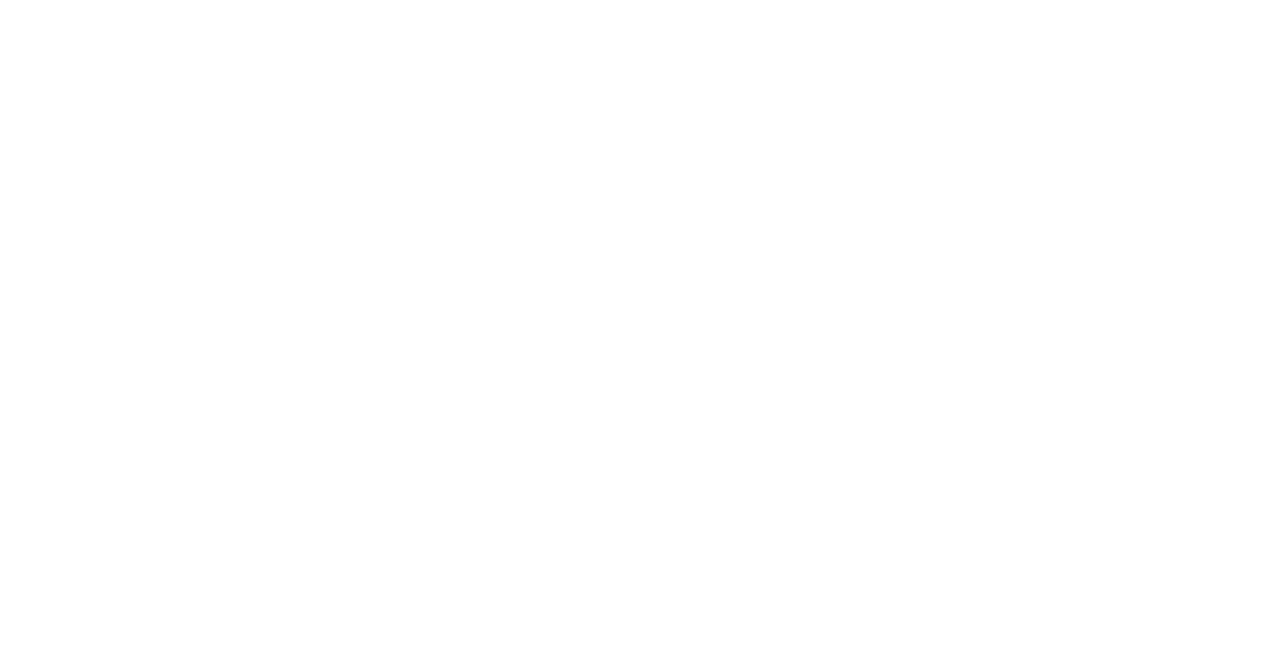 scroll, scrollTop: 0, scrollLeft: 0, axis: both 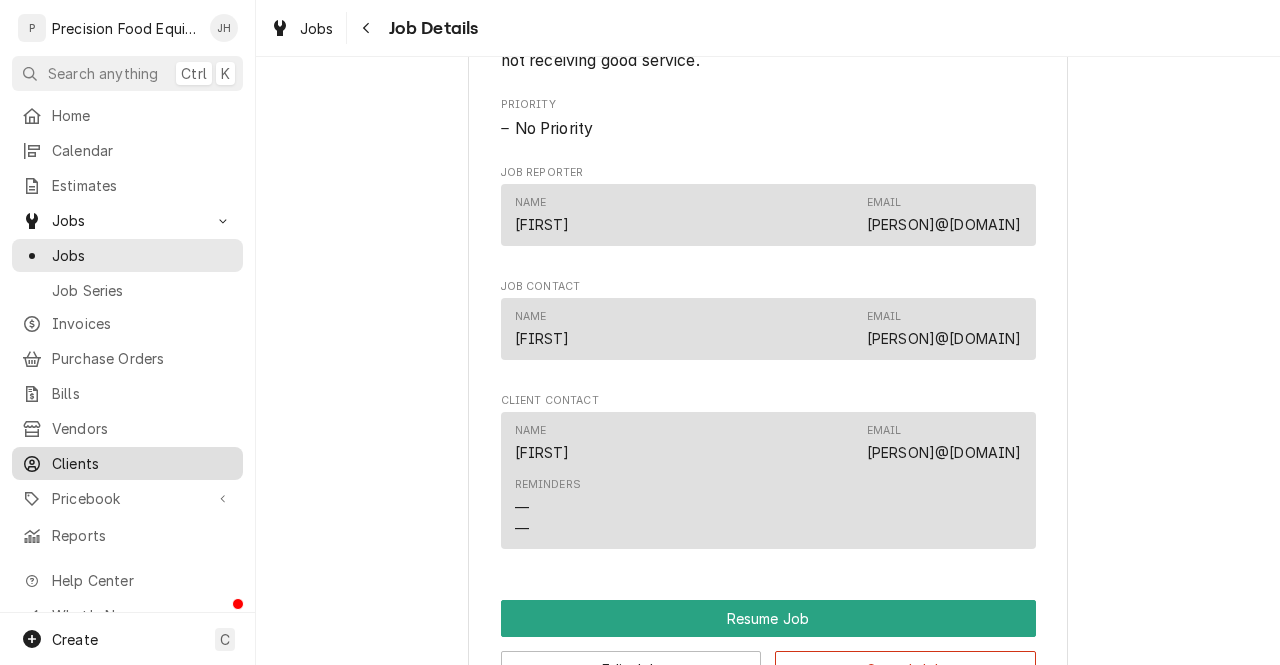 click on "Clients" at bounding box center (142, 463) 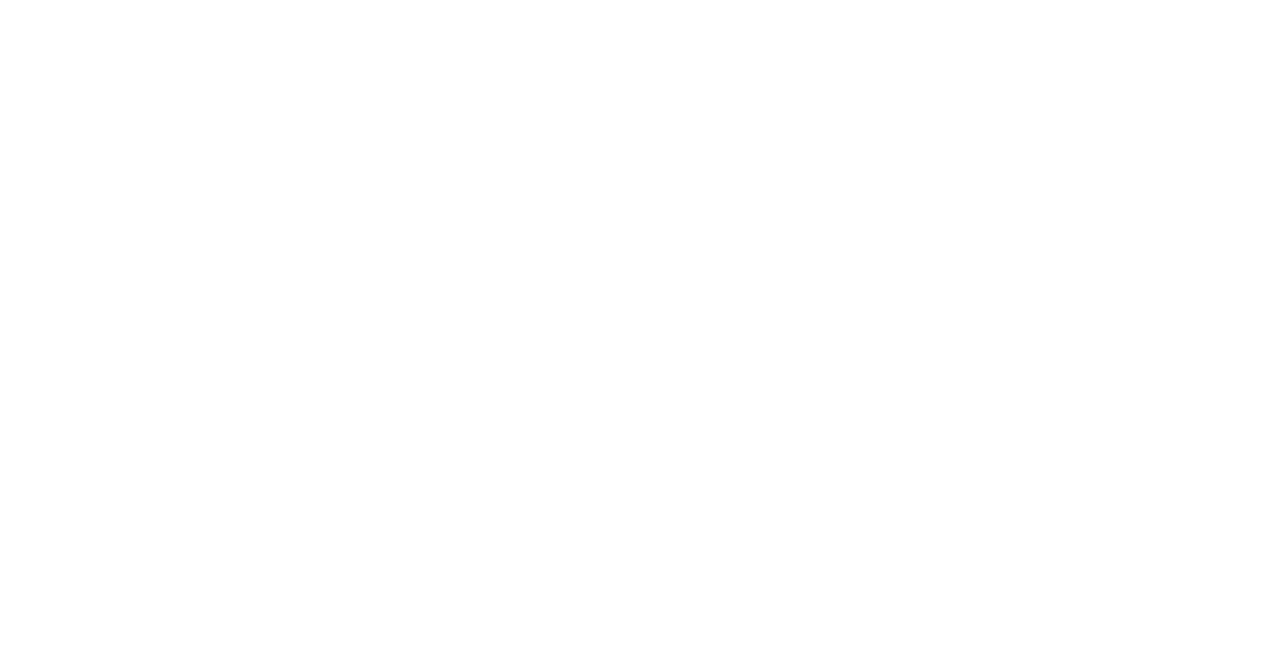 scroll, scrollTop: 0, scrollLeft: 0, axis: both 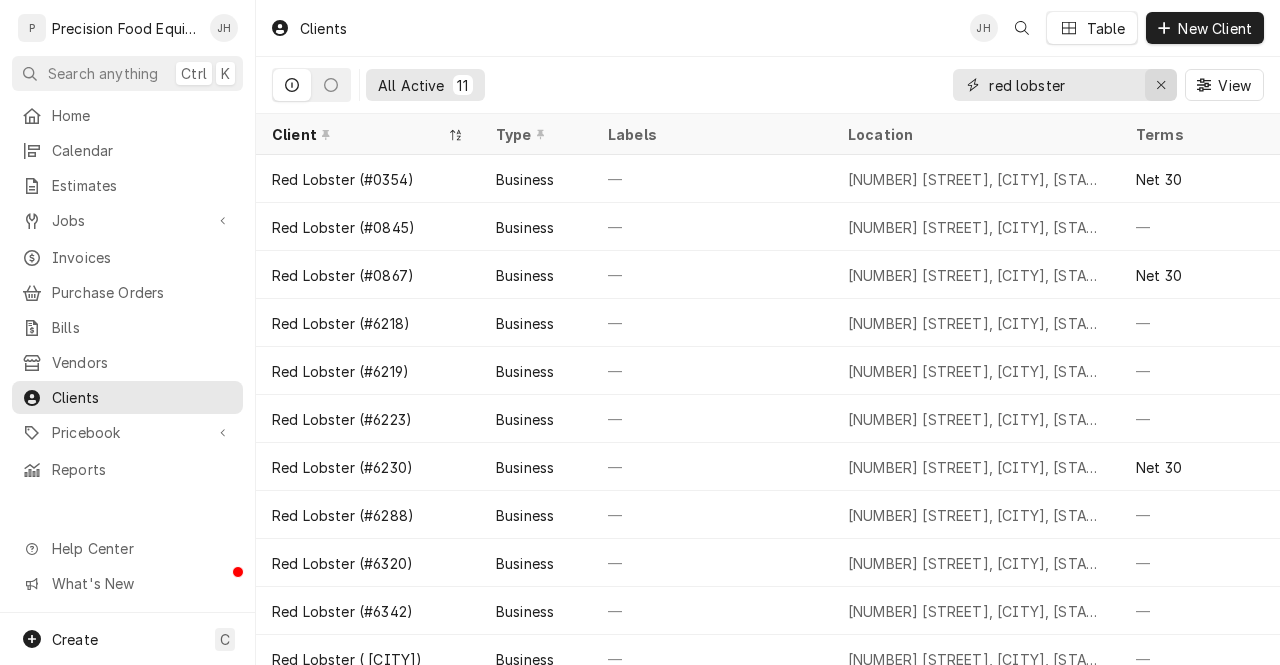click at bounding box center (1161, 85) 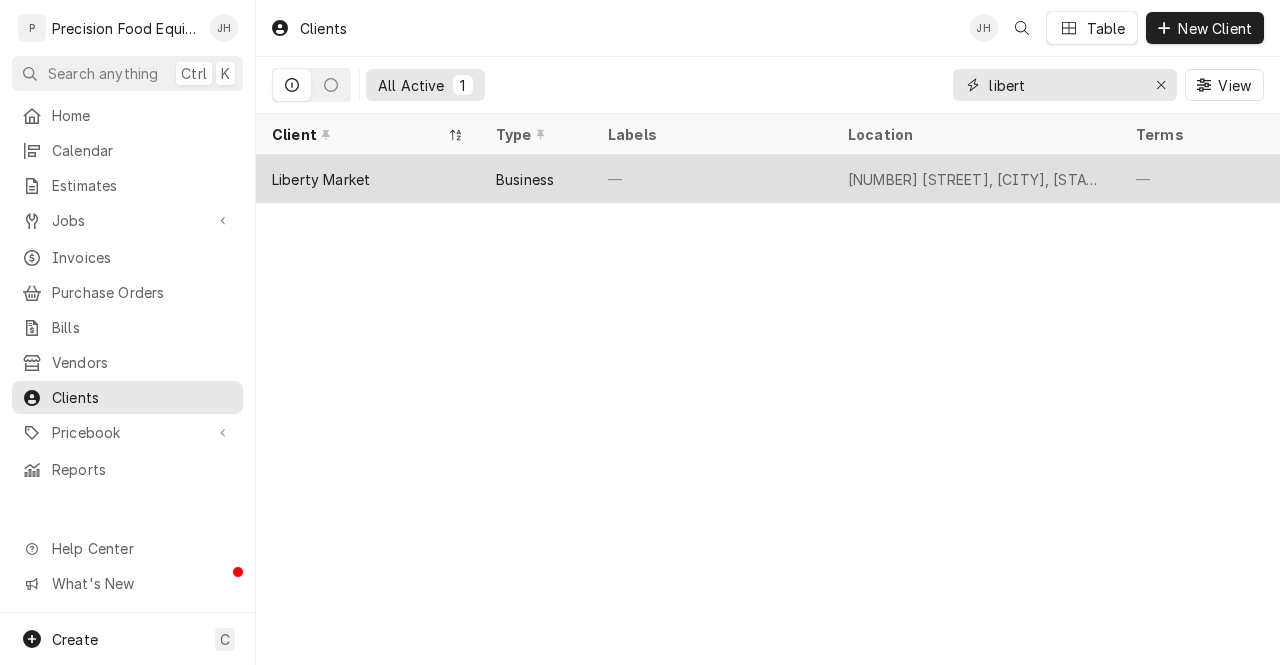 type on "libert" 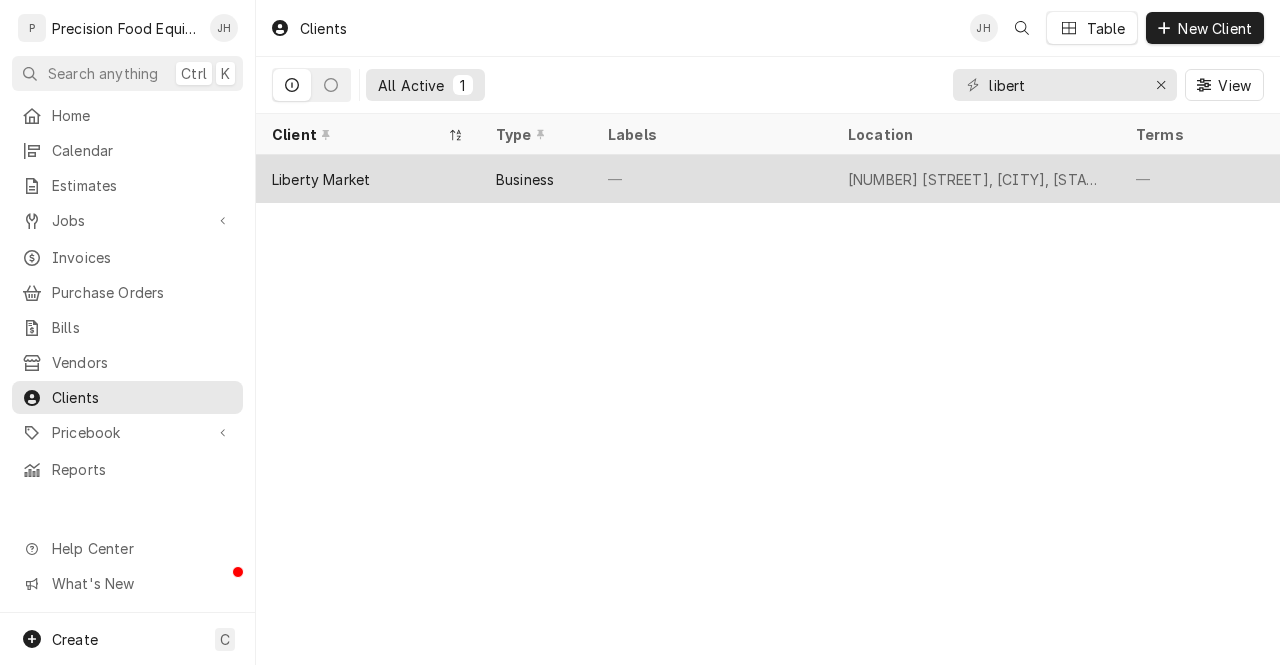 click on "[NUMBER] [STREET], [CITY], [STATE] [POSTAL_CODE]" at bounding box center (976, 179) 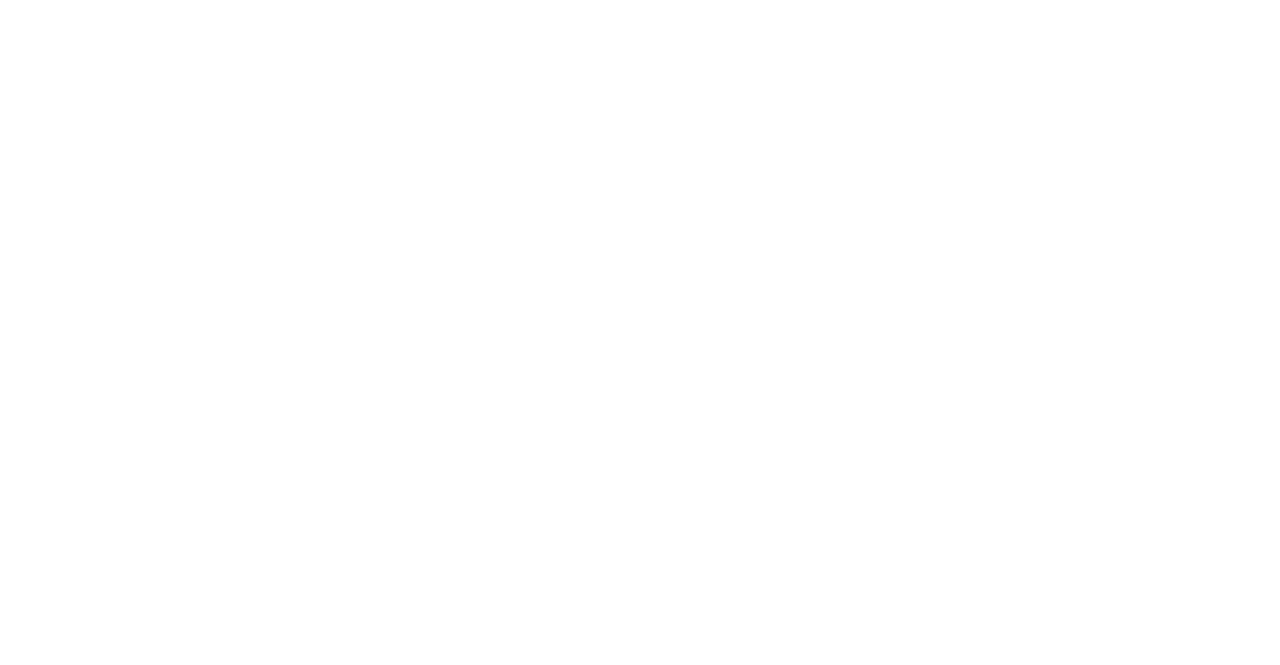 scroll, scrollTop: 0, scrollLeft: 0, axis: both 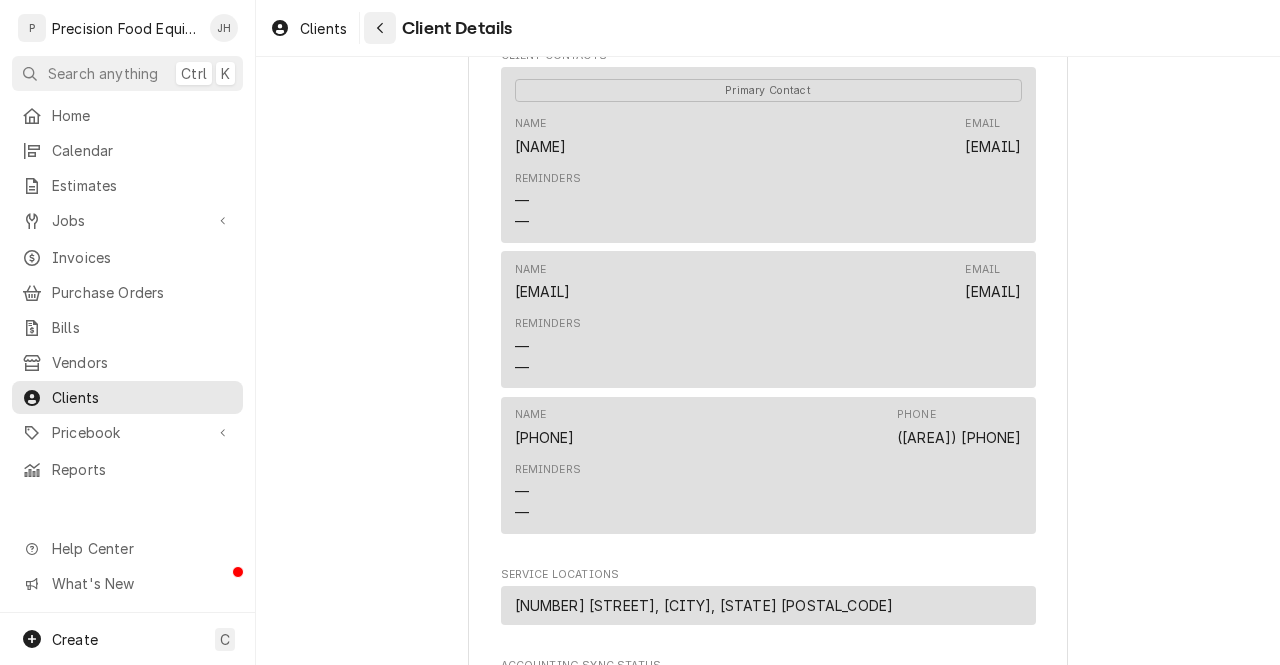 click at bounding box center (380, 28) 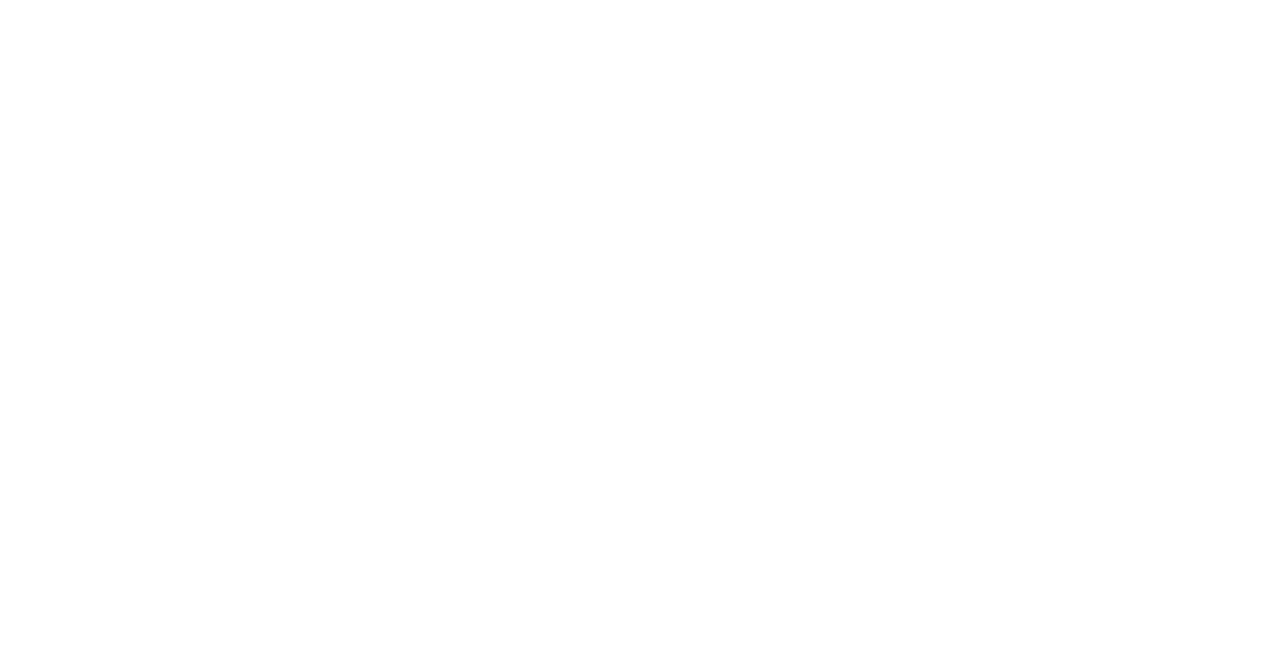 scroll, scrollTop: 0, scrollLeft: 0, axis: both 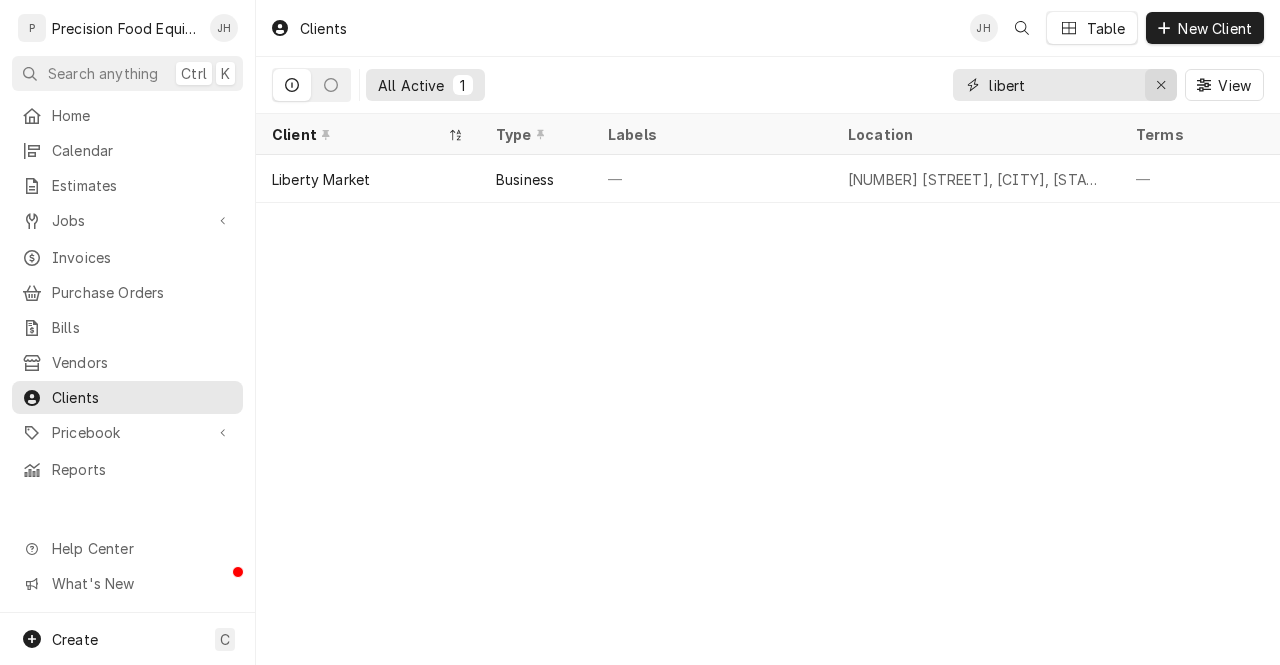 click at bounding box center (1161, 85) 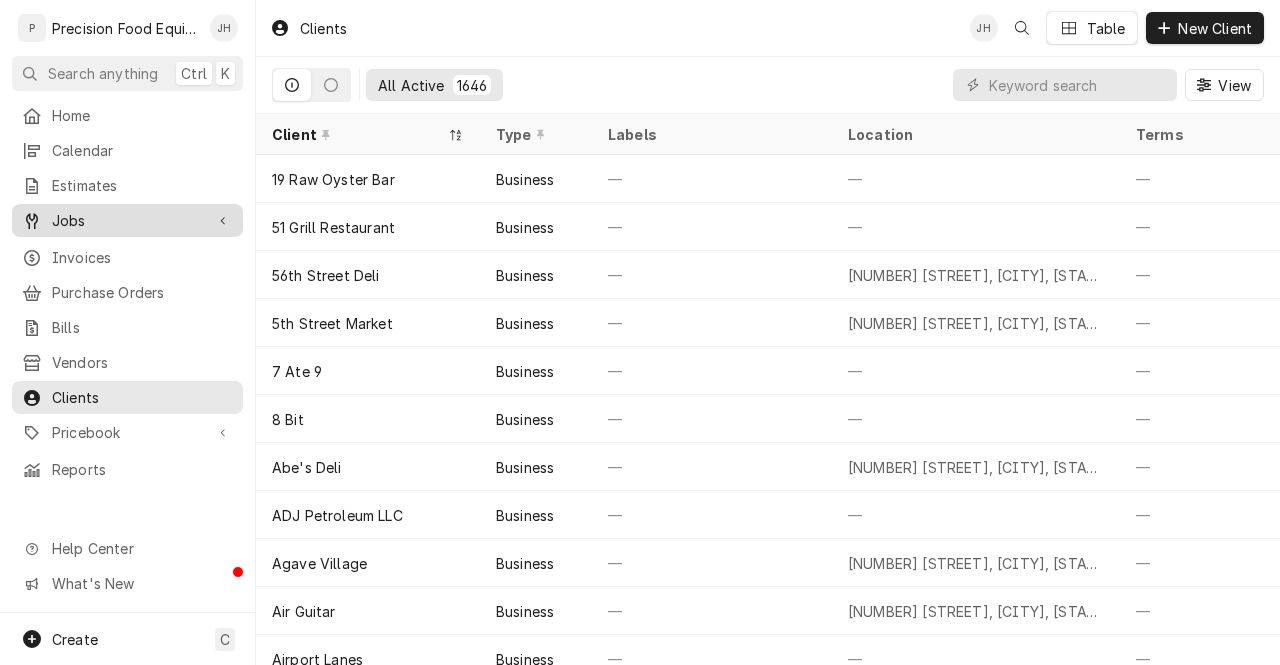 click on "Jobs" at bounding box center [127, 220] 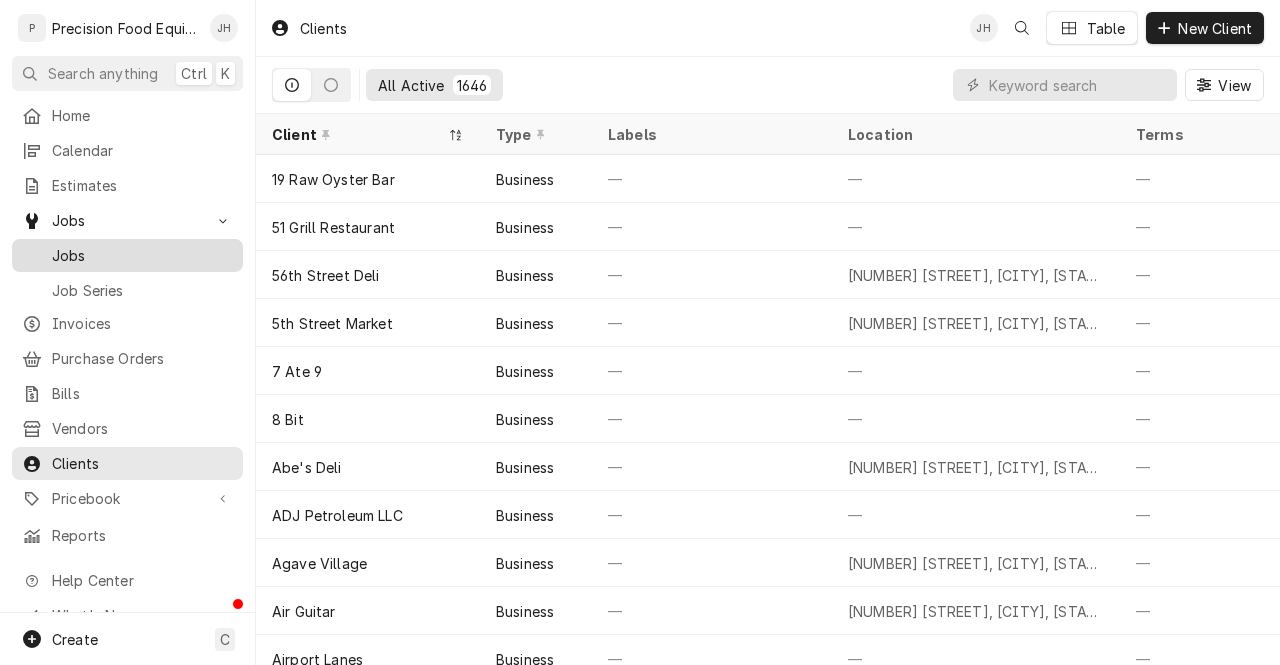 click on "Jobs" at bounding box center (142, 255) 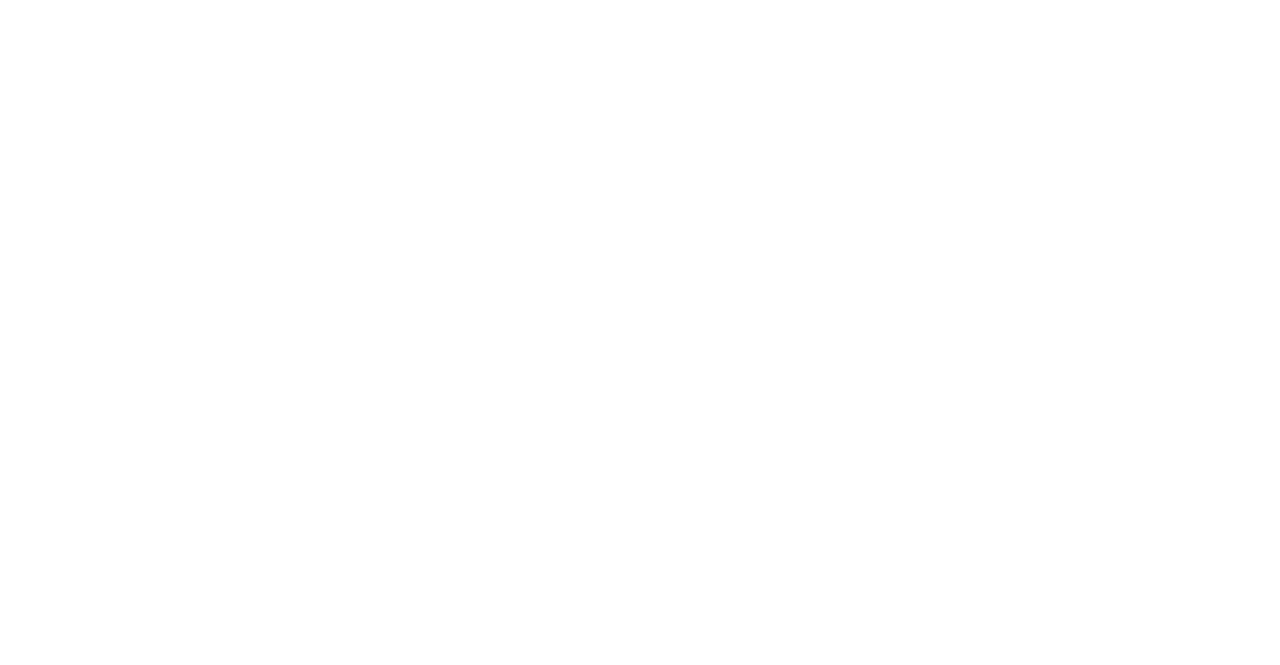 scroll, scrollTop: 0, scrollLeft: 0, axis: both 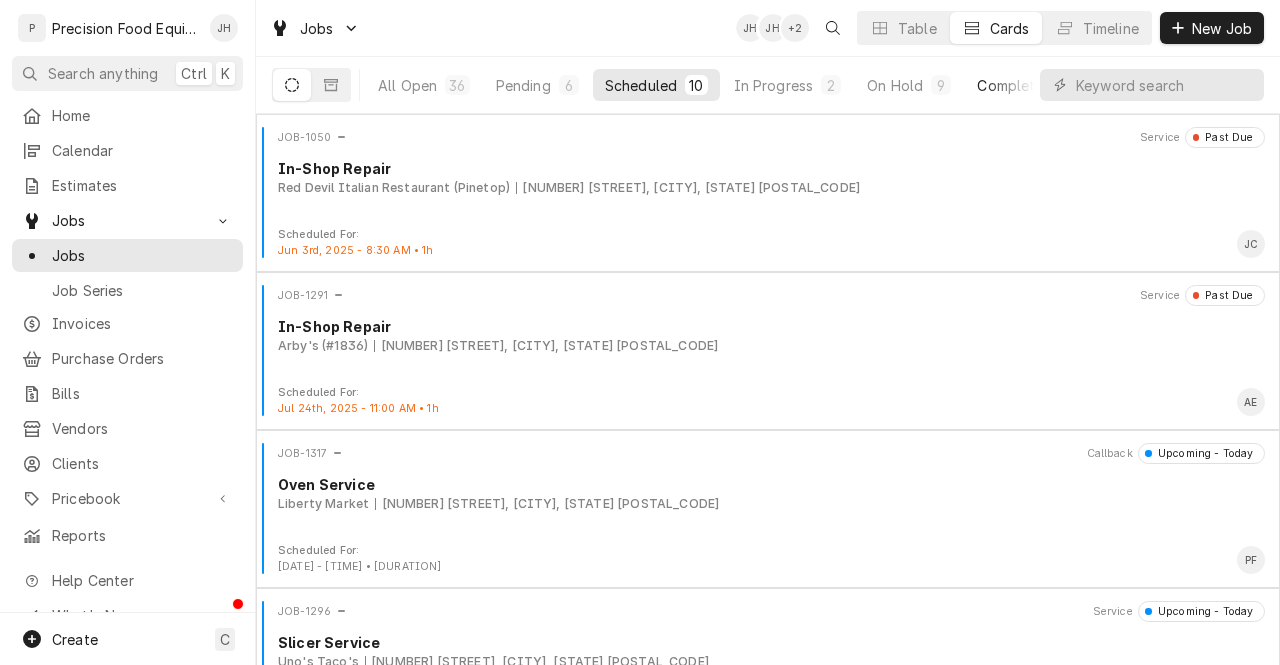 click on "Completed" at bounding box center (1014, 85) 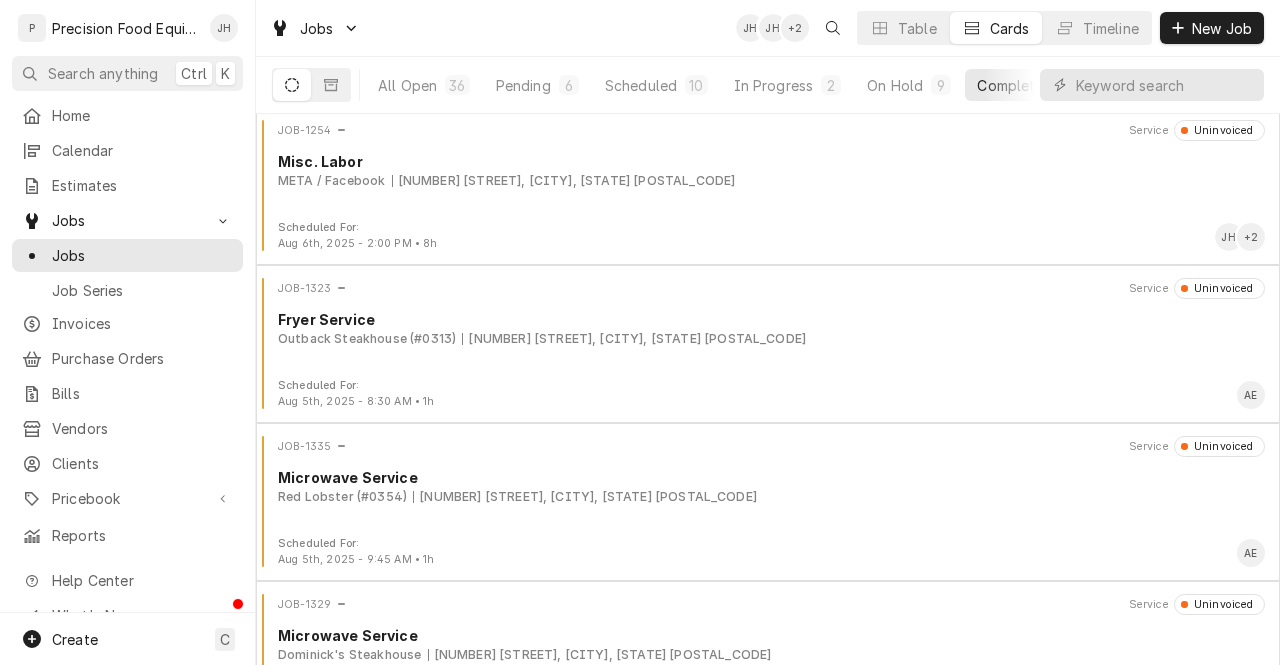 scroll, scrollTop: 0, scrollLeft: 0, axis: both 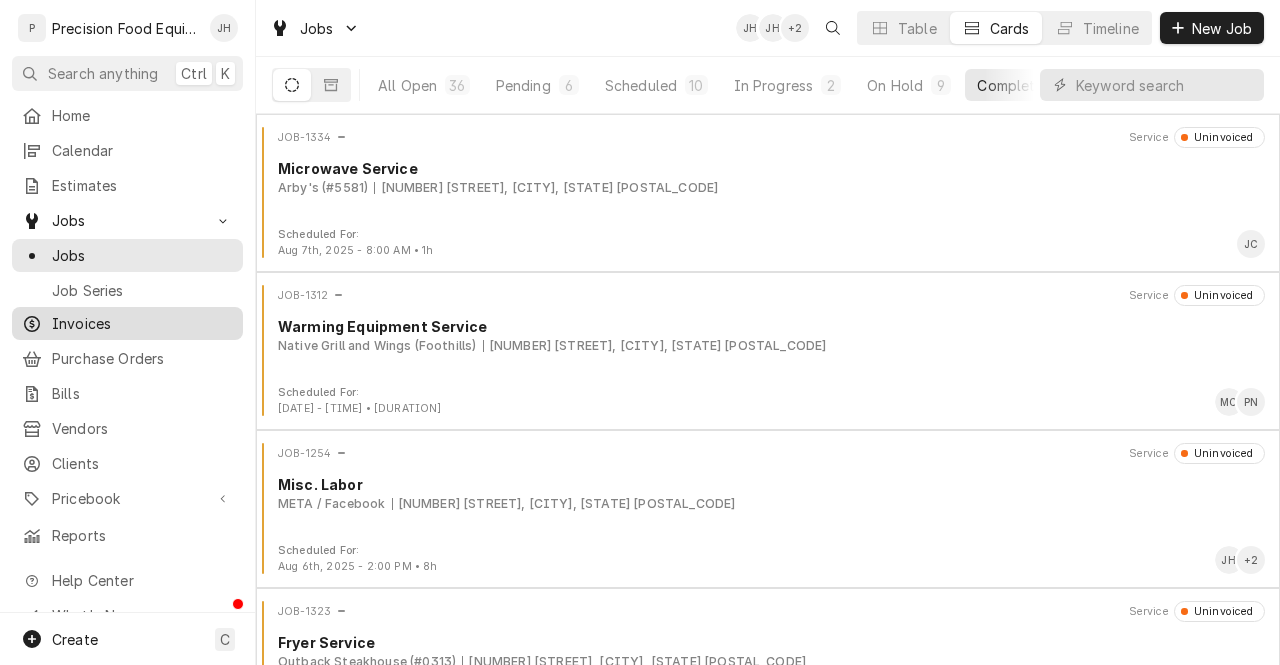 click on "Invoices" at bounding box center [142, 323] 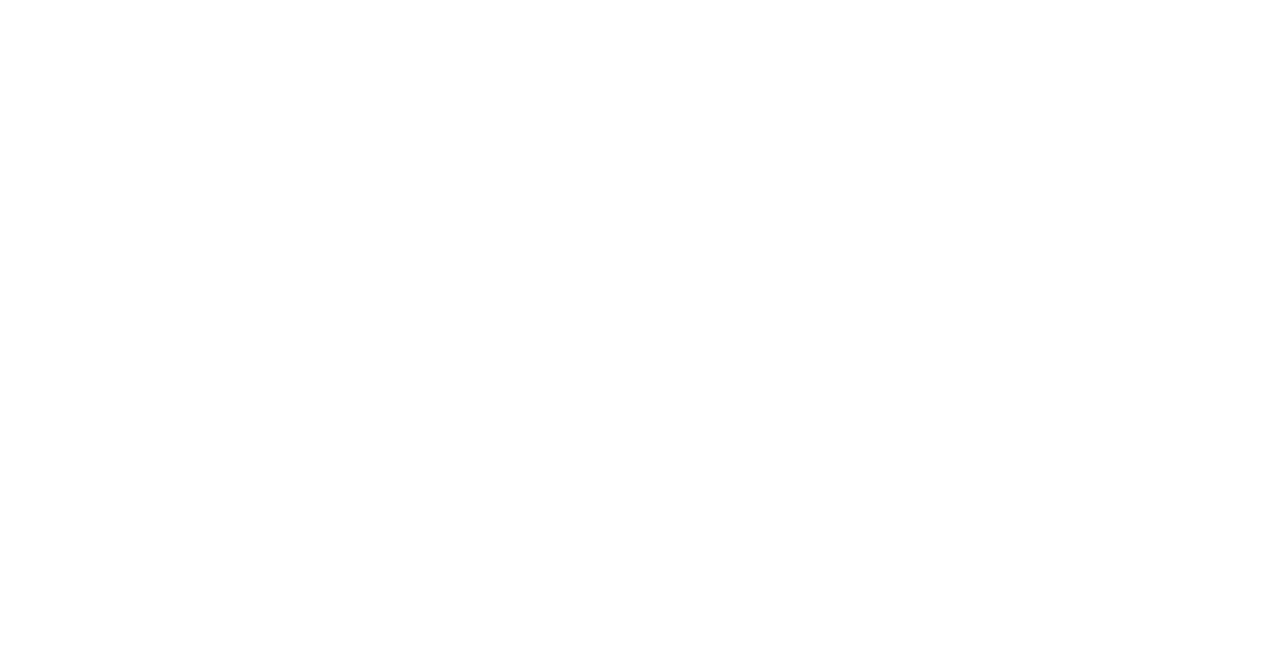 scroll, scrollTop: 0, scrollLeft: 0, axis: both 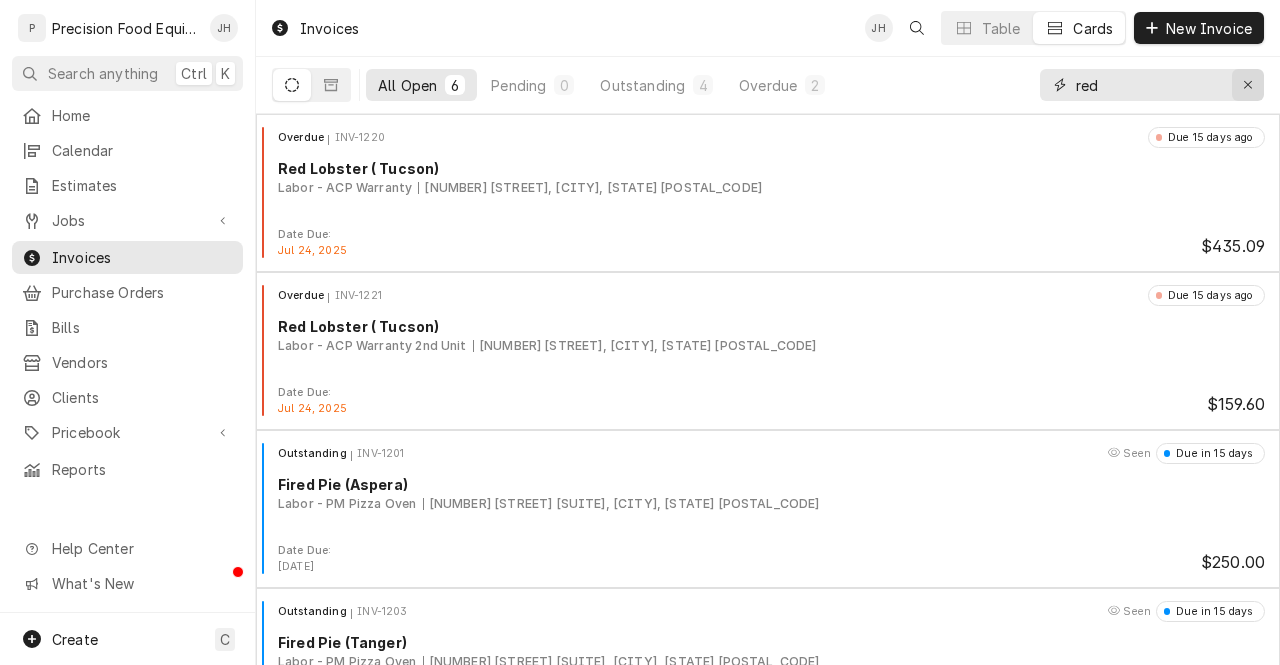 click at bounding box center (1248, 85) 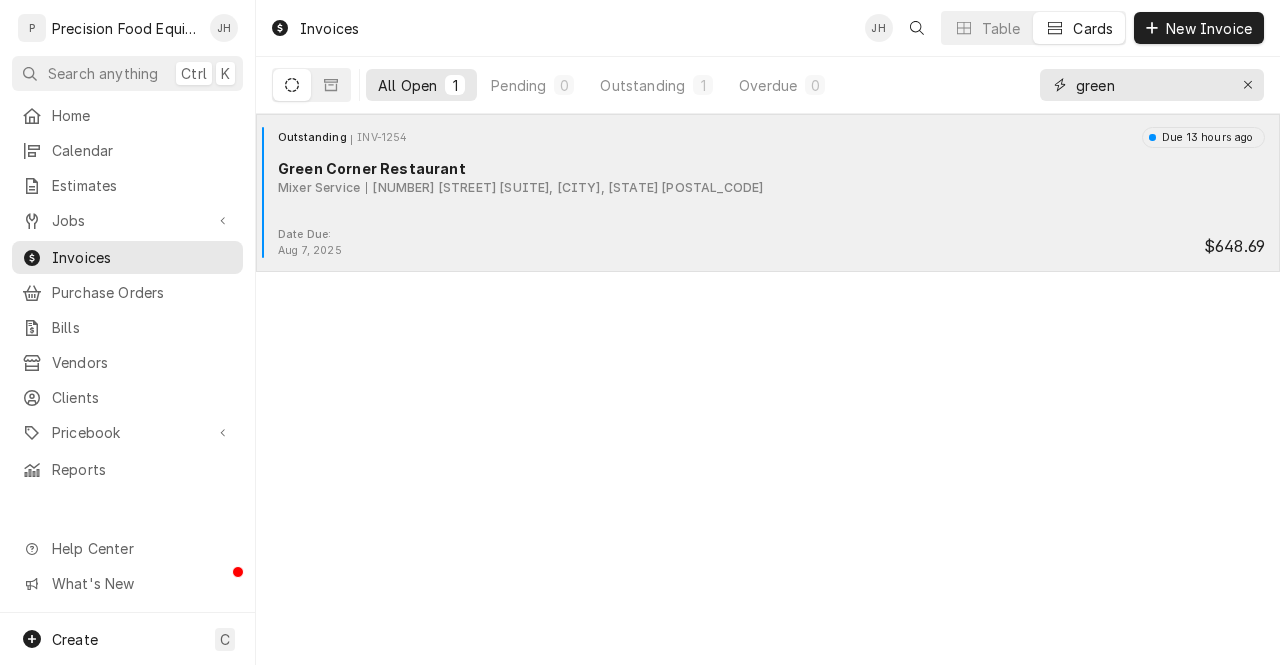 type on "green" 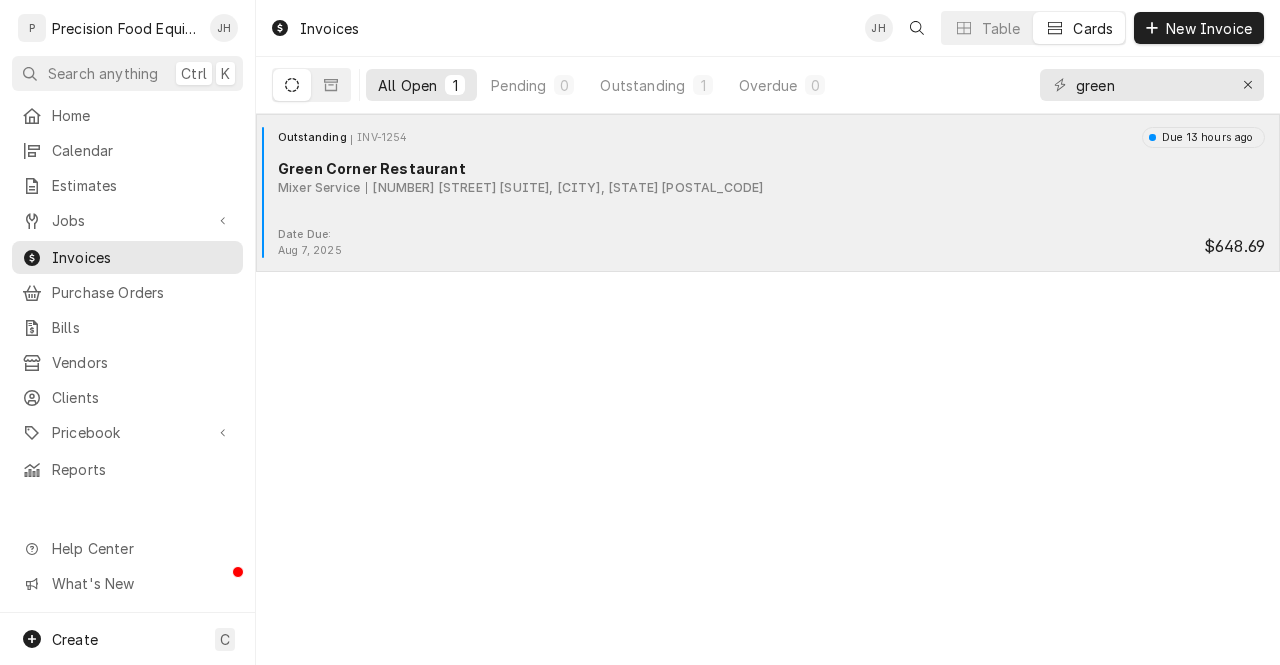 click on "Outstanding INV-1254 Due 13 hours ago Green Corner Restaurant Mixer Service 1010 W. Southern Ave Suite #7, Mesa, AZ 85210" at bounding box center (768, 177) 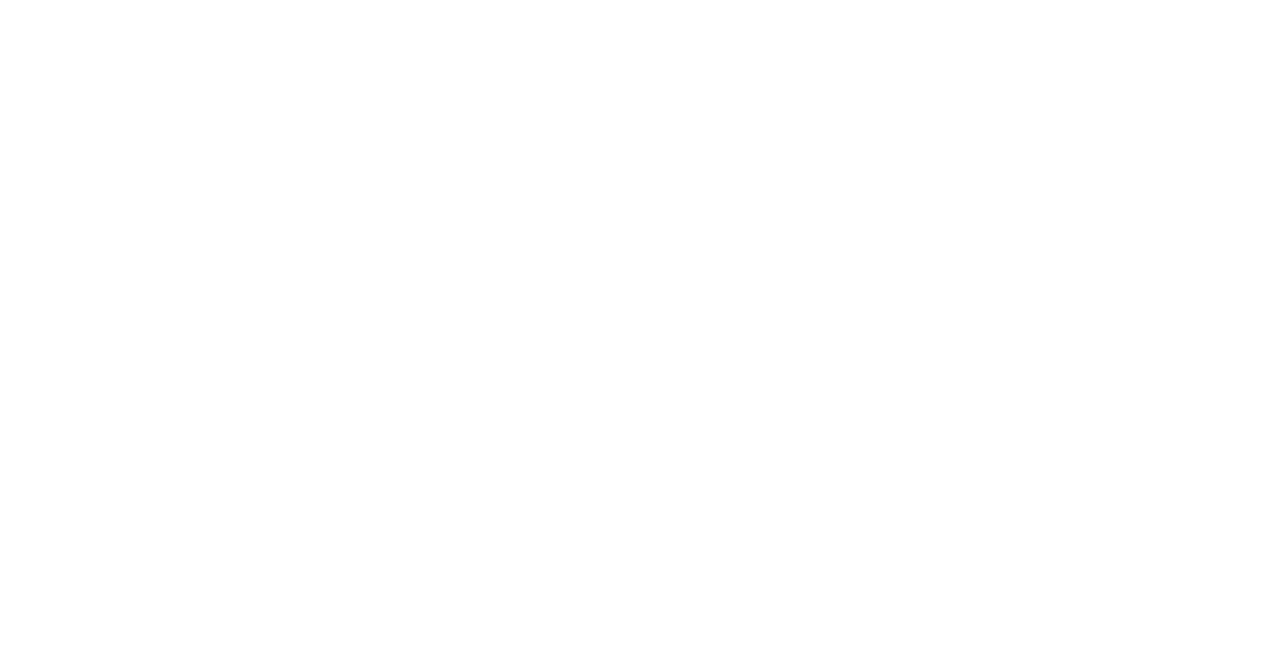 scroll, scrollTop: 0, scrollLeft: 0, axis: both 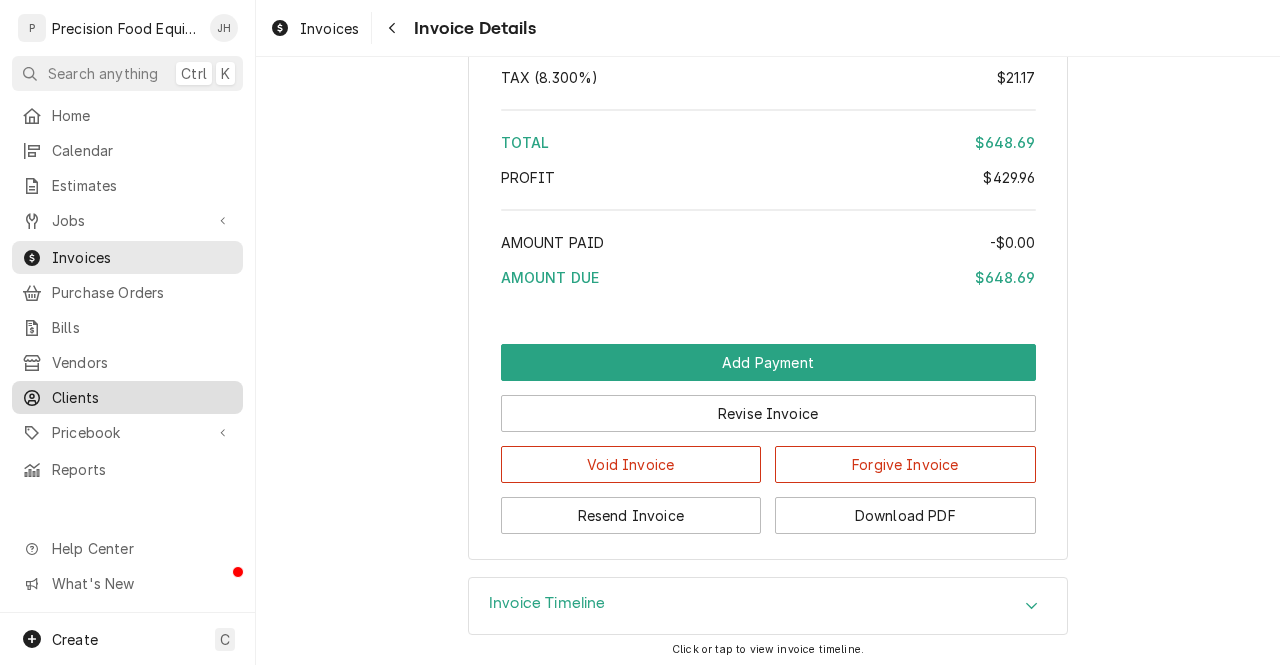 click on "Clients" at bounding box center [127, 397] 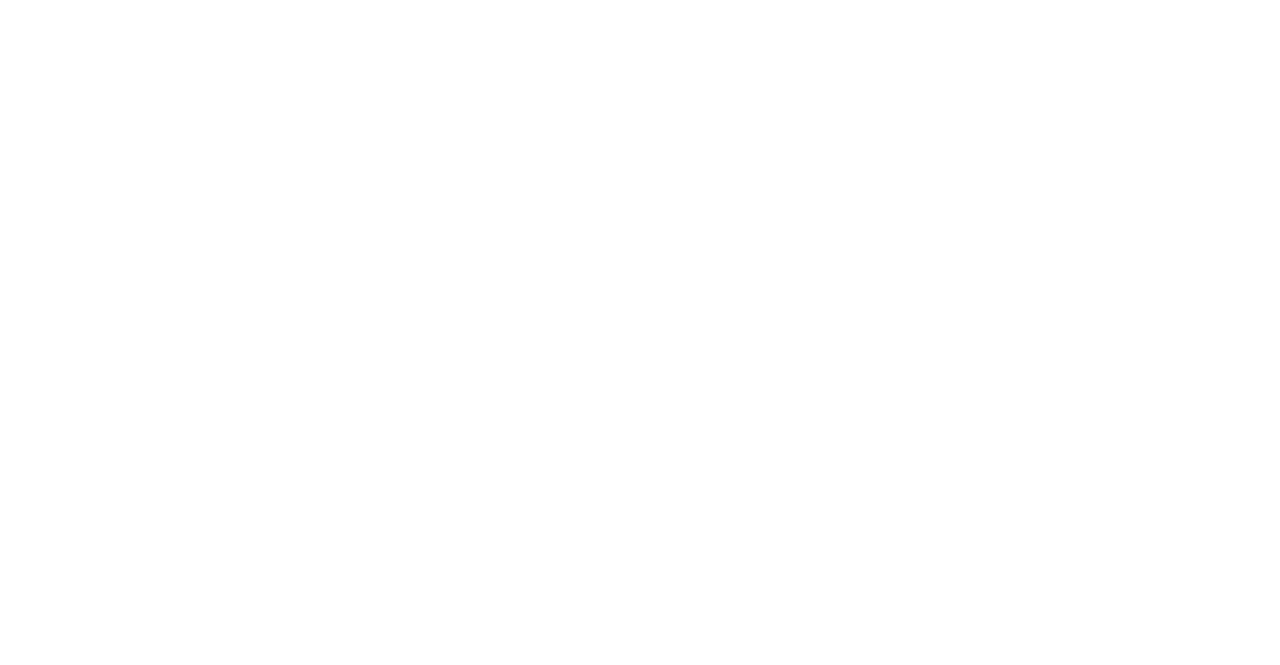scroll, scrollTop: 0, scrollLeft: 0, axis: both 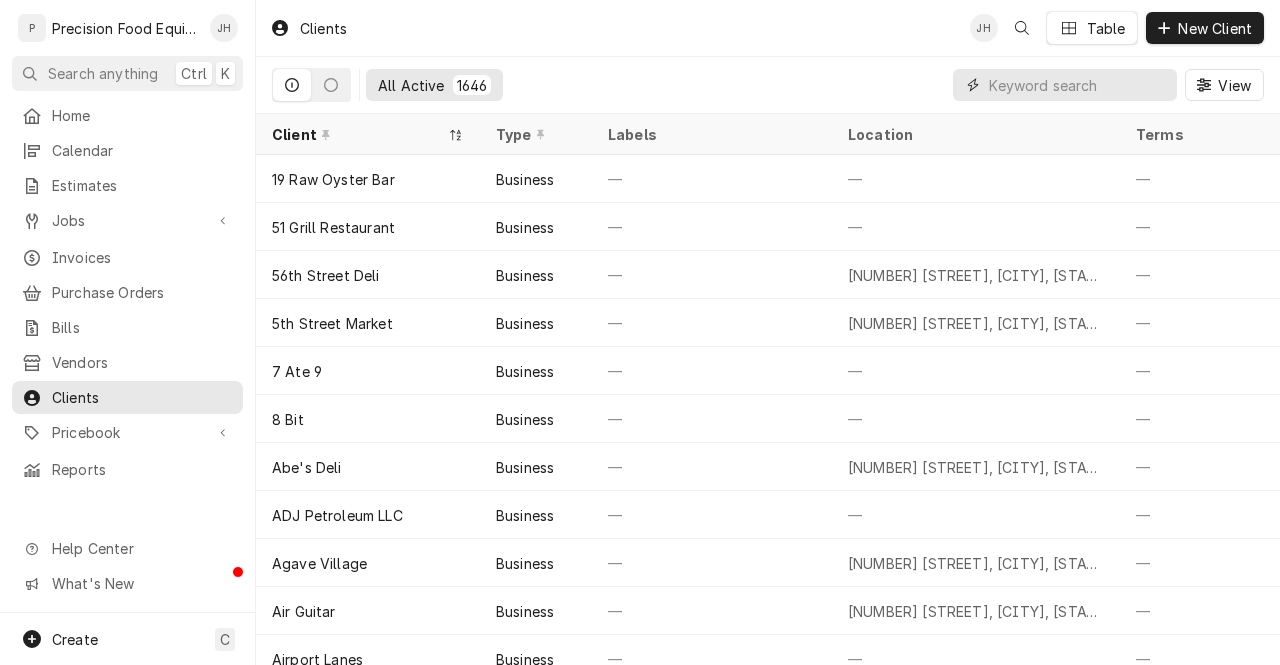 click at bounding box center [1078, 85] 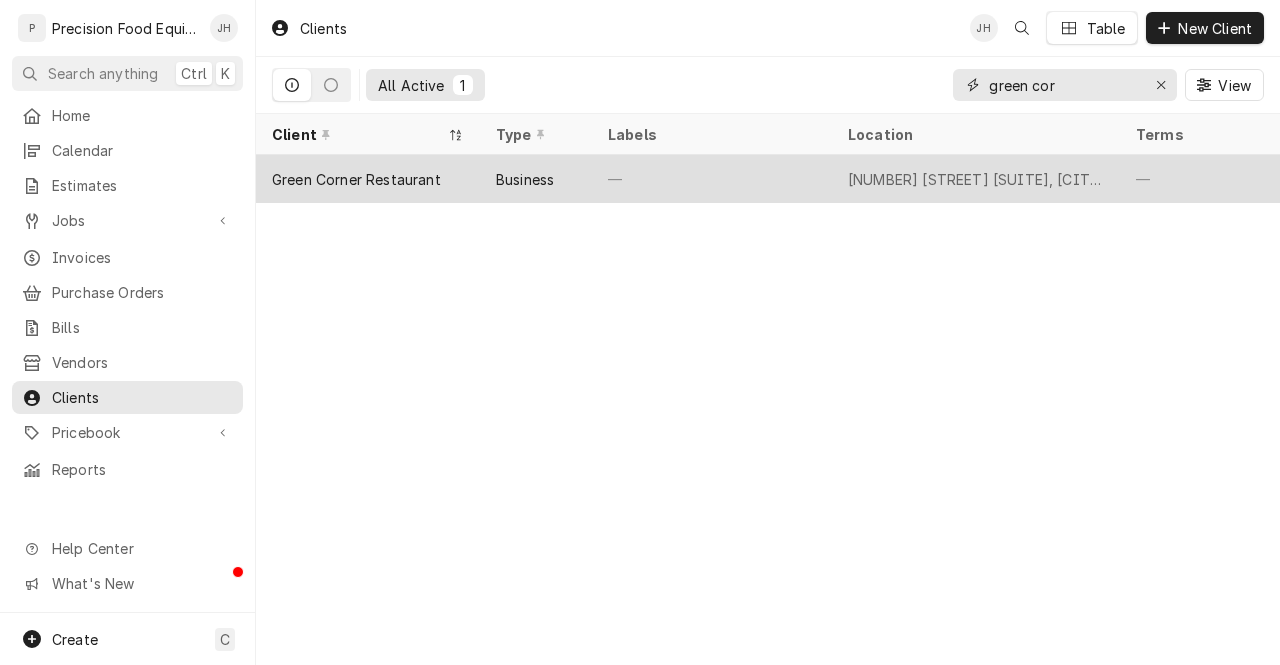 type on "green cor" 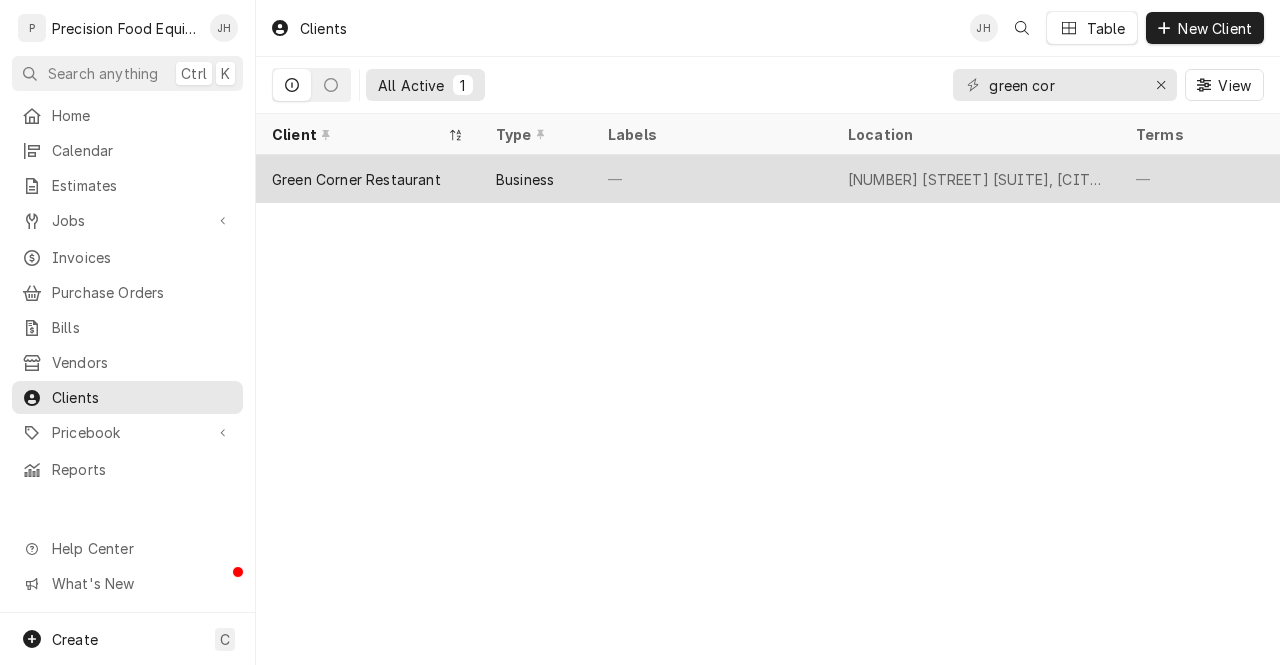 click on "1010 W. Southern Ave Suite #7, Mesa, AZ 85210" at bounding box center [976, 179] 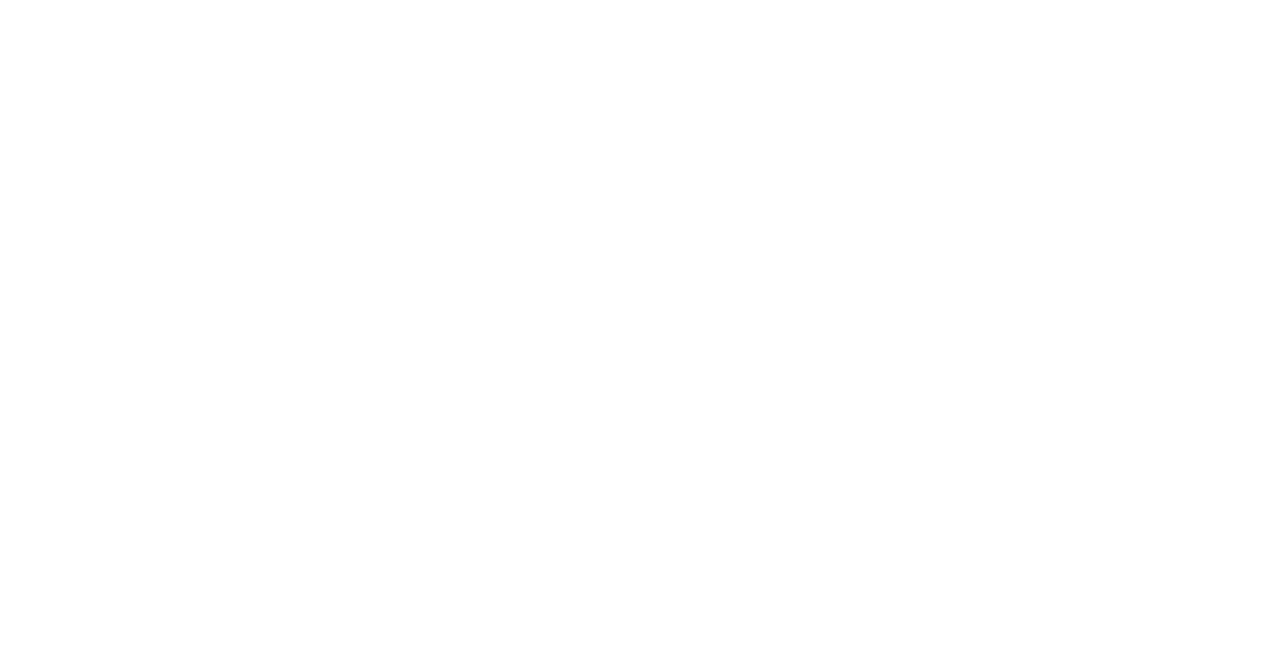 scroll, scrollTop: 0, scrollLeft: 0, axis: both 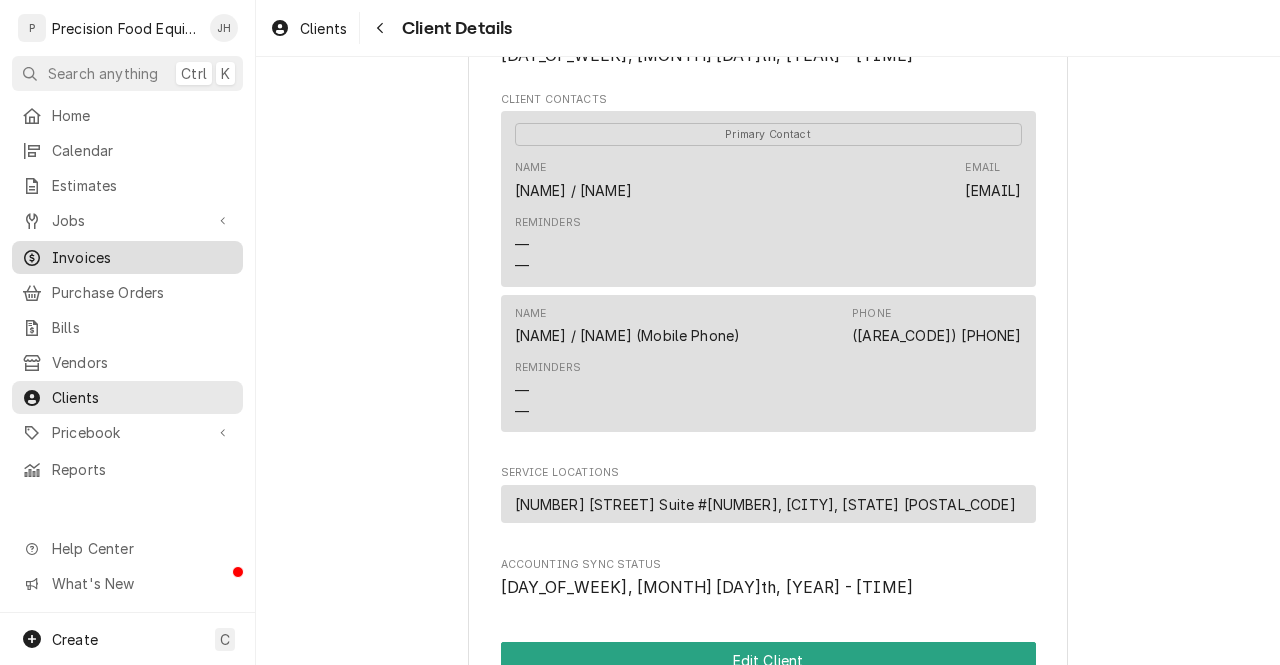 click on "Invoices" at bounding box center (142, 257) 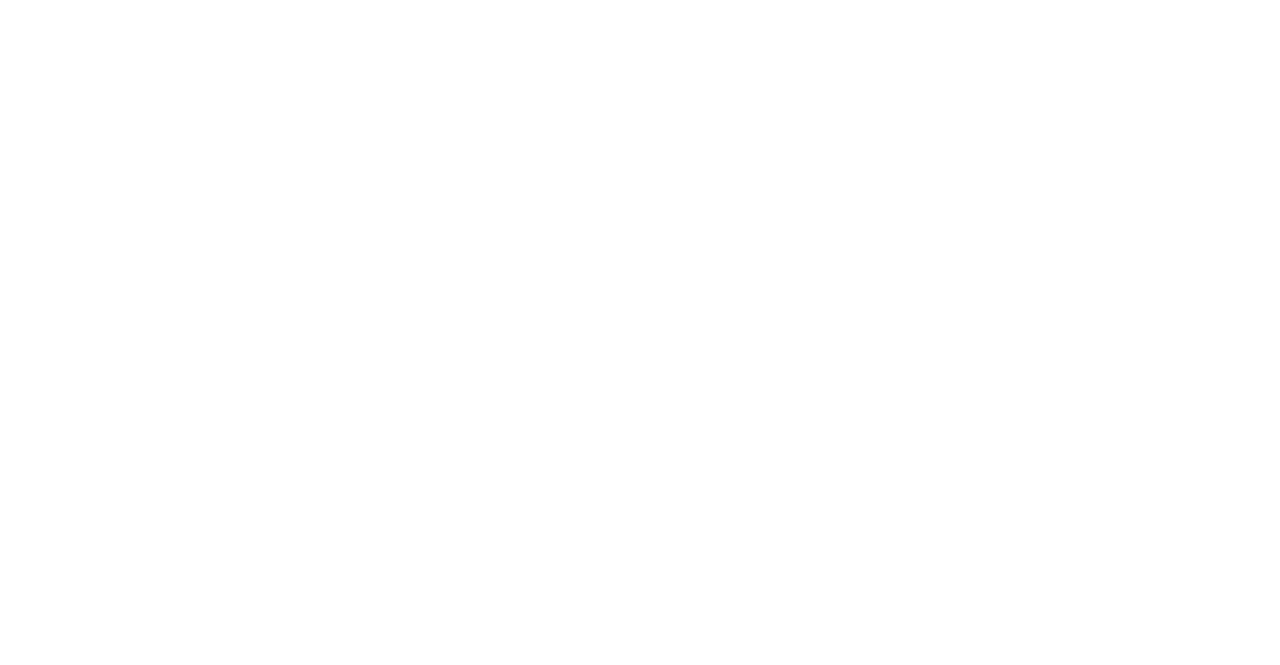 scroll, scrollTop: 0, scrollLeft: 0, axis: both 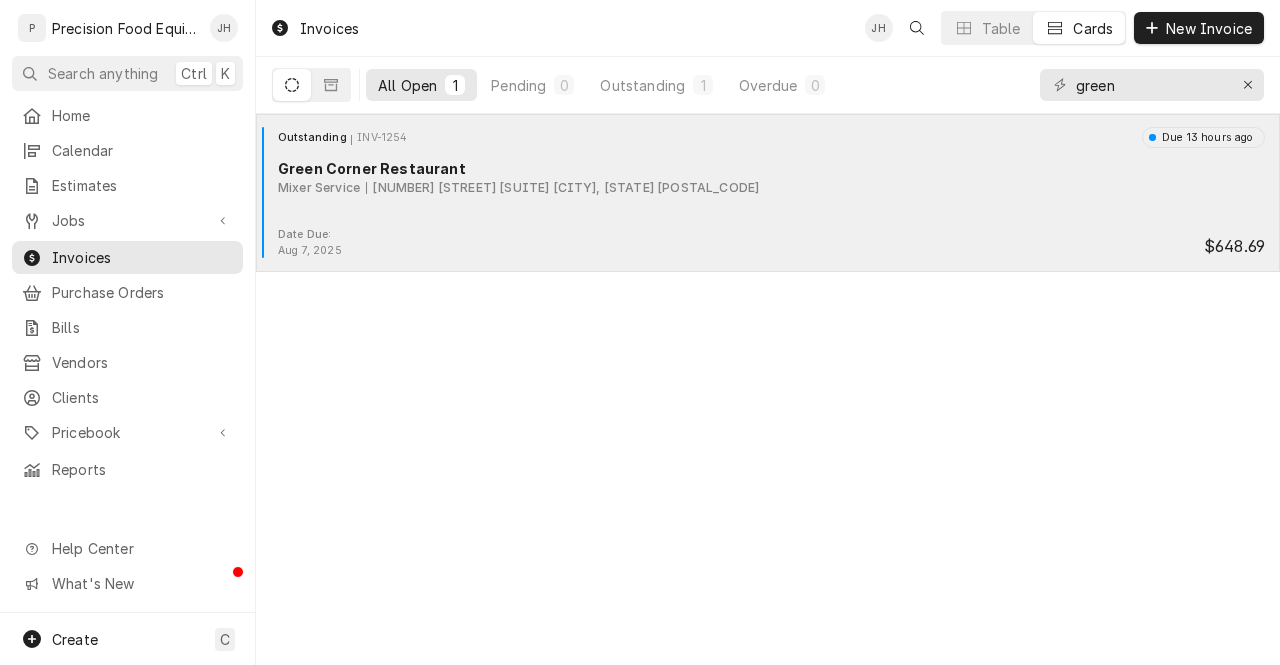 click on "Date Due: Aug 7, 2025 $648.69" at bounding box center [768, 243] 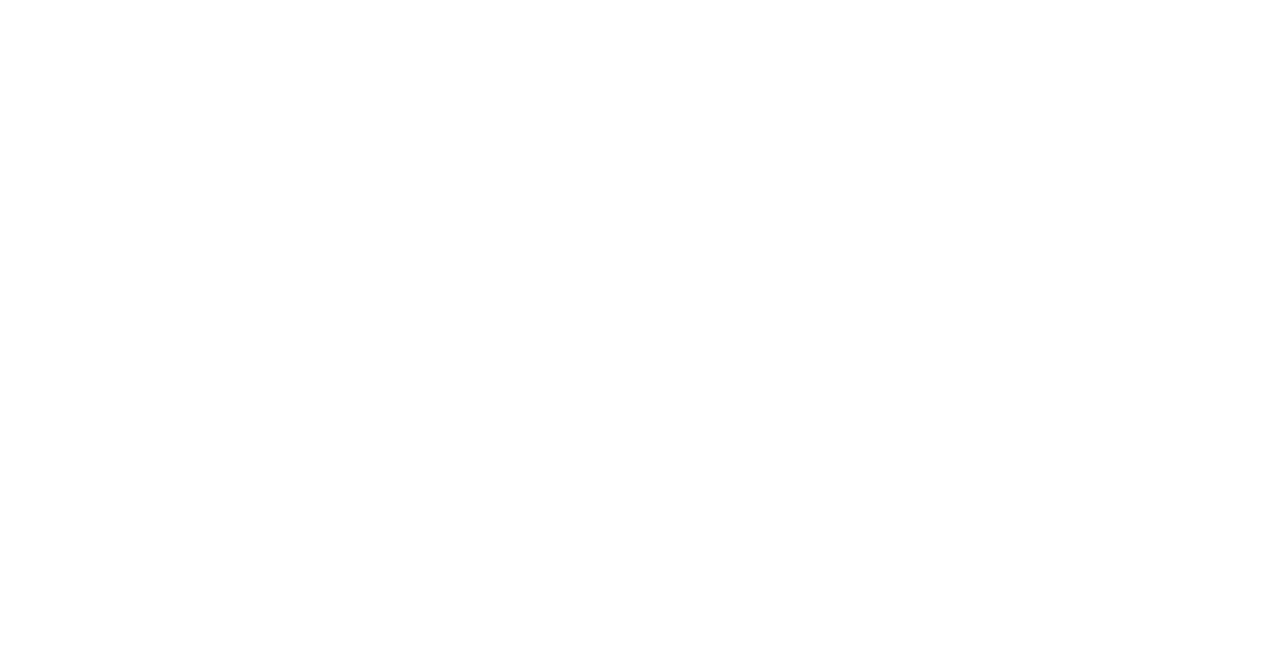 scroll, scrollTop: 0, scrollLeft: 0, axis: both 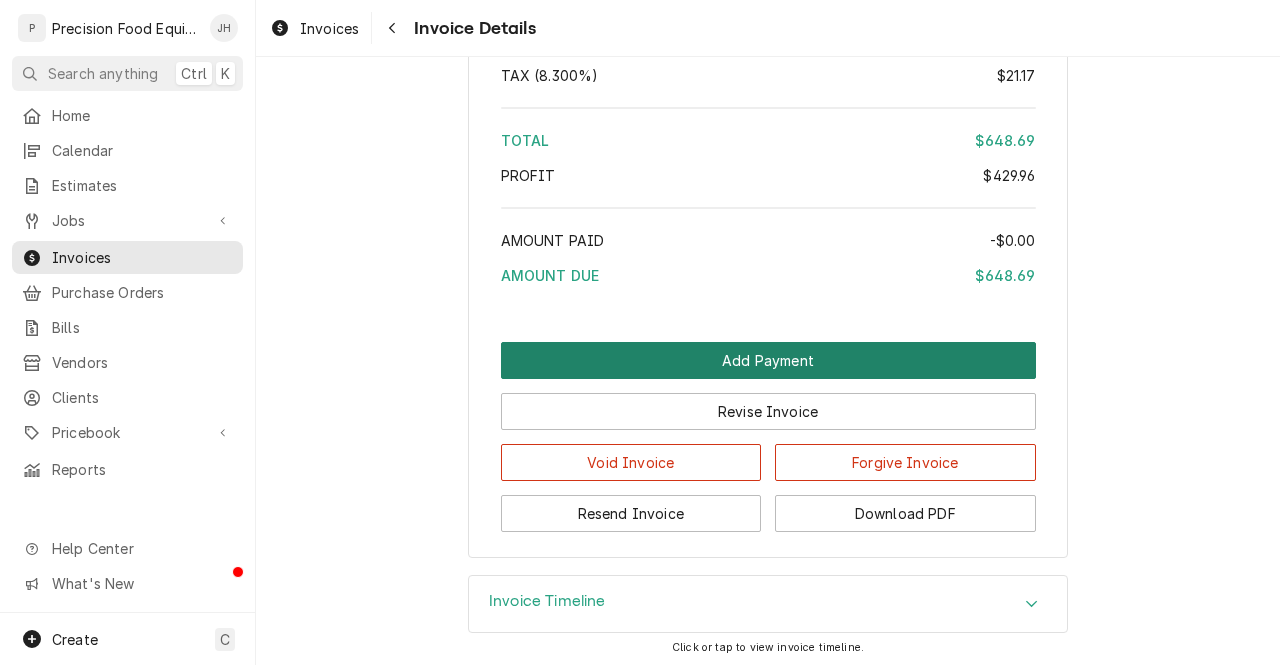 click on "Add Payment" at bounding box center [768, 360] 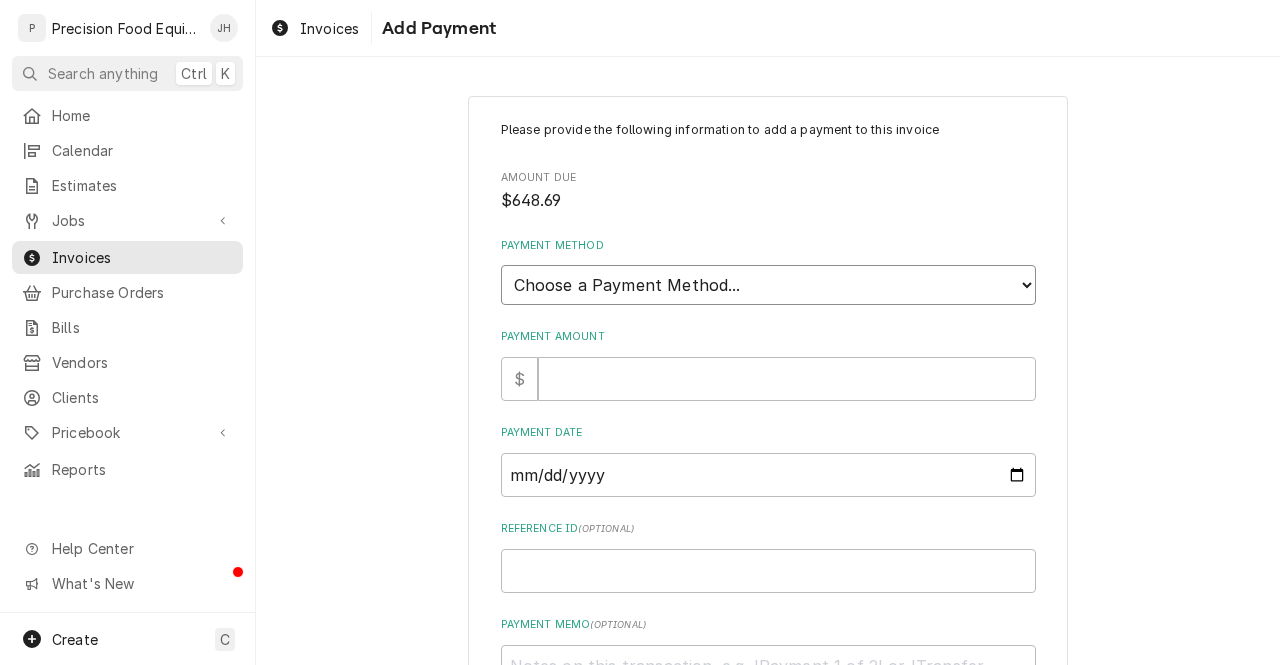 click on "Choose a Payment Method... Cash Check Credit/Debit Card ACH/eCheck Other" at bounding box center [768, 285] 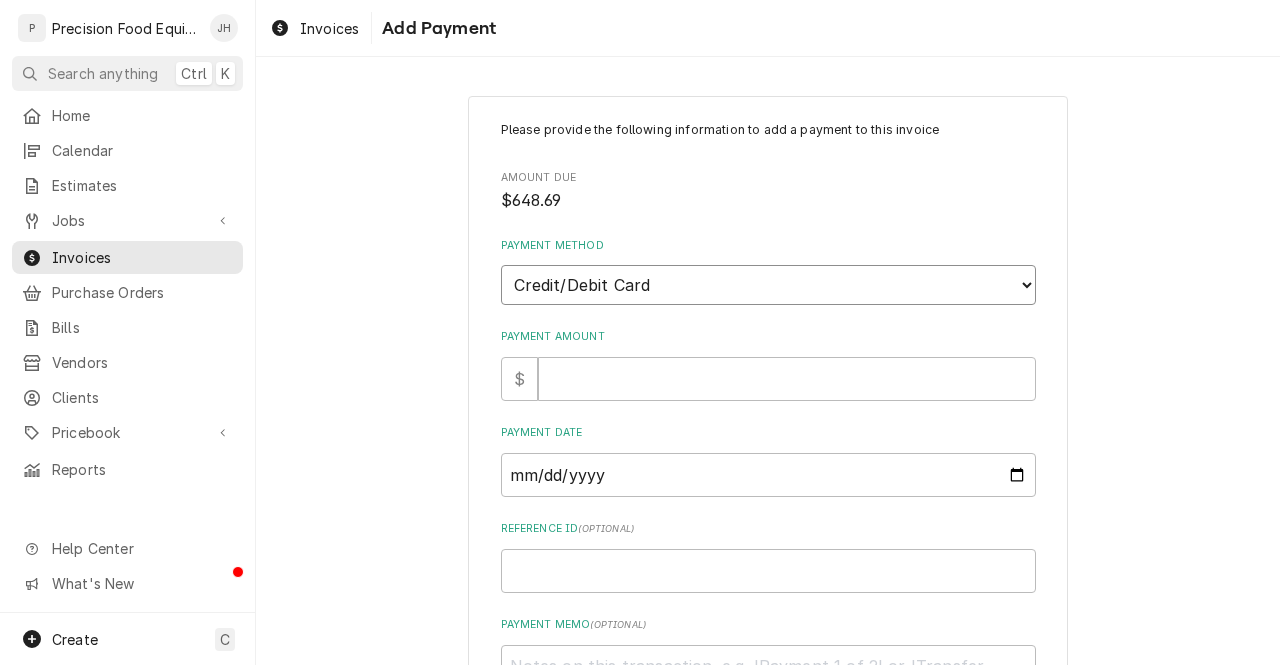 click on "Choose a Payment Method... Cash Check Credit/Debit Card ACH/eCheck Other" at bounding box center (768, 285) 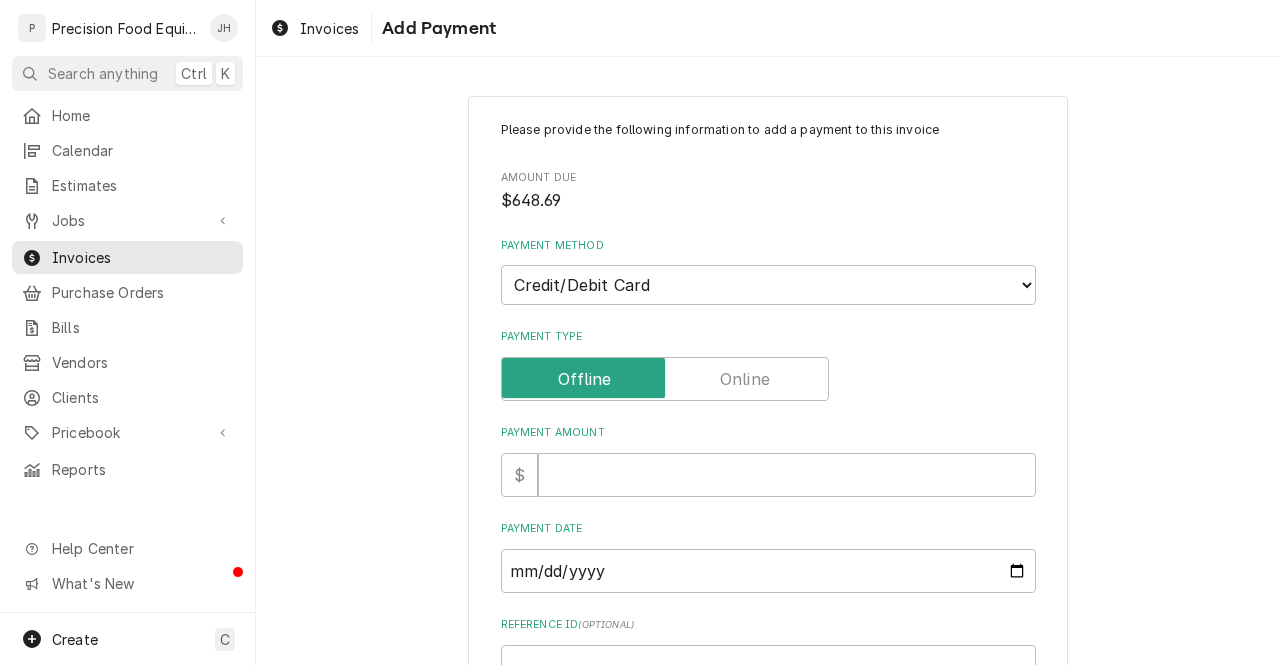 click at bounding box center (665, 379) 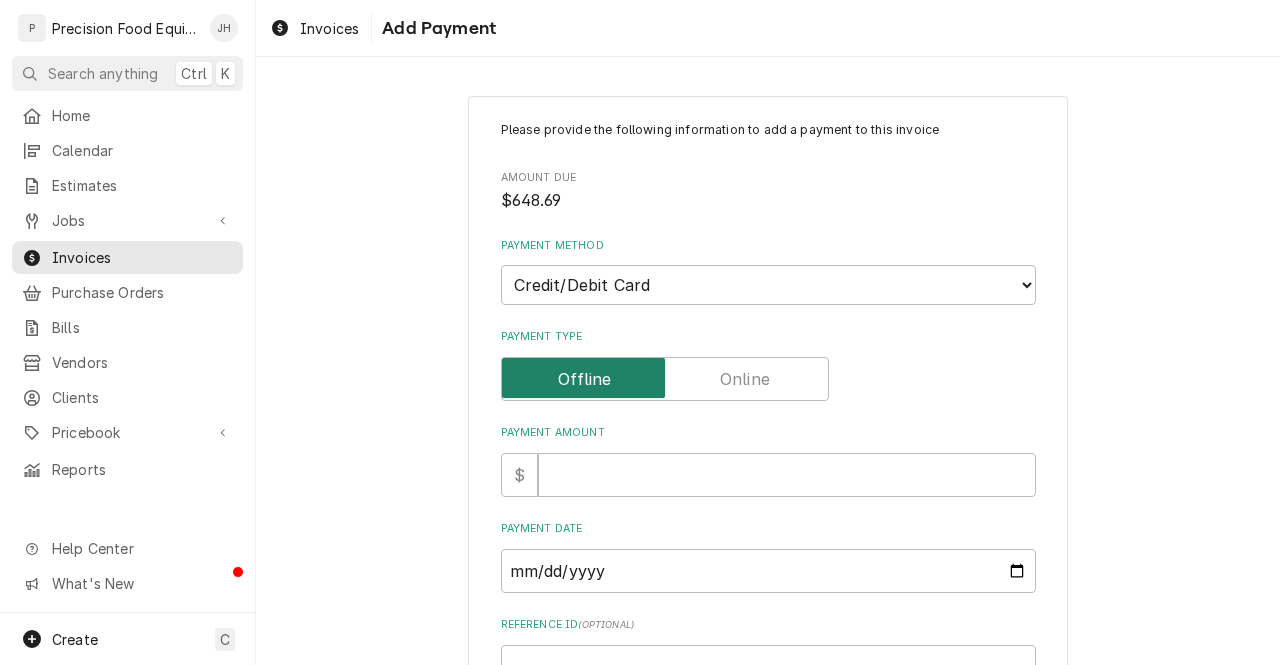 click at bounding box center [665, 379] 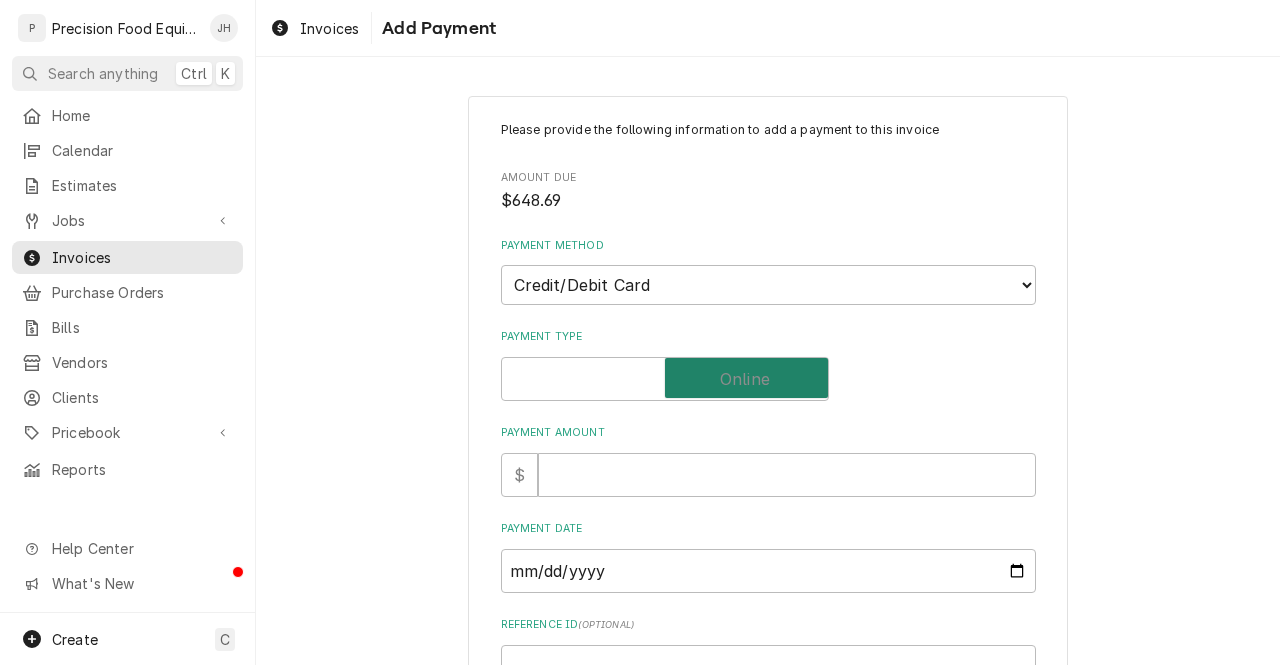 checkbox on "true" 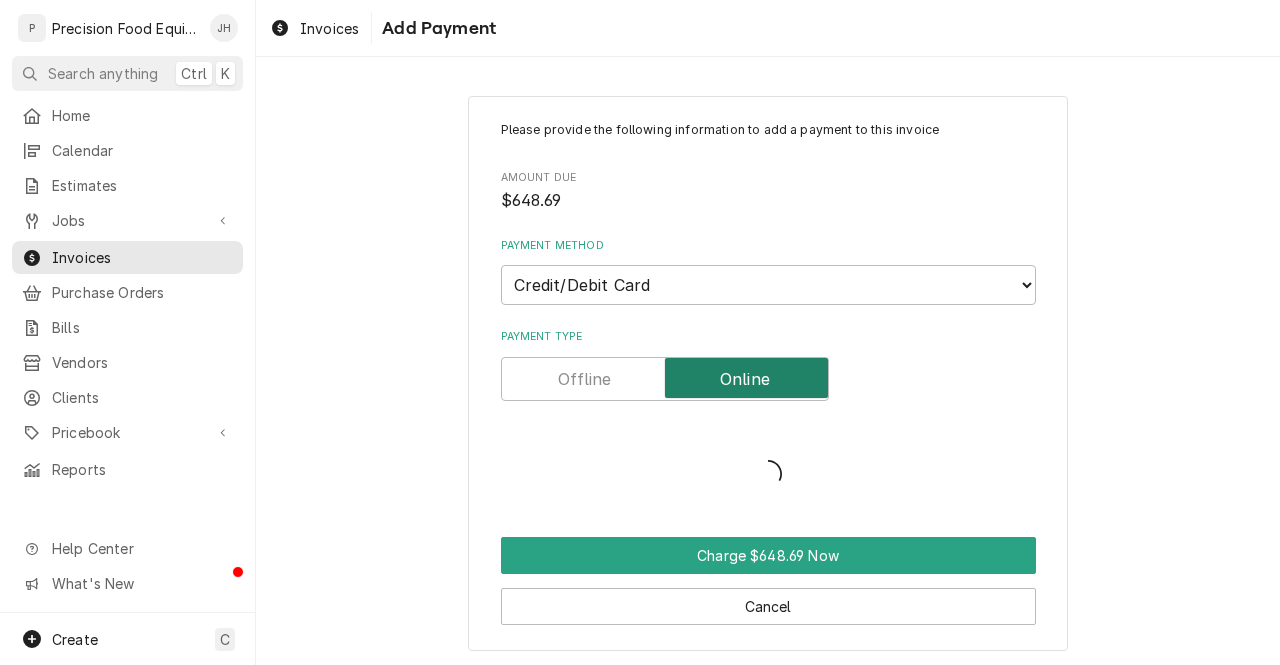 type on "x" 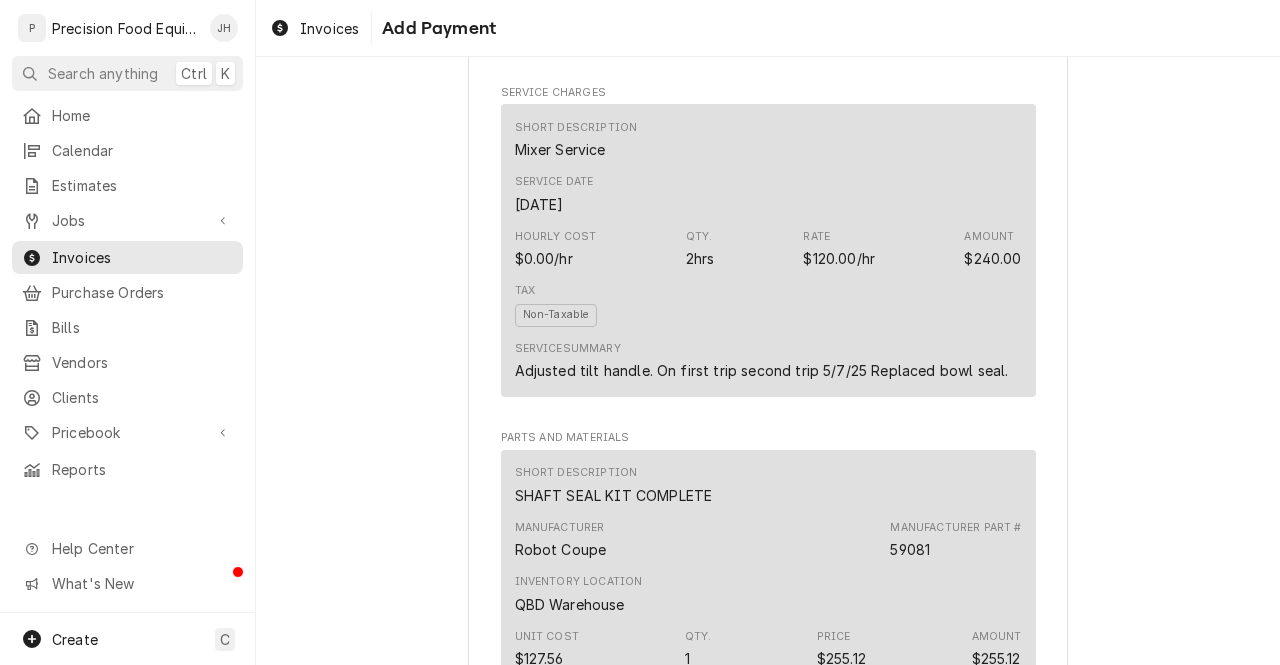 scroll, scrollTop: 1082, scrollLeft: 0, axis: vertical 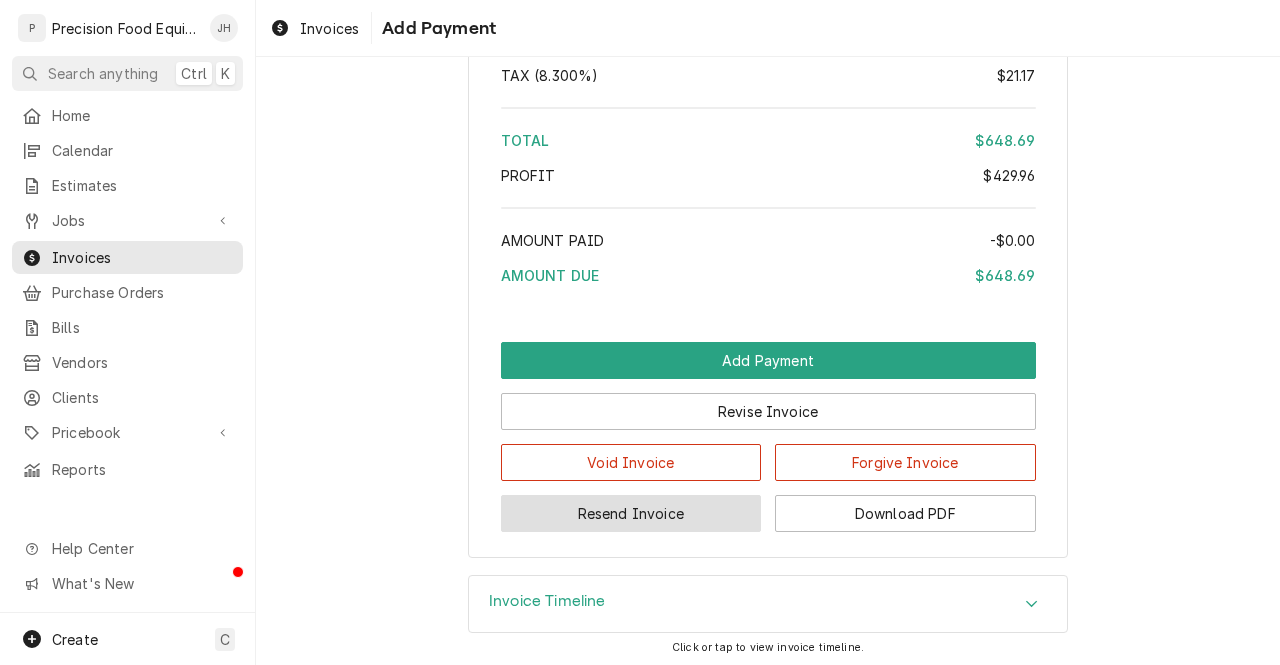click on "Resend Invoice" at bounding box center [631, 513] 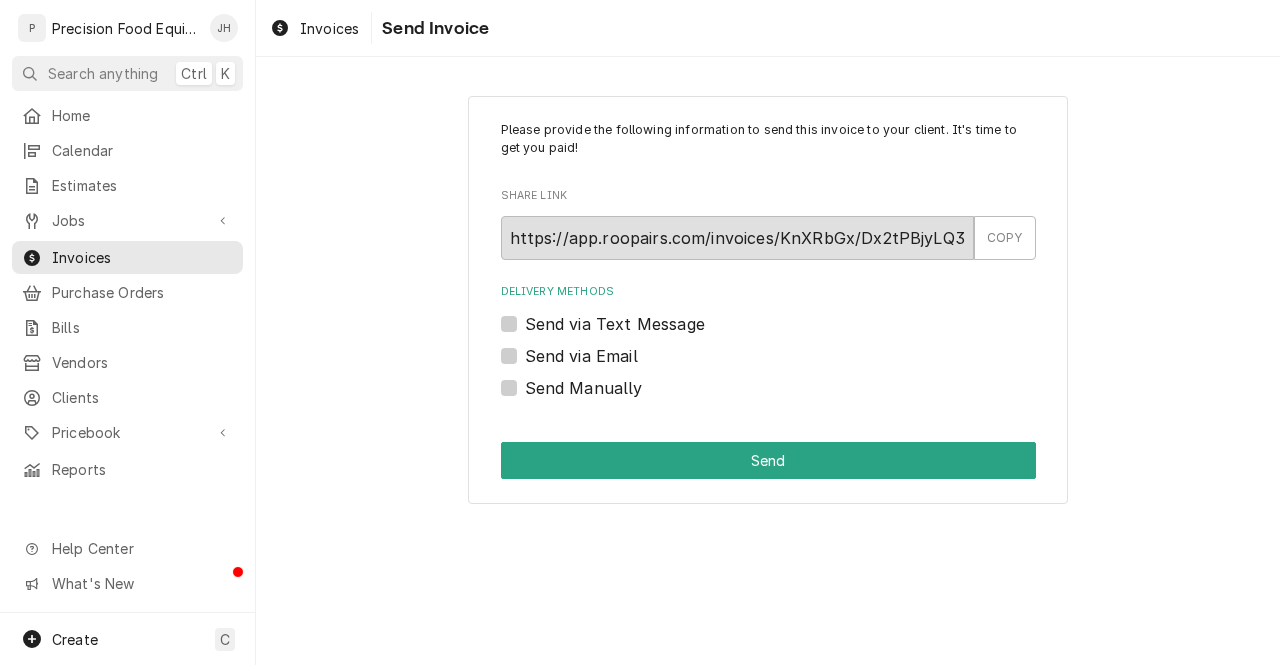 scroll, scrollTop: 0, scrollLeft: 0, axis: both 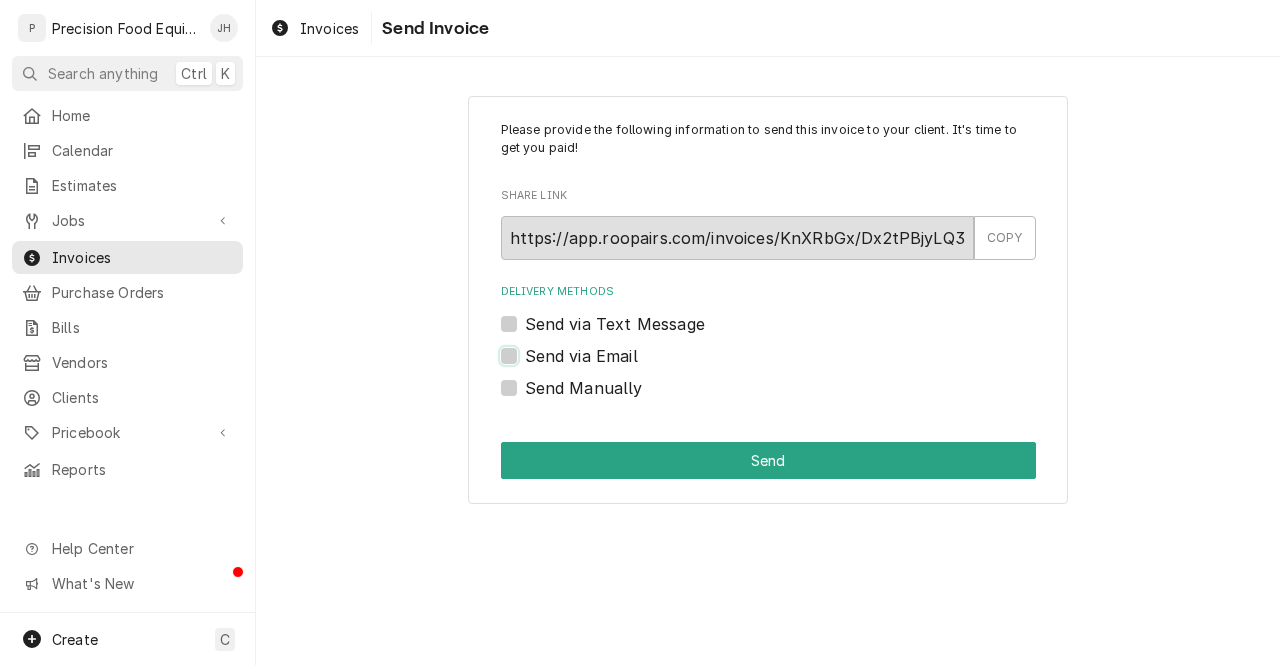 click on "Send via Email" at bounding box center [792, 366] 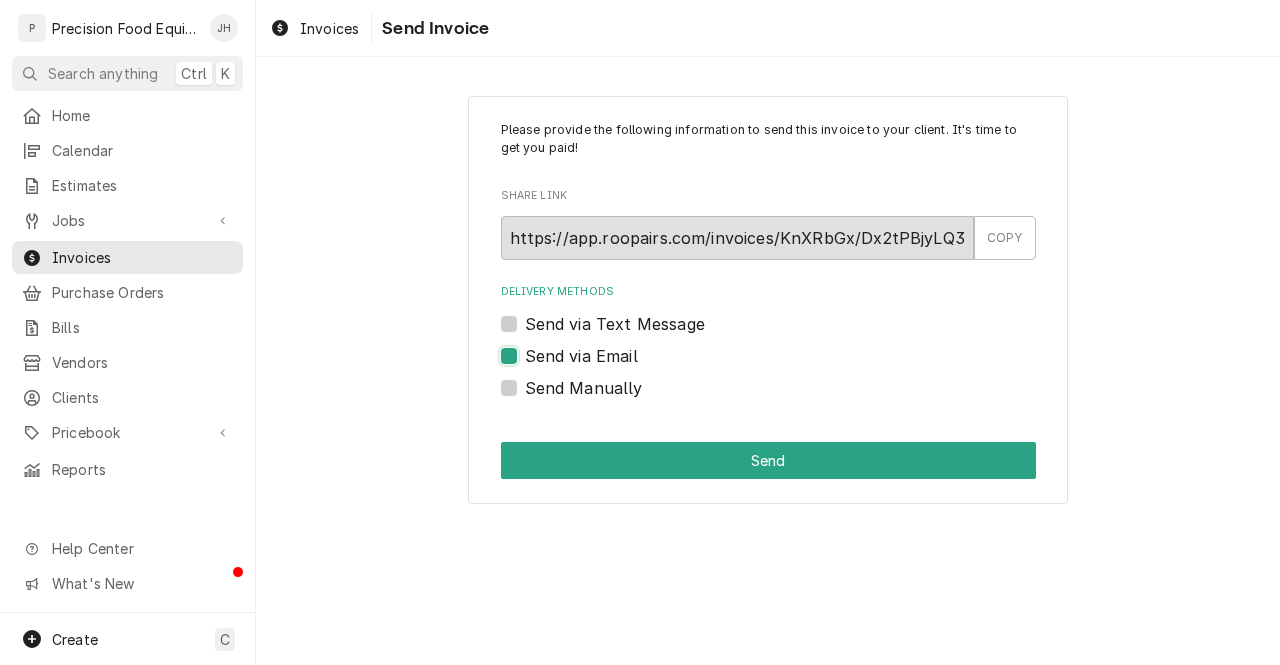 checkbox on "true" 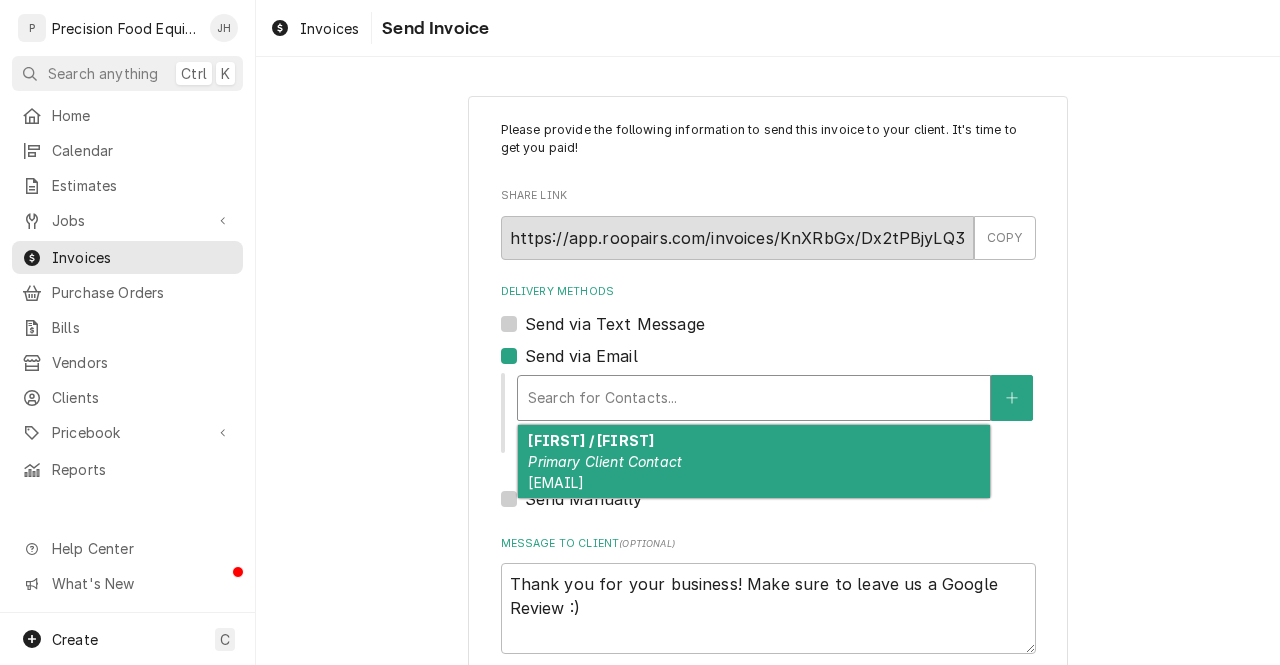 click at bounding box center (754, 398) 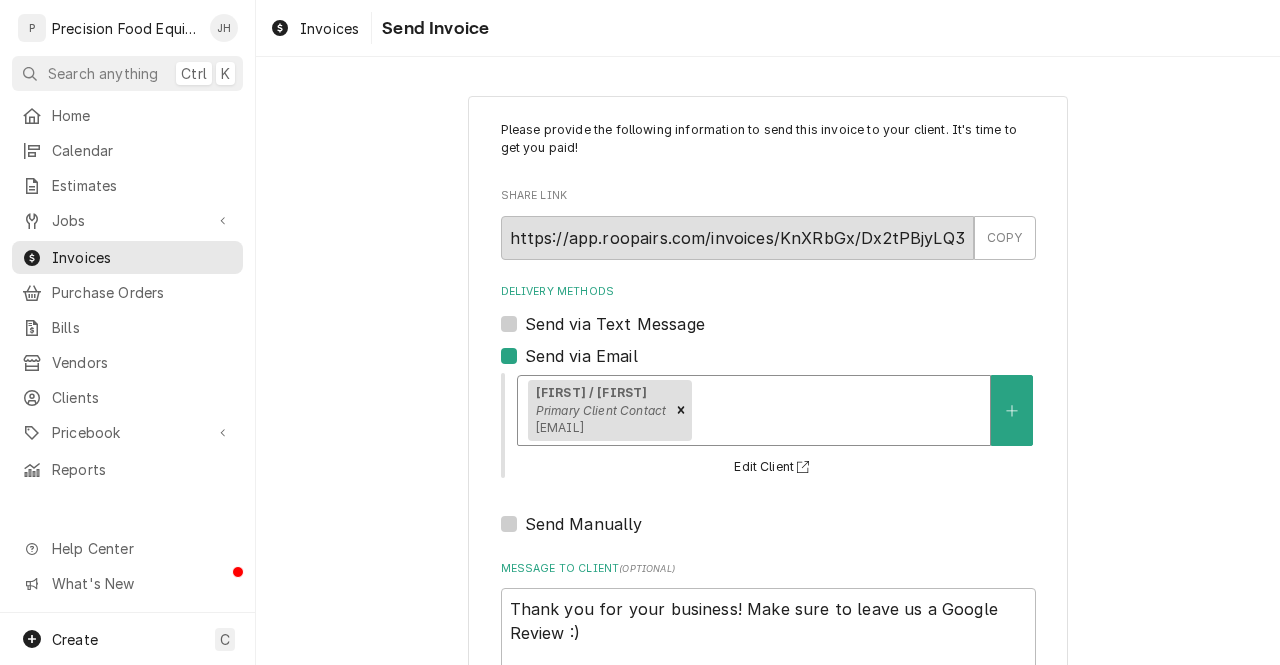 scroll, scrollTop: 136, scrollLeft: 0, axis: vertical 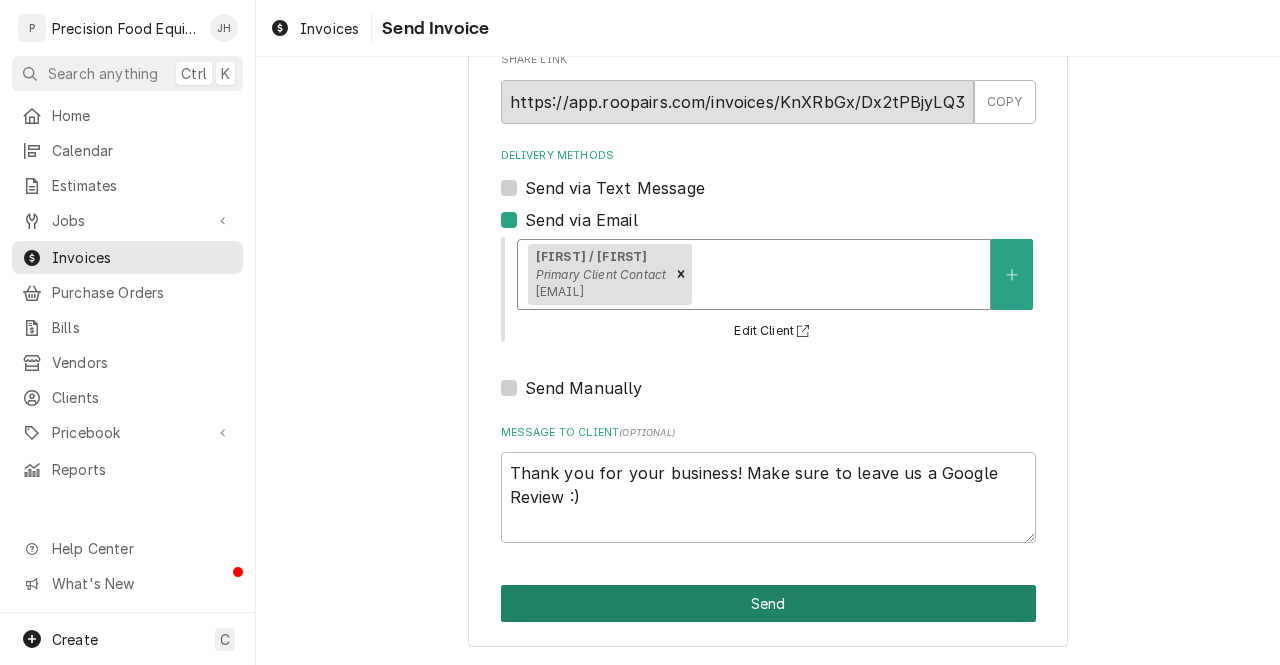 click on "Send" at bounding box center [768, 603] 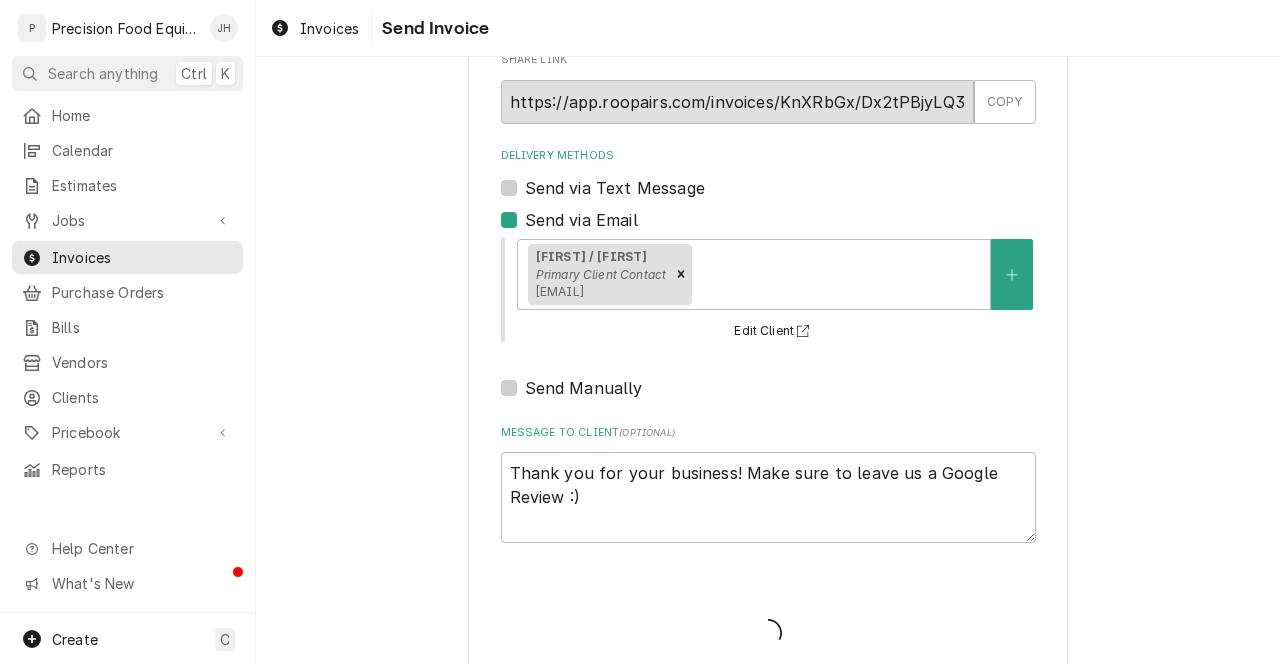 type on "x" 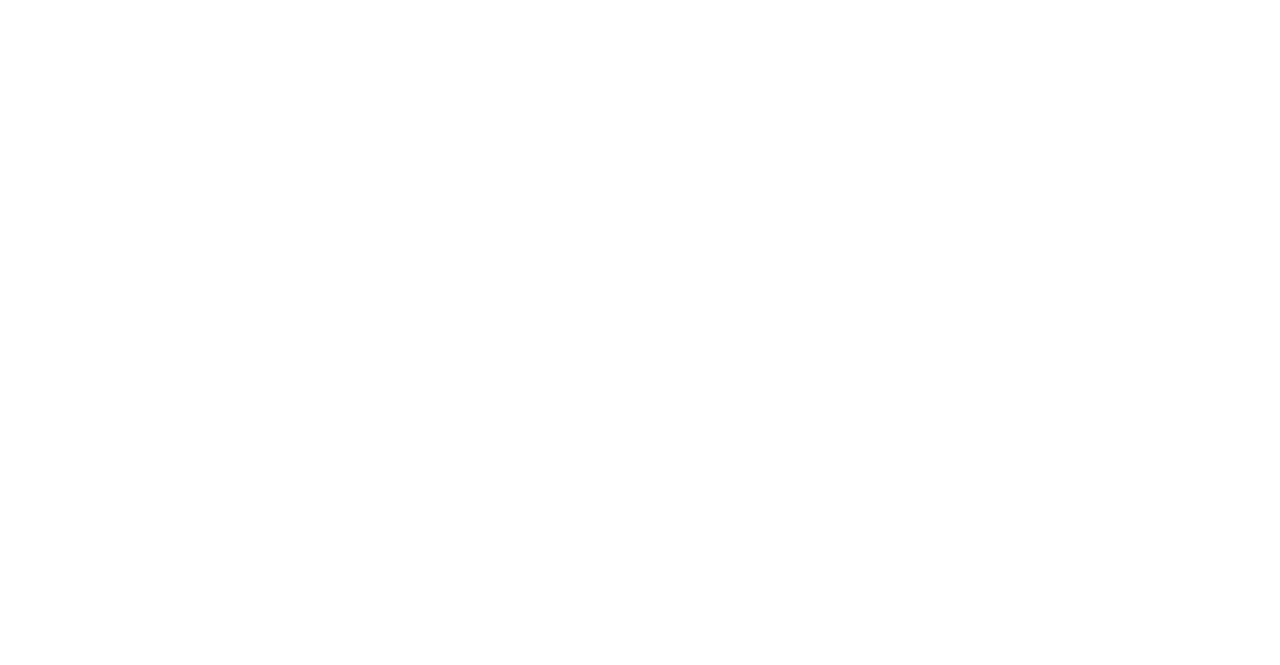 scroll, scrollTop: 0, scrollLeft: 0, axis: both 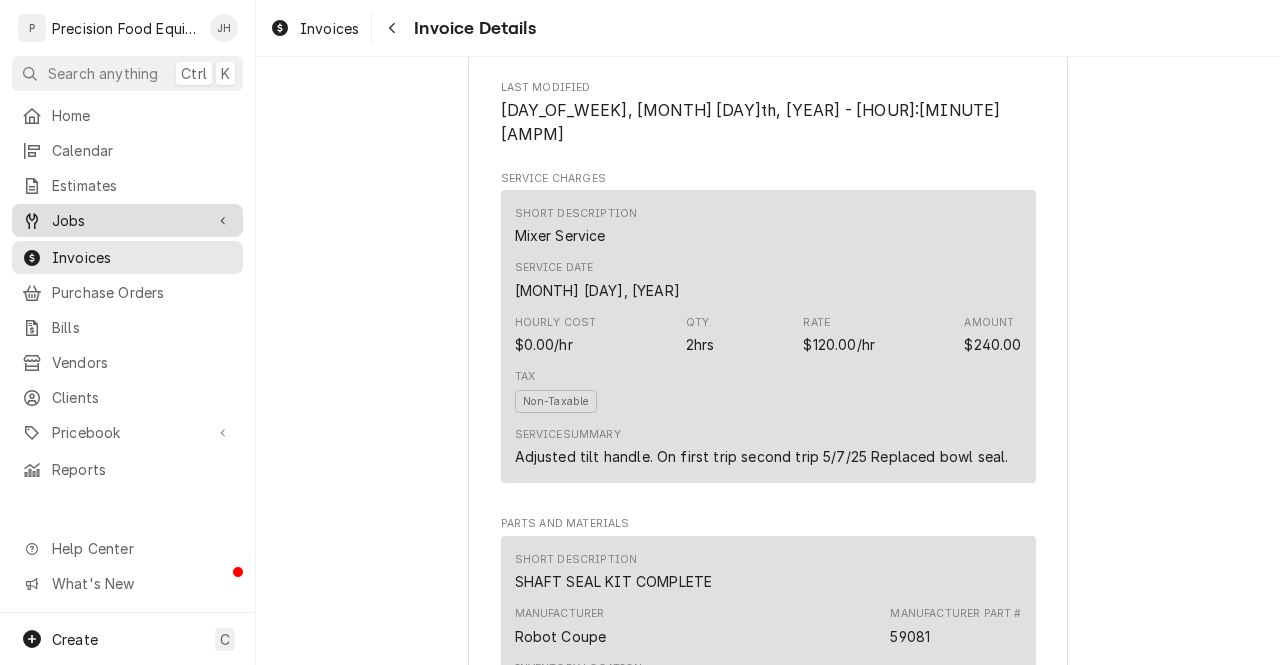 click on "Jobs" at bounding box center (127, 220) 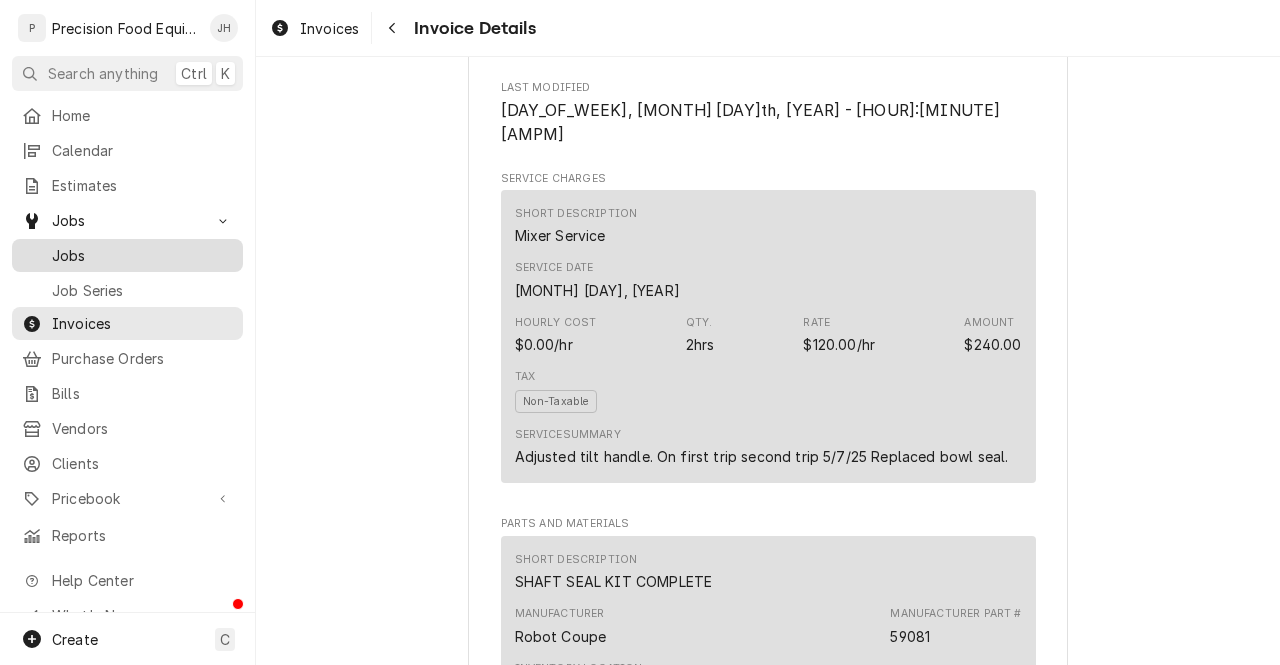 click on "Jobs" at bounding box center [142, 255] 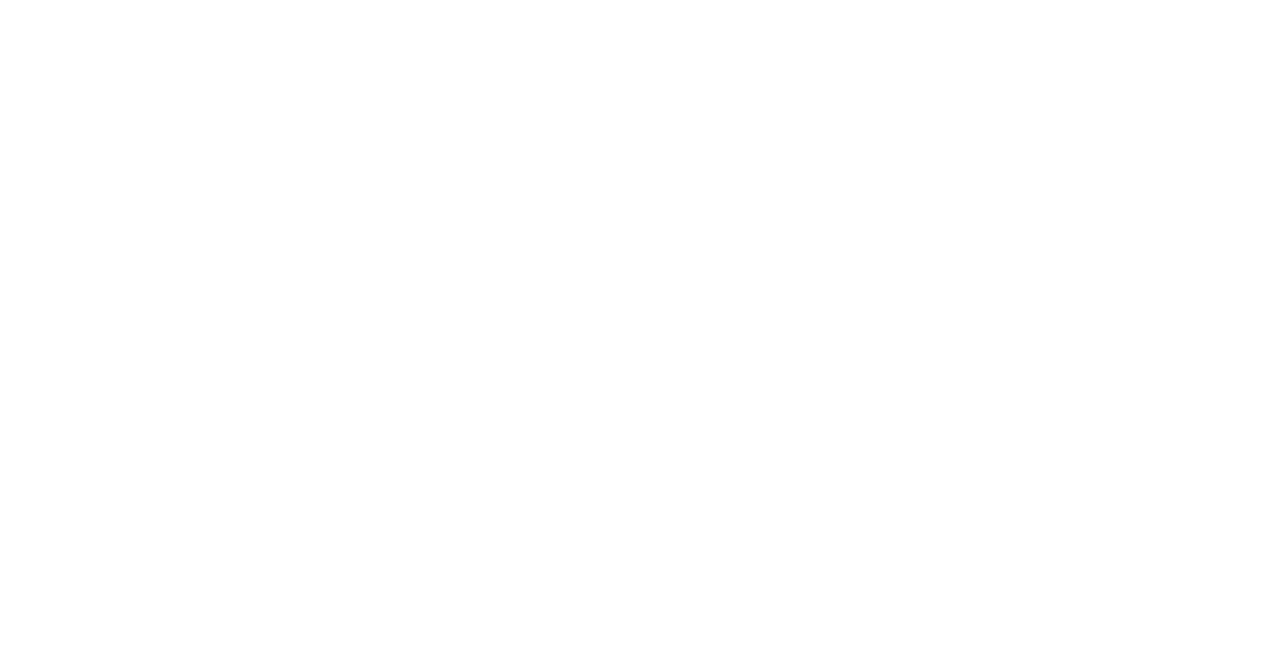 scroll, scrollTop: 0, scrollLeft: 0, axis: both 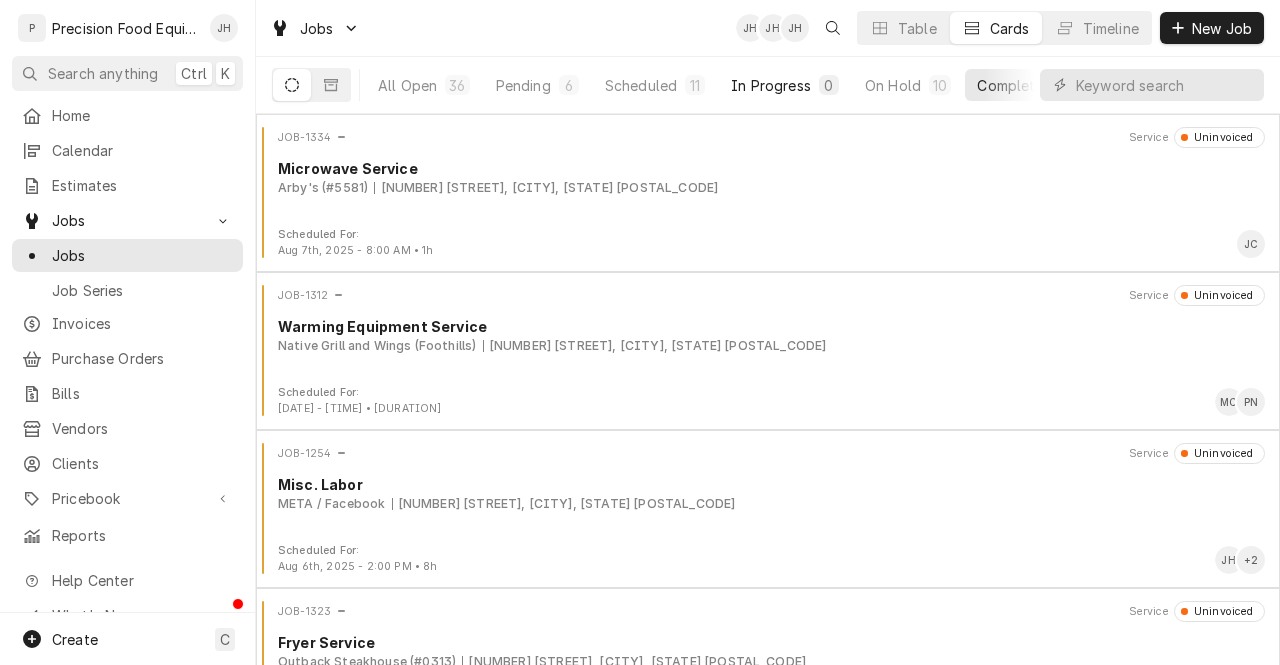 click on "In Progress" at bounding box center (771, 85) 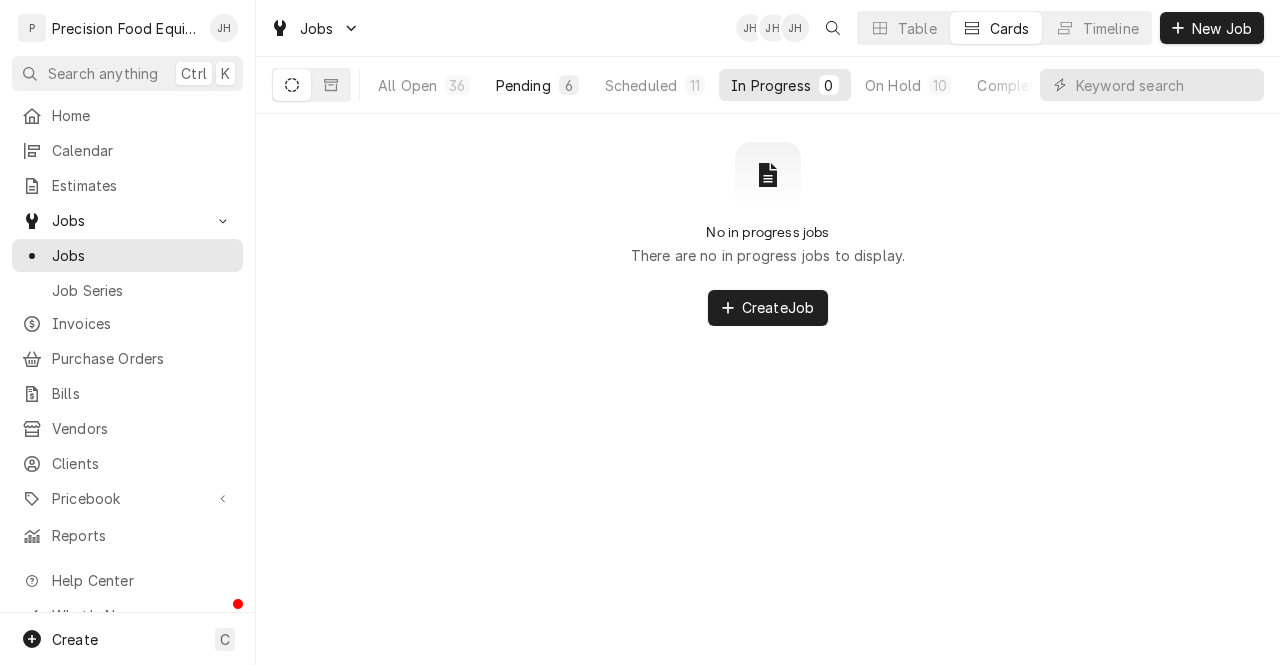 click on "6" at bounding box center [569, 85] 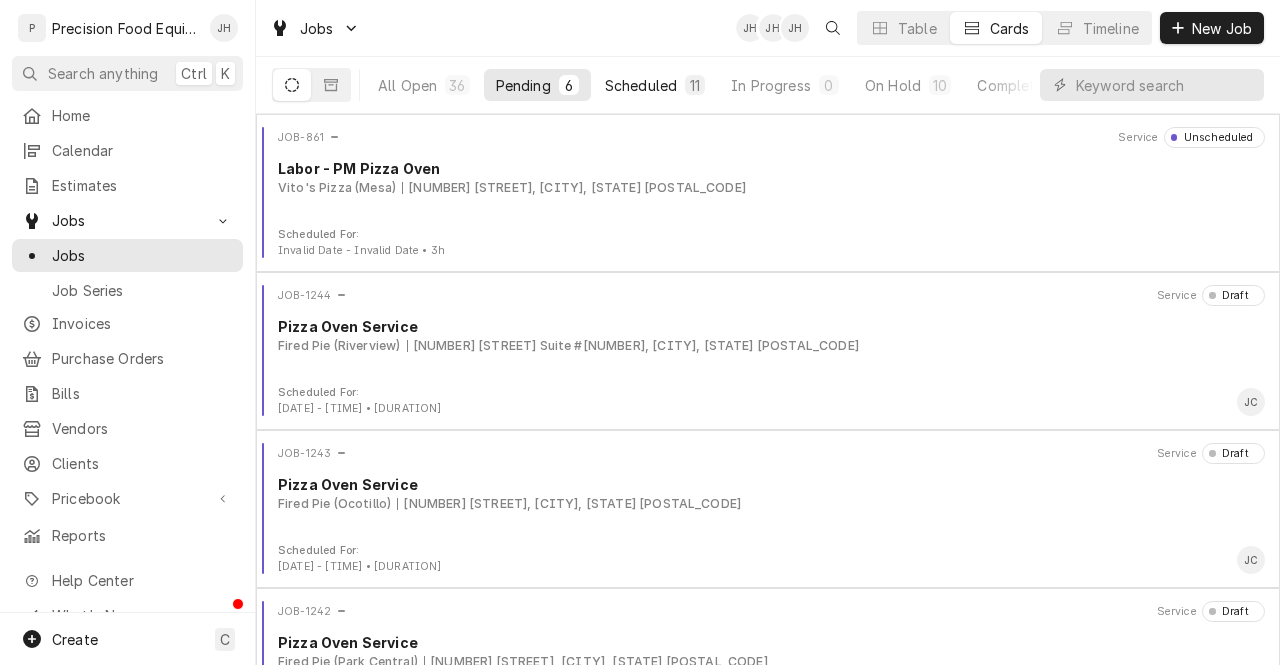 click on "Scheduled 11" at bounding box center (655, 85) 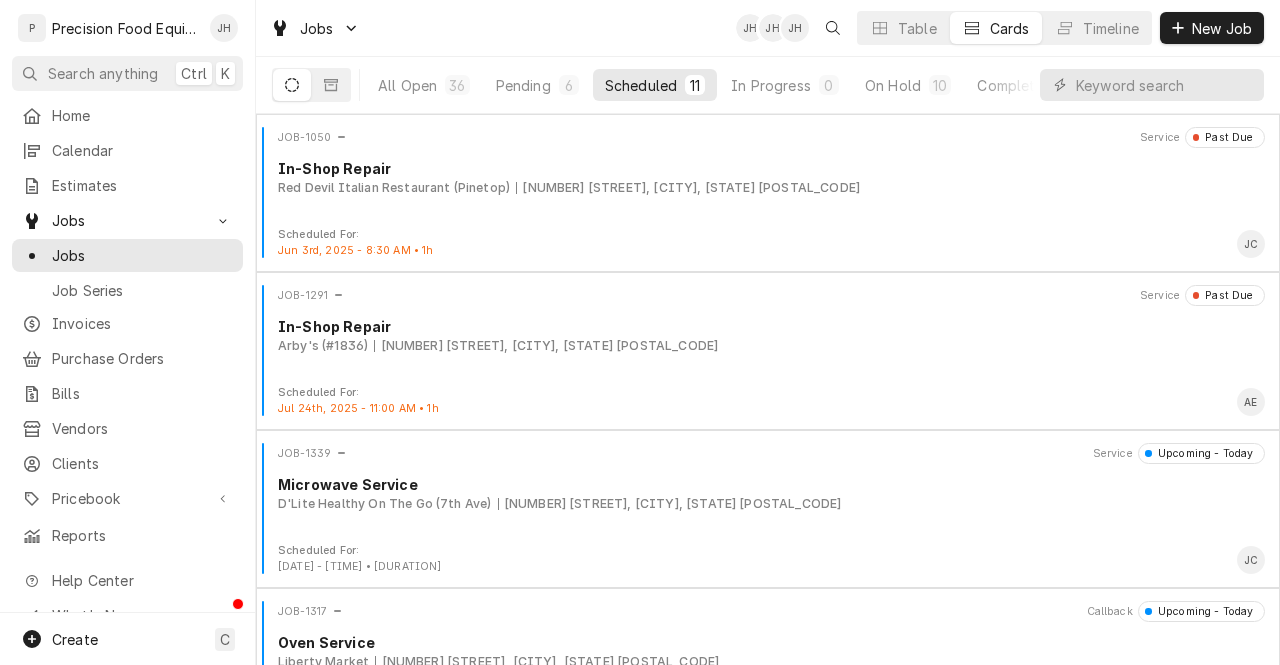 scroll, scrollTop: 982, scrollLeft: 0, axis: vertical 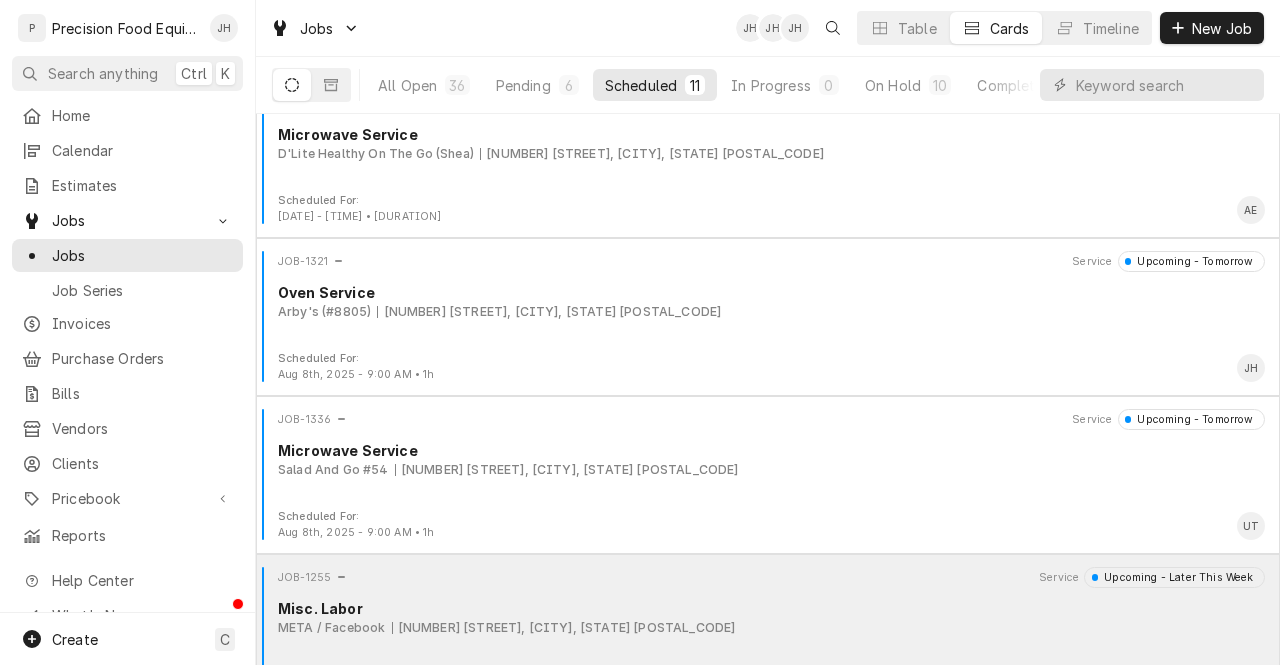 click on "Upcoming - Later This Week" at bounding box center (1175, 578) 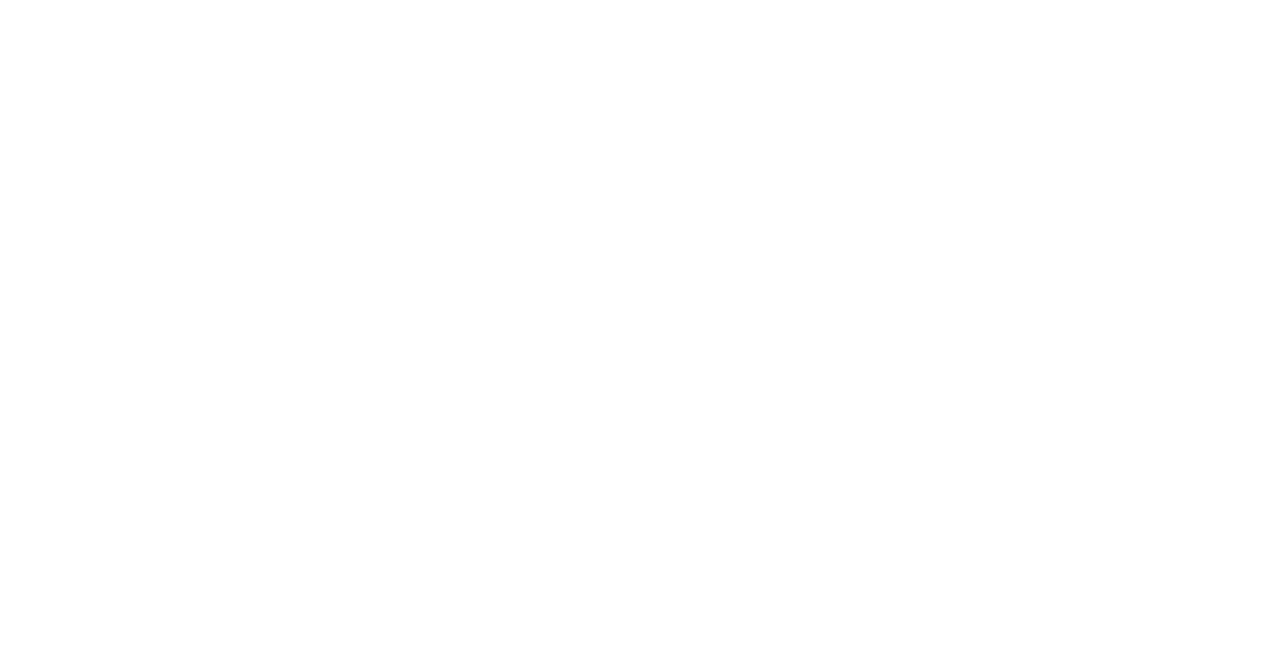 scroll, scrollTop: 0, scrollLeft: 0, axis: both 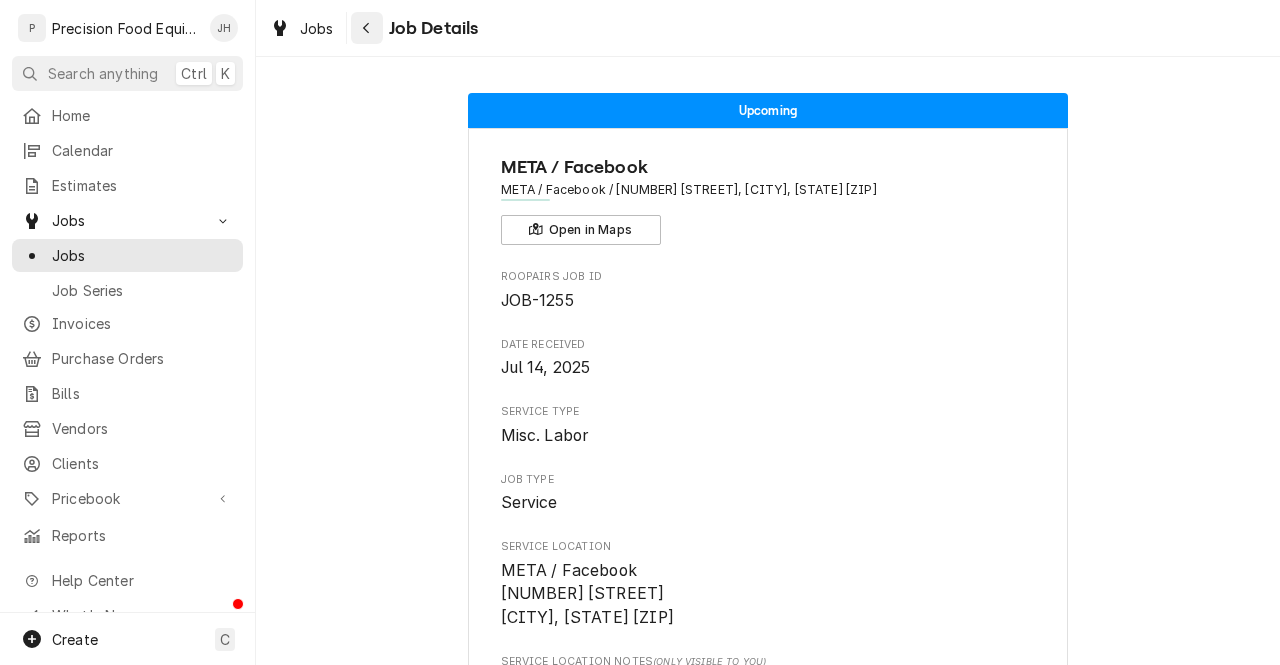 click at bounding box center (367, 28) 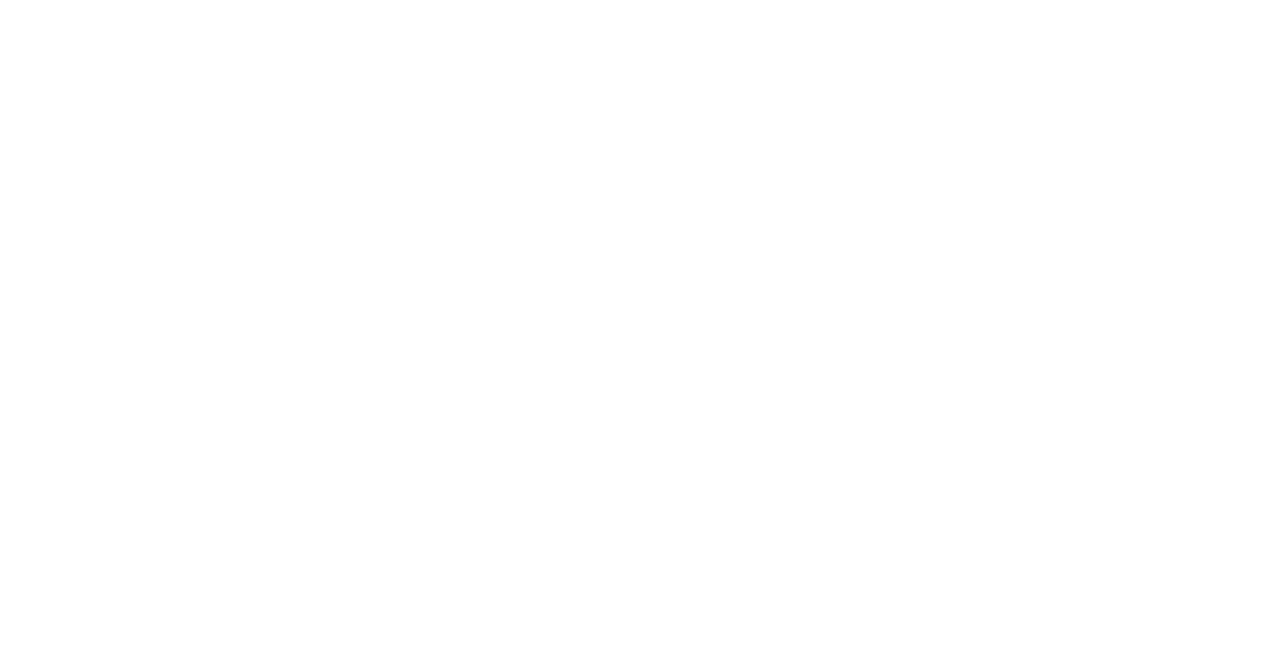 scroll, scrollTop: 0, scrollLeft: 0, axis: both 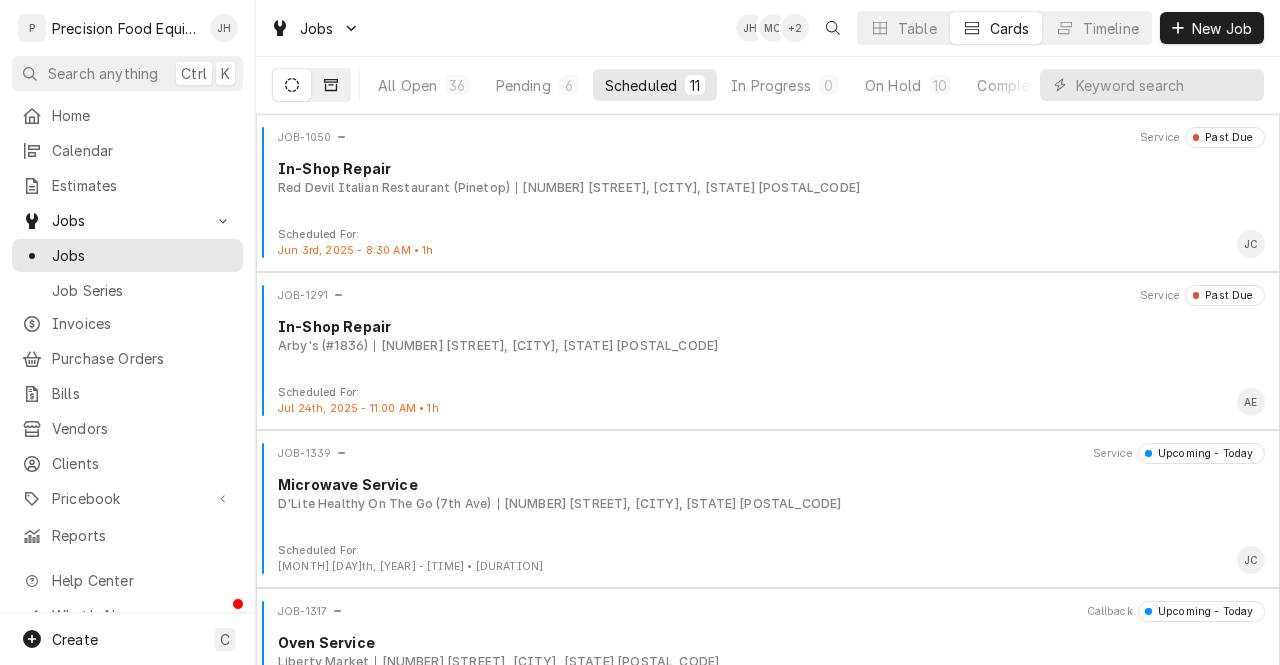 click 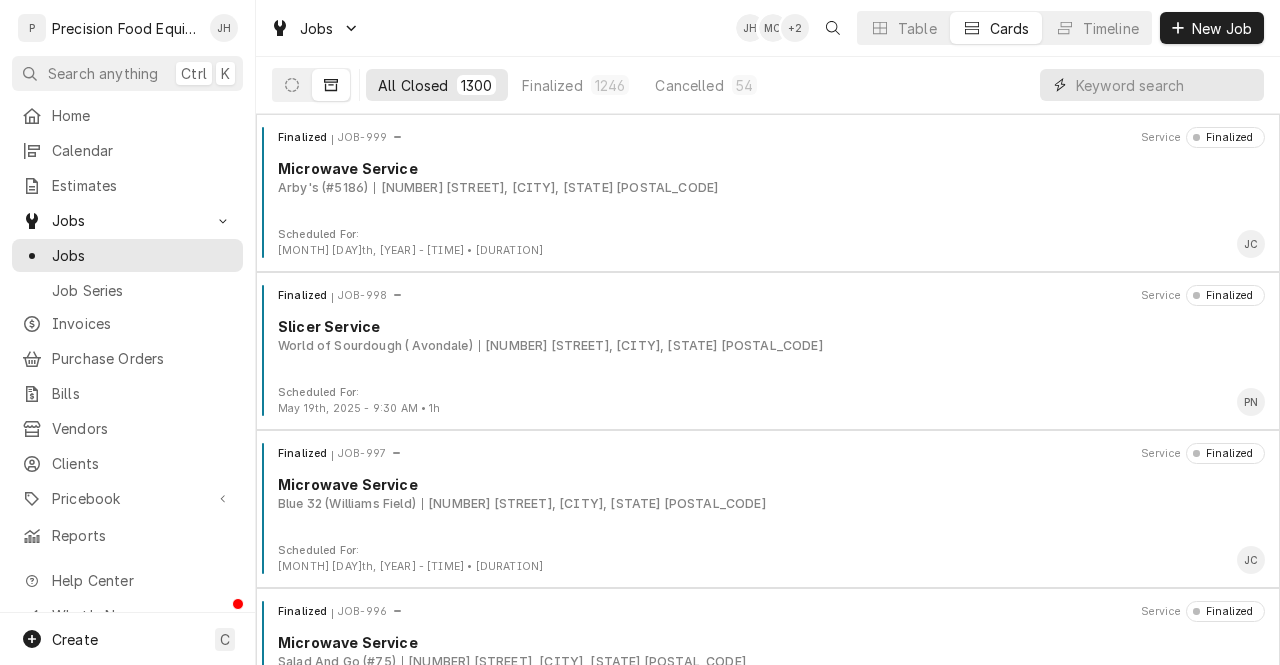click at bounding box center [1165, 85] 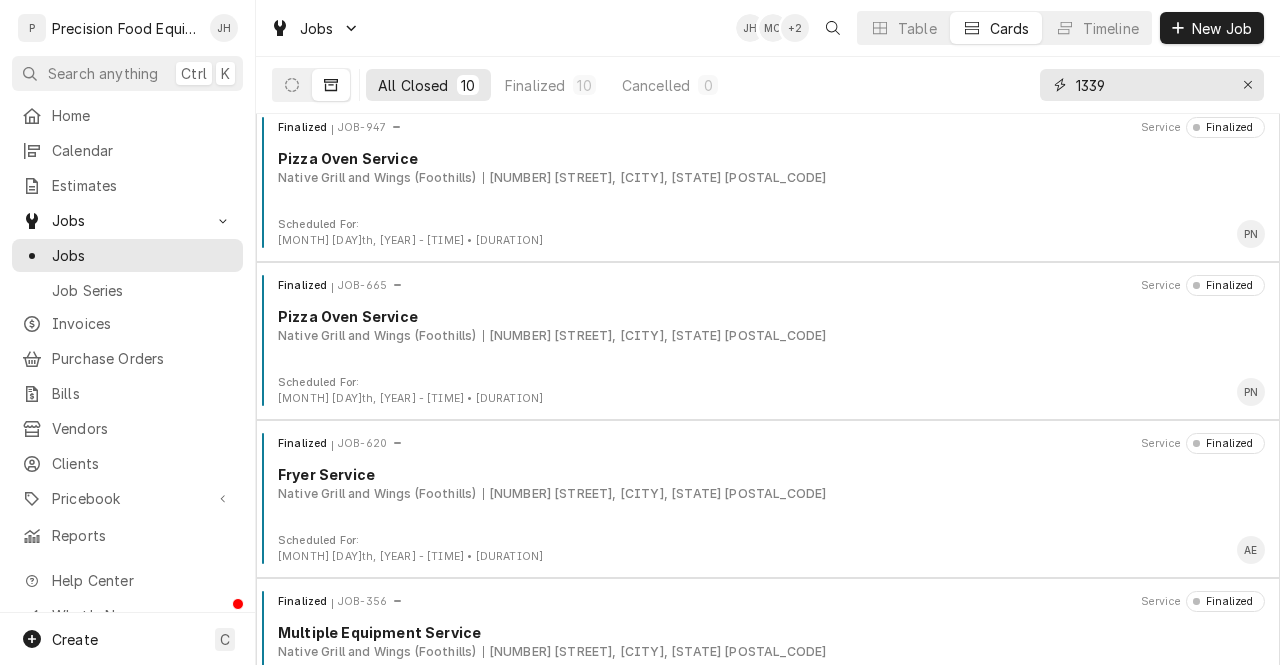 scroll, scrollTop: 14, scrollLeft: 0, axis: vertical 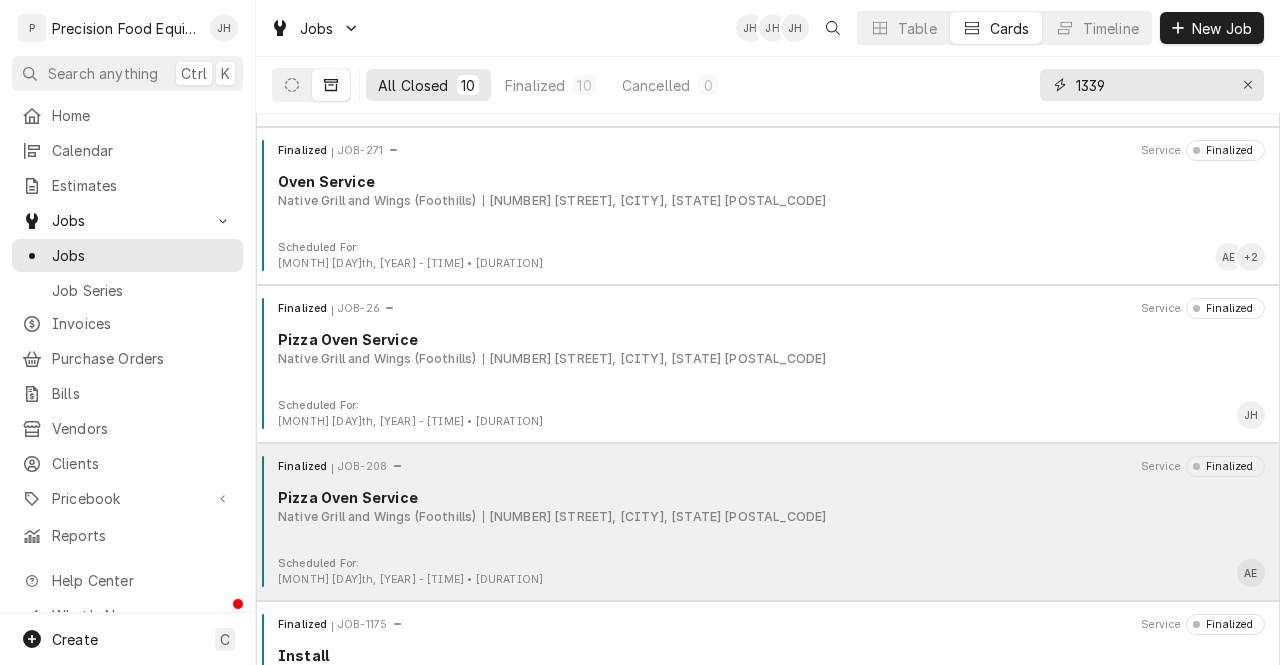 type on "1339" 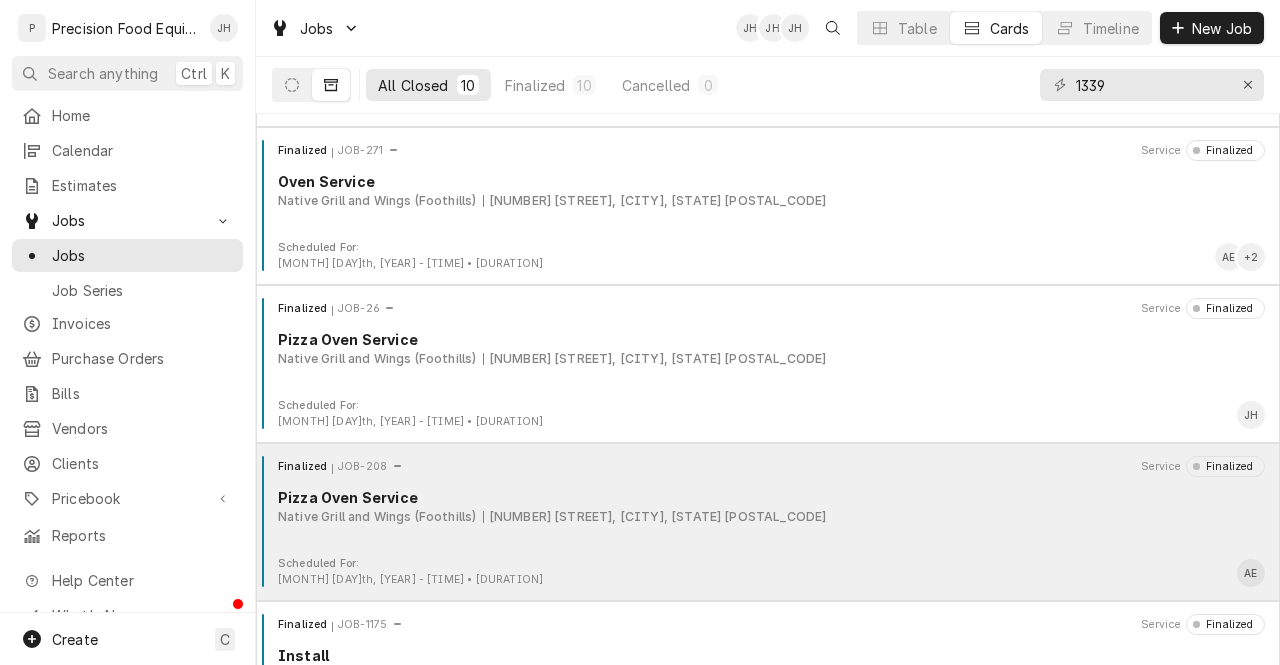 click on "Native Grill and Wings (Foothills) 1339 E. Chandler Blvd, Phoenix, AZ 85048" at bounding box center (771, 517) 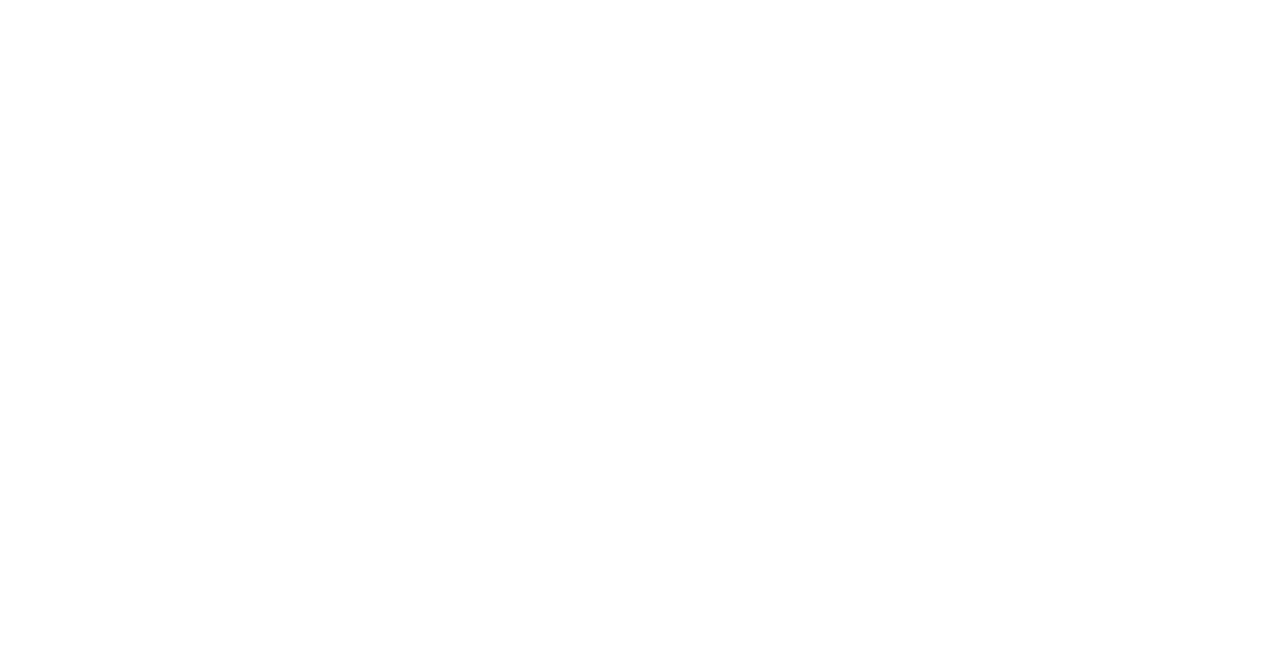 scroll, scrollTop: 0, scrollLeft: 0, axis: both 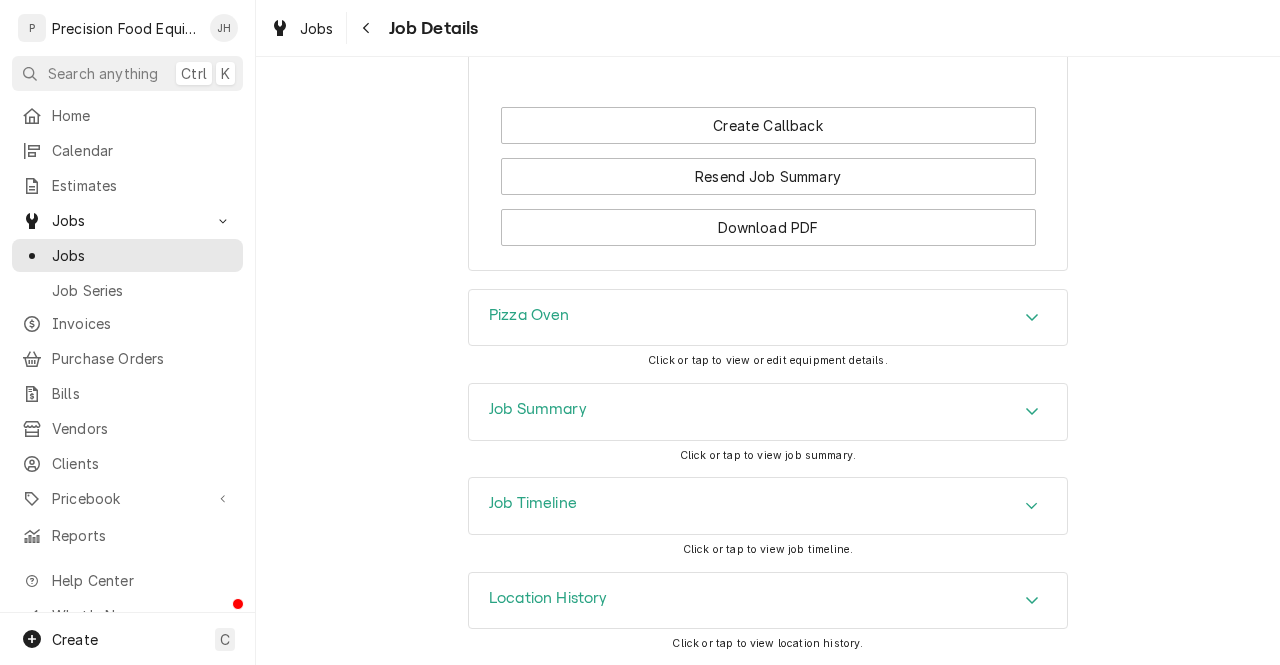 click on "Job Summary" at bounding box center [768, 412] 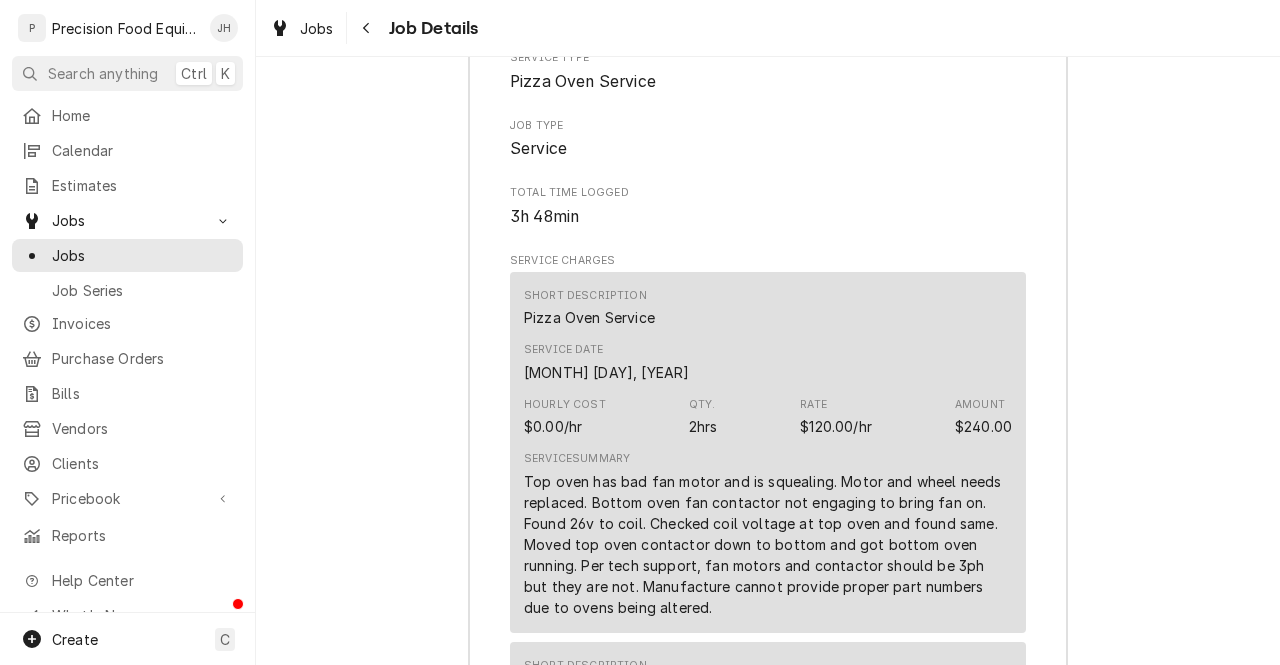 scroll, scrollTop: 2092, scrollLeft: 0, axis: vertical 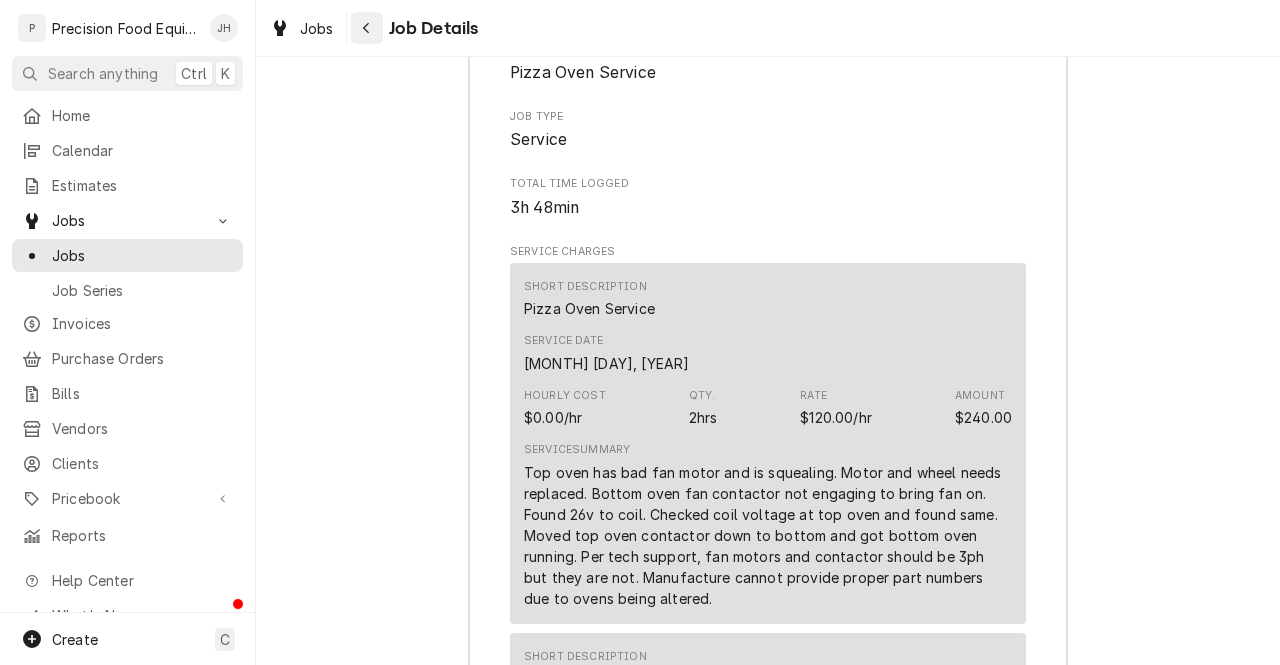 click at bounding box center (367, 28) 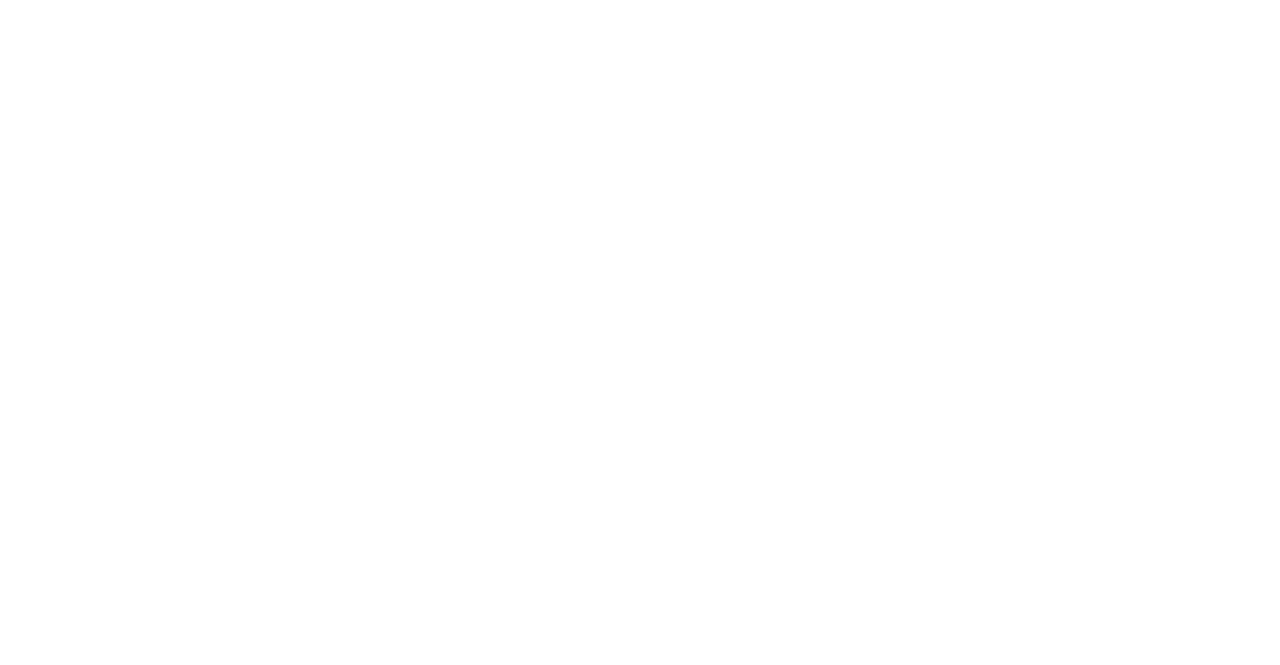 scroll, scrollTop: 0, scrollLeft: 0, axis: both 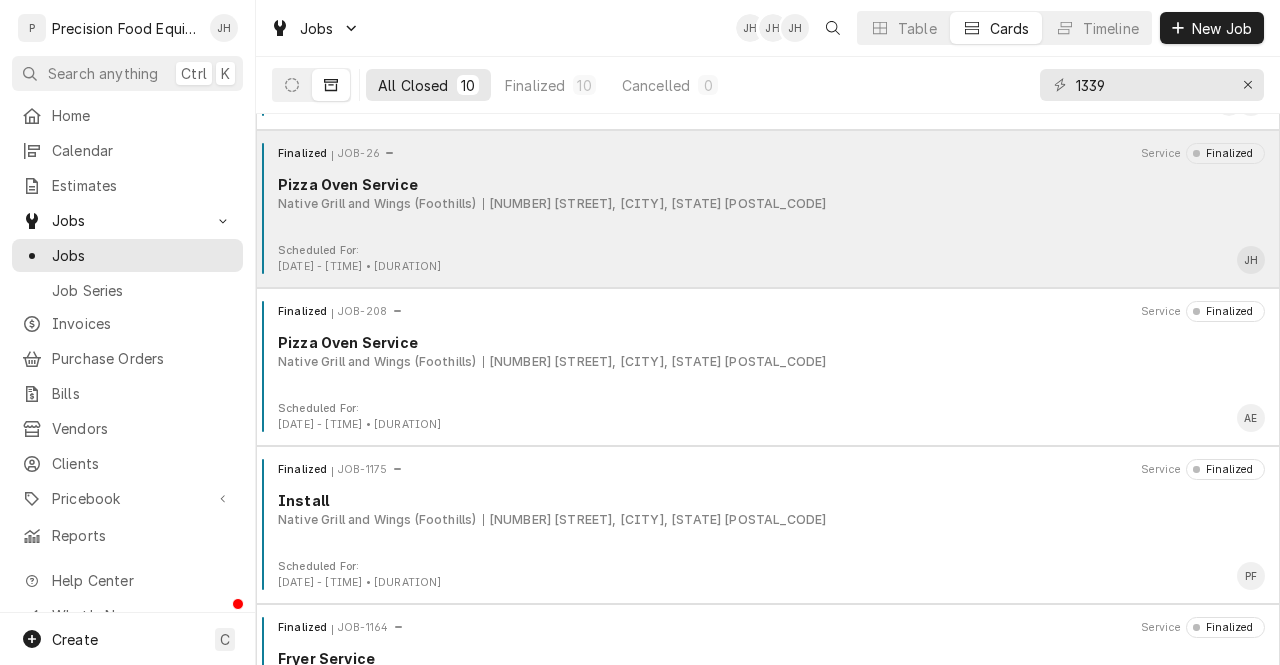 click on "Scheduled For: Sep 27th, 2024 - 9:30 AM • 2h JH" at bounding box center [768, 259] 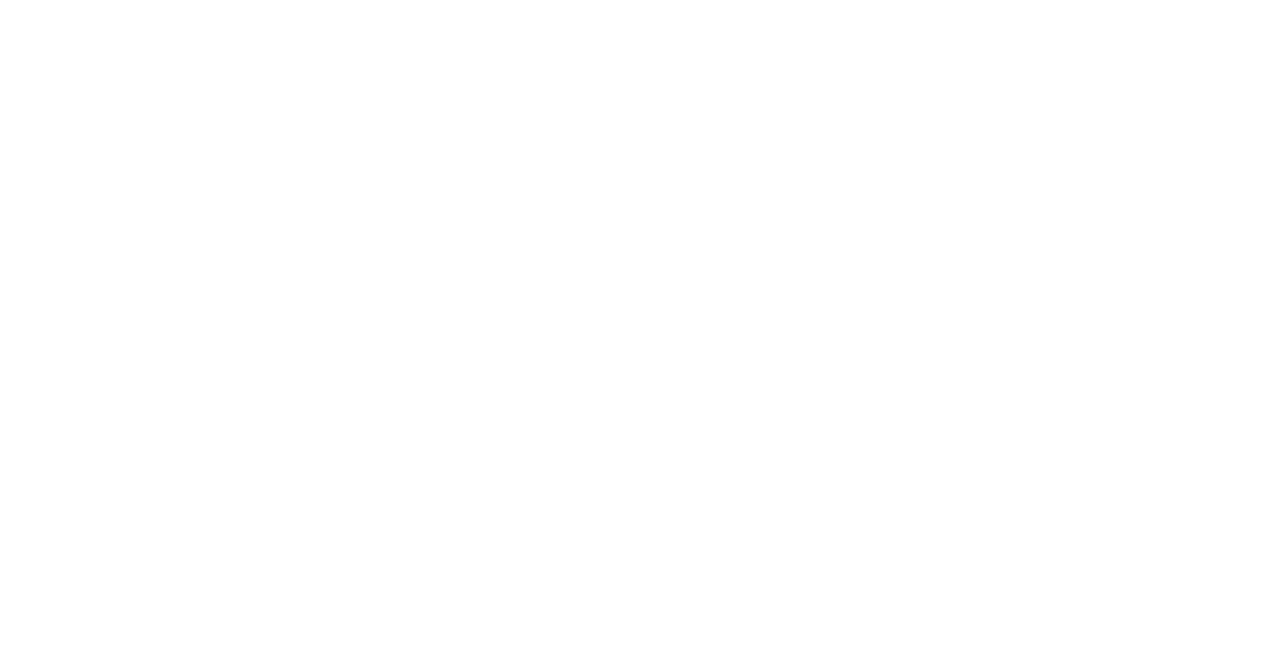 scroll, scrollTop: 0, scrollLeft: 0, axis: both 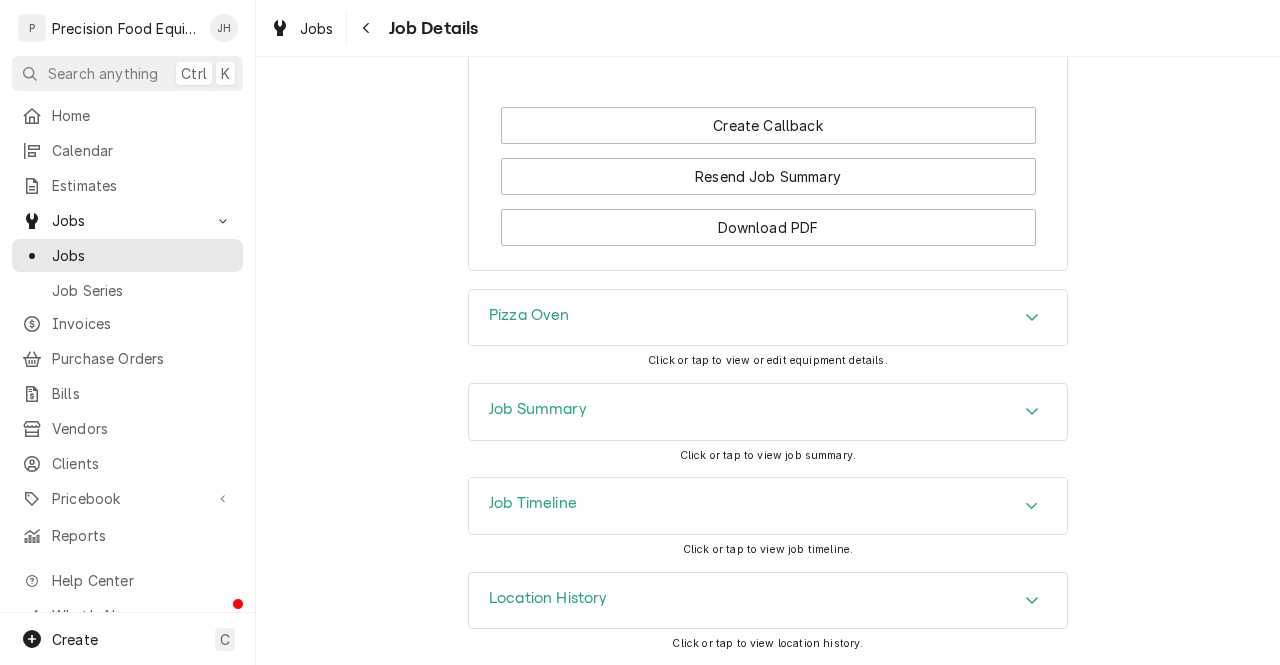 click on "Job Summary" at bounding box center [768, 412] 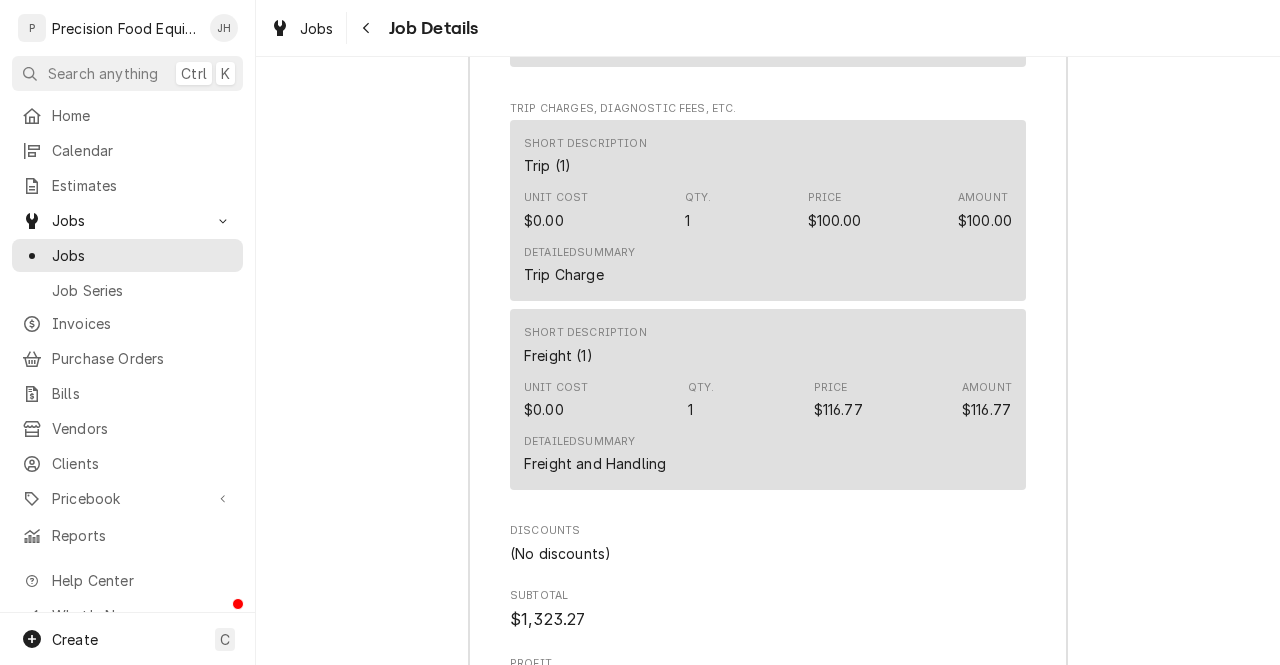scroll, scrollTop: 3046, scrollLeft: 0, axis: vertical 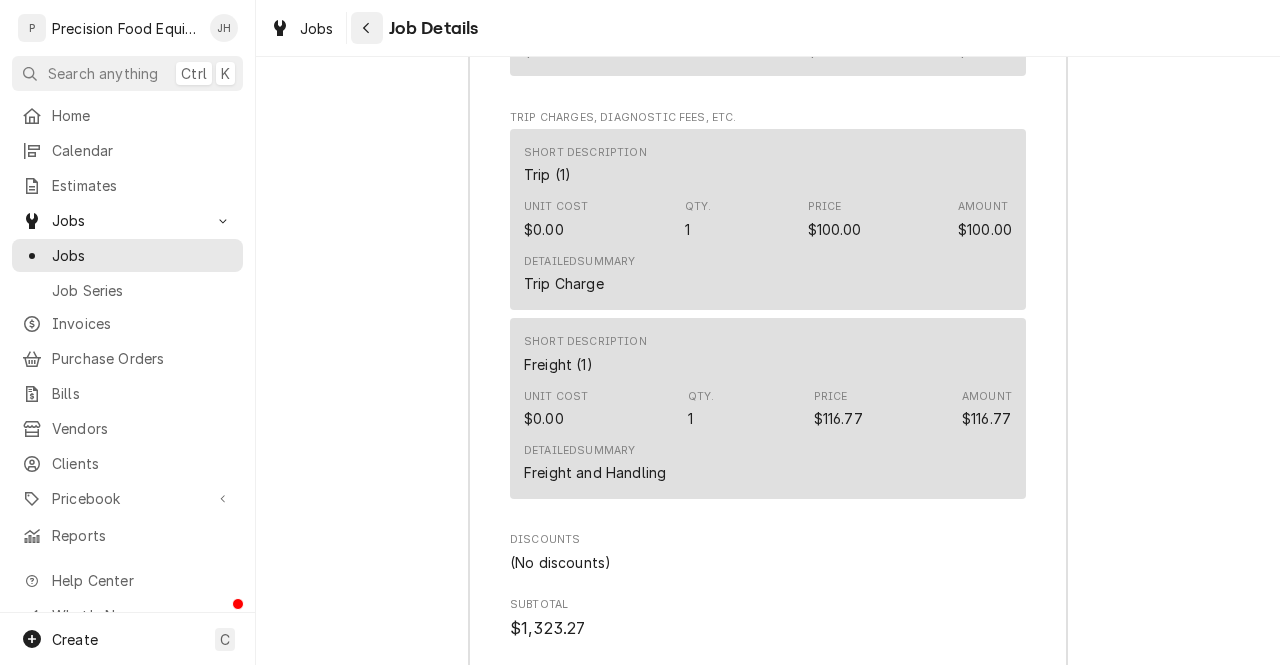 click at bounding box center (367, 28) 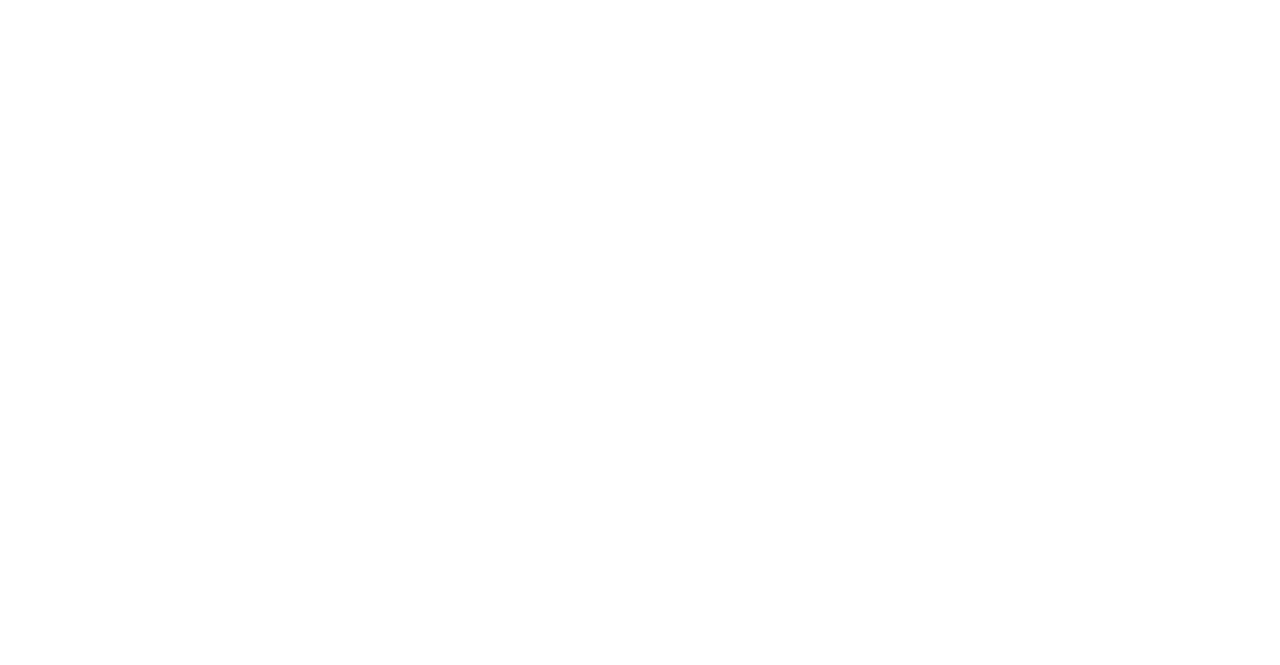 scroll, scrollTop: 0, scrollLeft: 0, axis: both 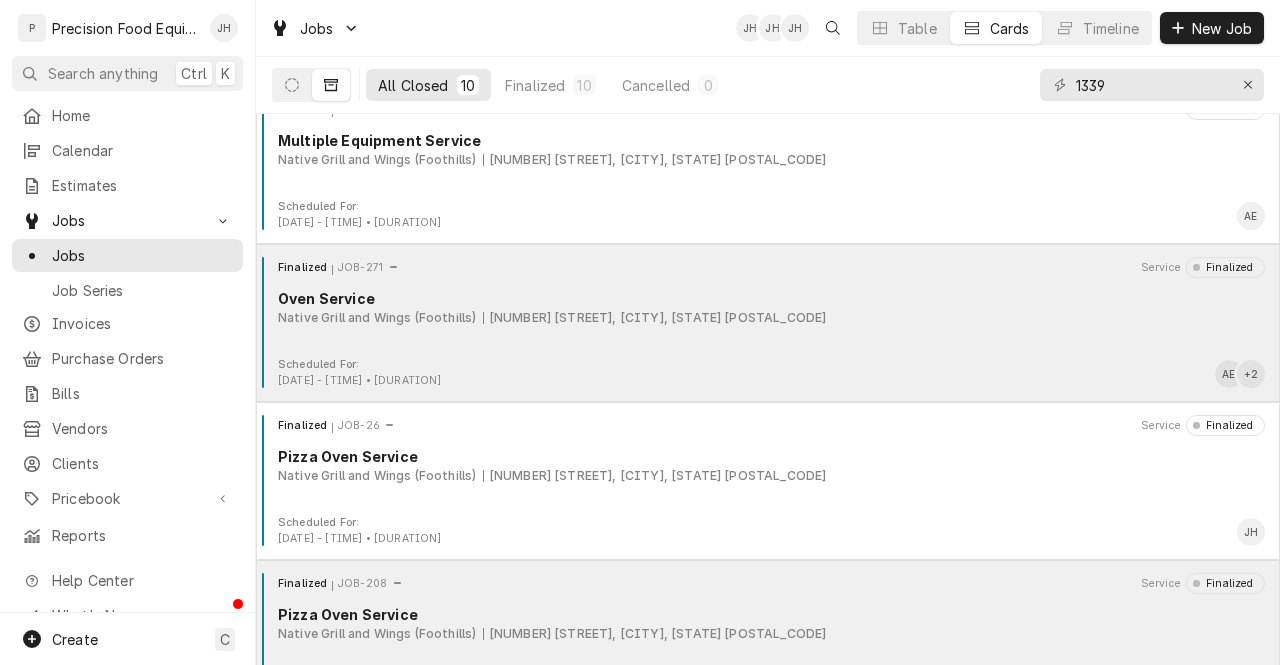 click on "Finalized JOB-271 Service Finalized" at bounding box center (768, 267) 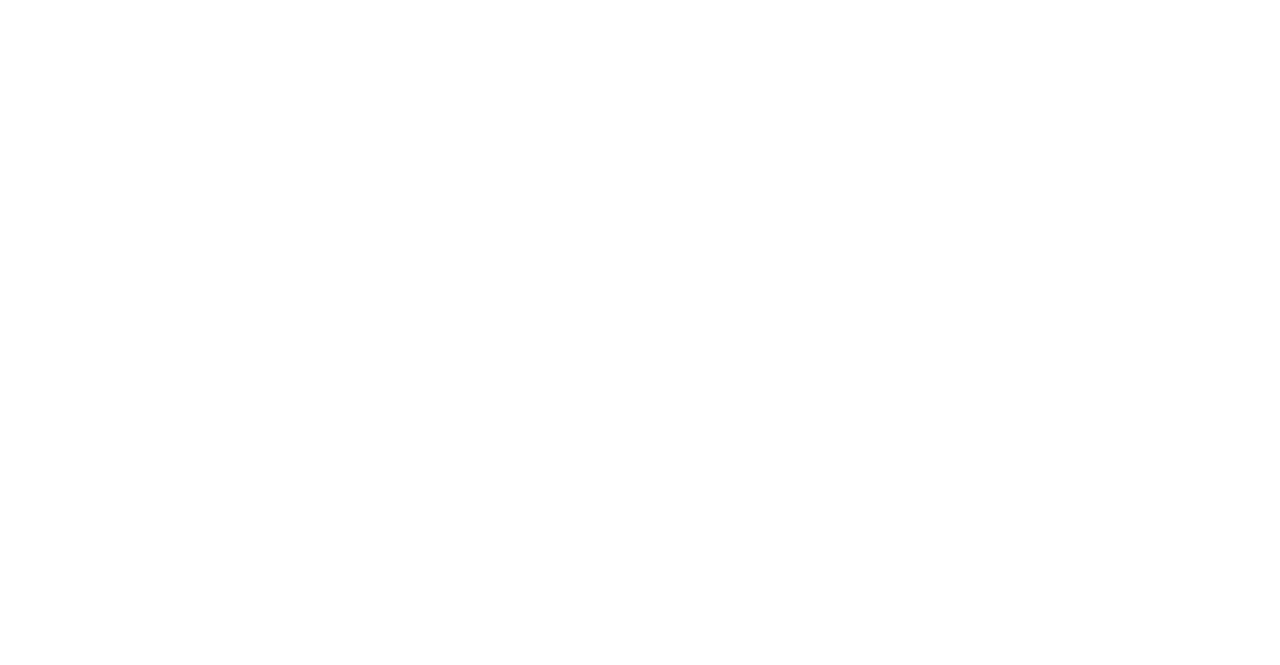scroll, scrollTop: 0, scrollLeft: 0, axis: both 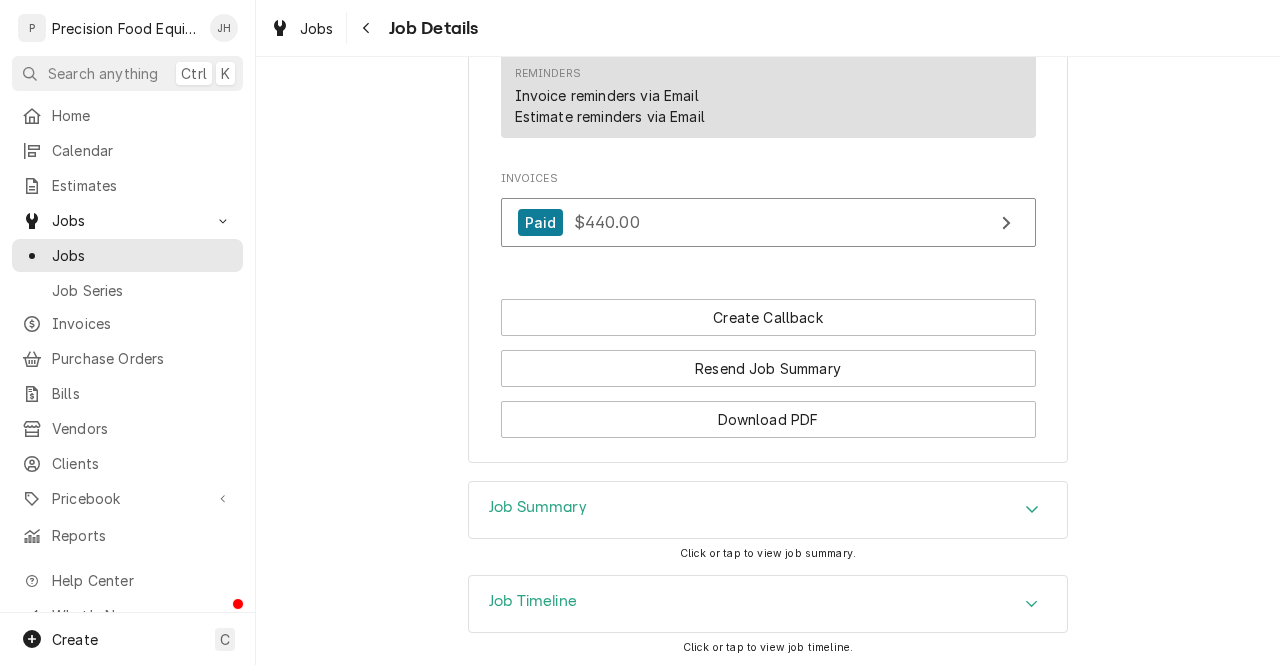 click on "Job Summary" at bounding box center [768, 510] 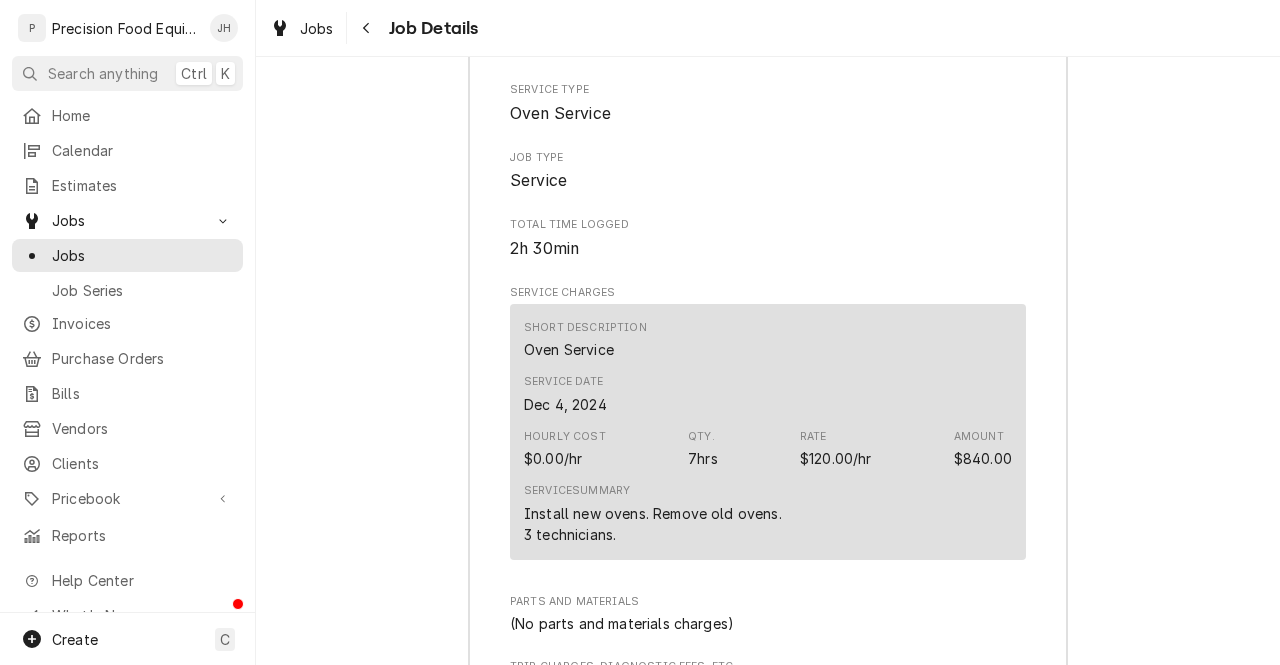 scroll, scrollTop: 2067, scrollLeft: 0, axis: vertical 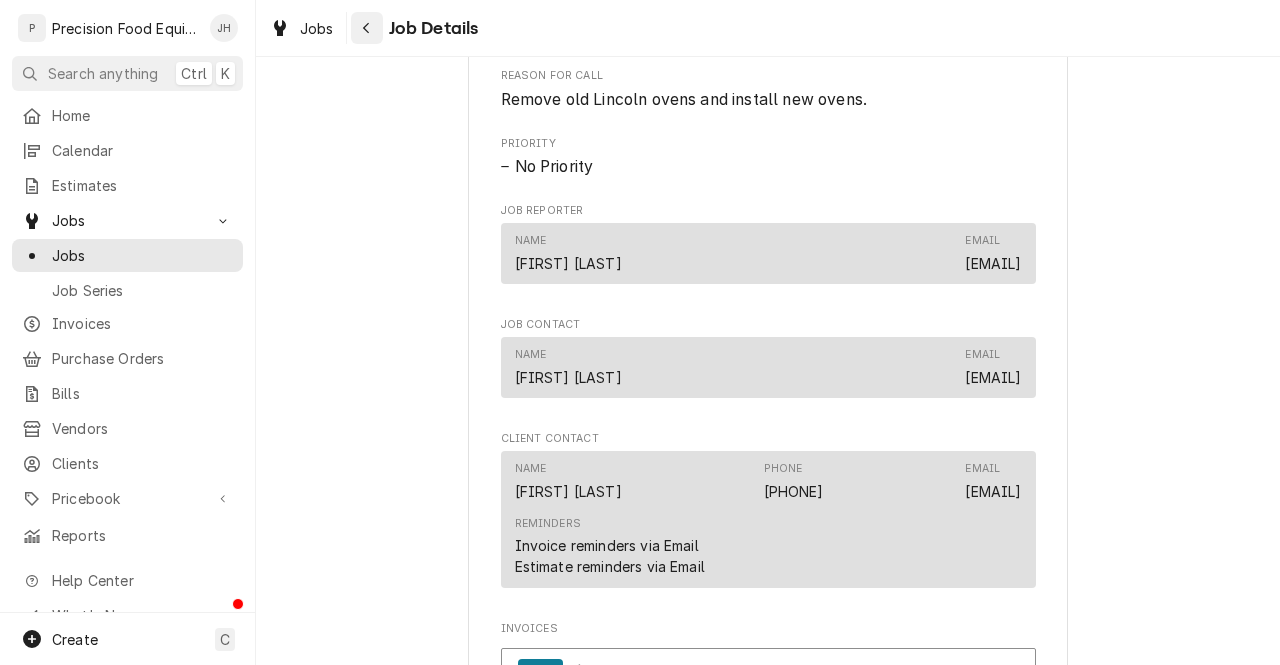 click at bounding box center (367, 28) 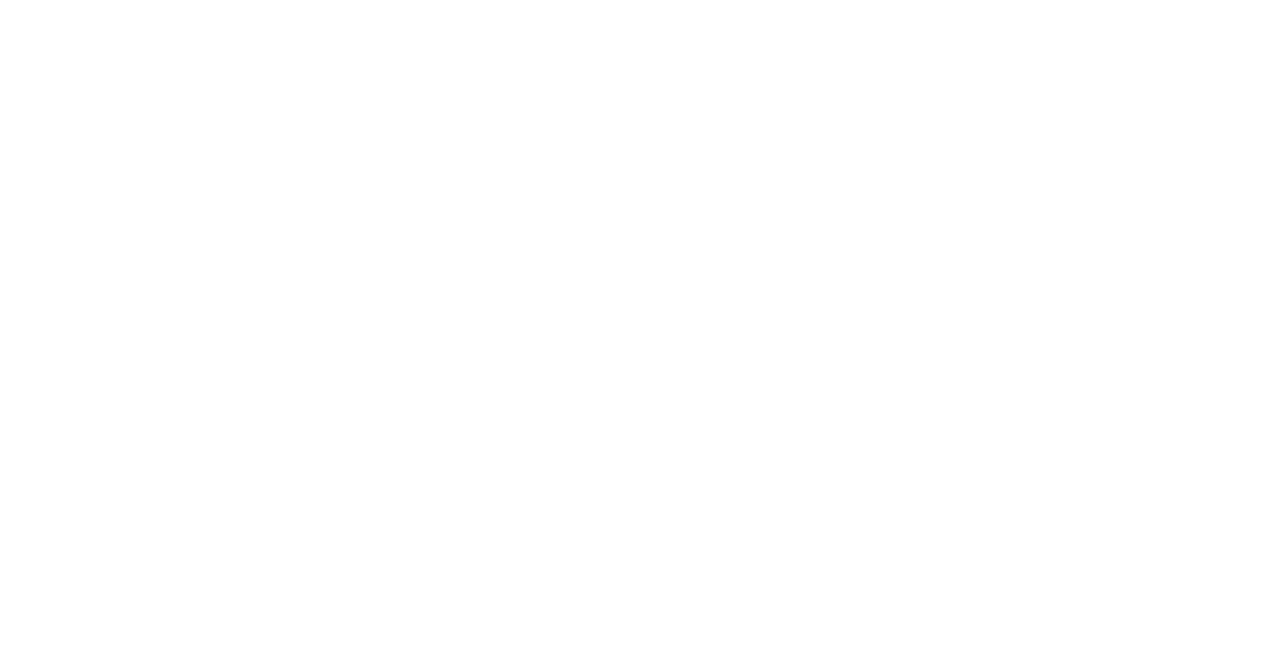 scroll, scrollTop: 0, scrollLeft: 0, axis: both 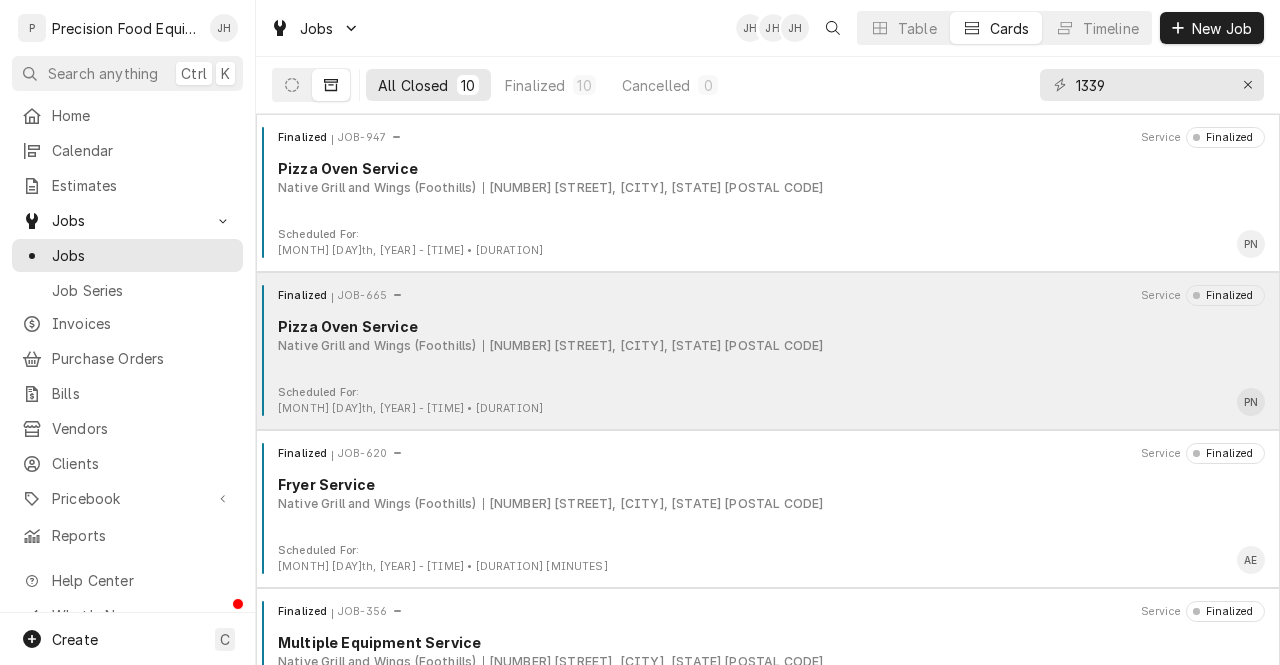 click on "Finalized JOB-665 Service Finalized Pizza Oven Service Native Grill and Wings (Foothills) 1339 E. Chandler Blvd, Phoenix, AZ 85048" at bounding box center (768, 335) 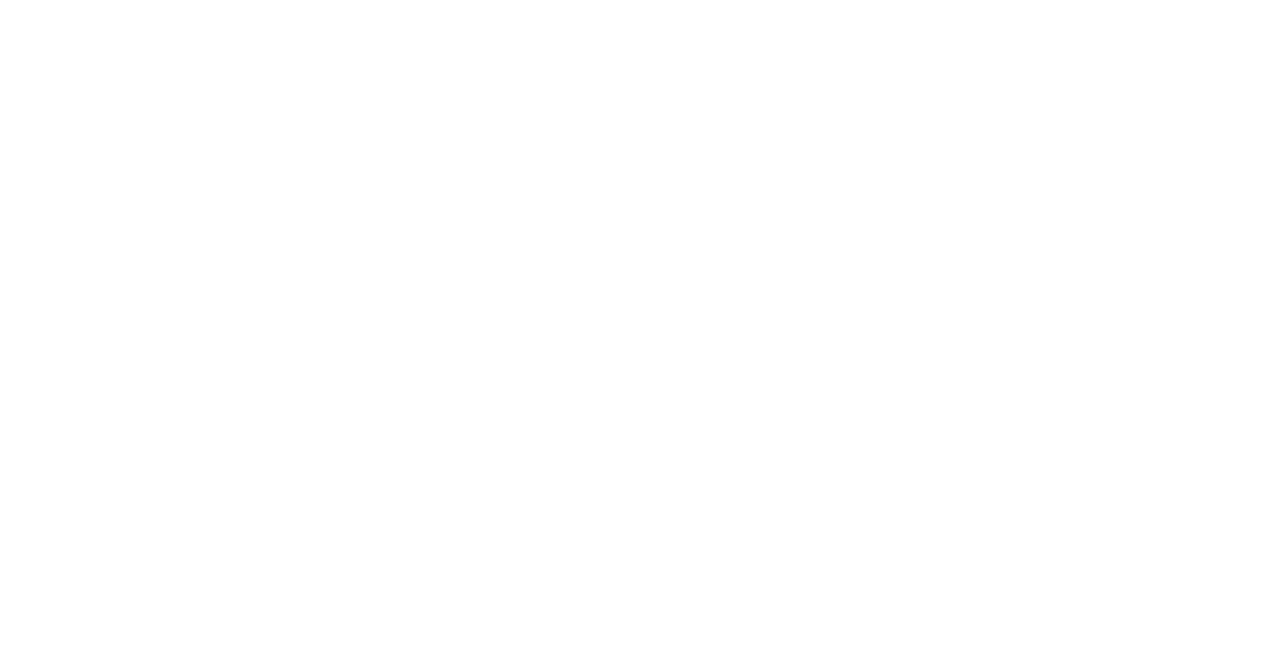 scroll, scrollTop: 0, scrollLeft: 0, axis: both 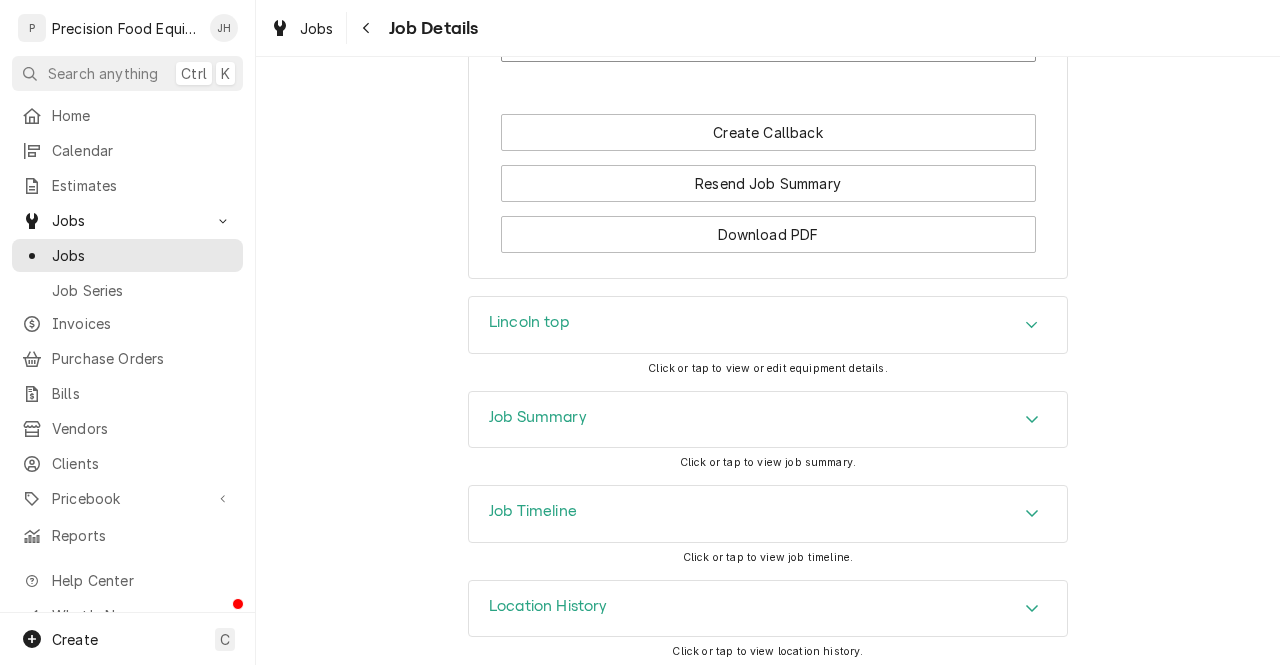 click on "Job Summary" at bounding box center [768, 420] 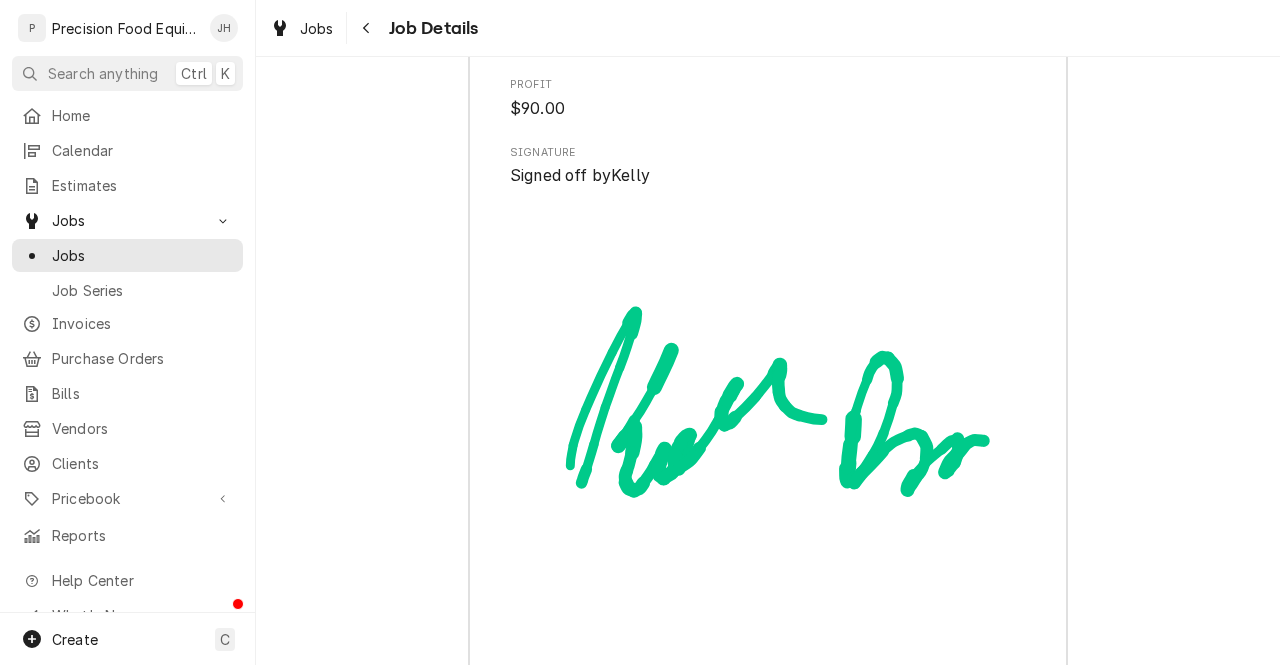scroll, scrollTop: 1819, scrollLeft: 0, axis: vertical 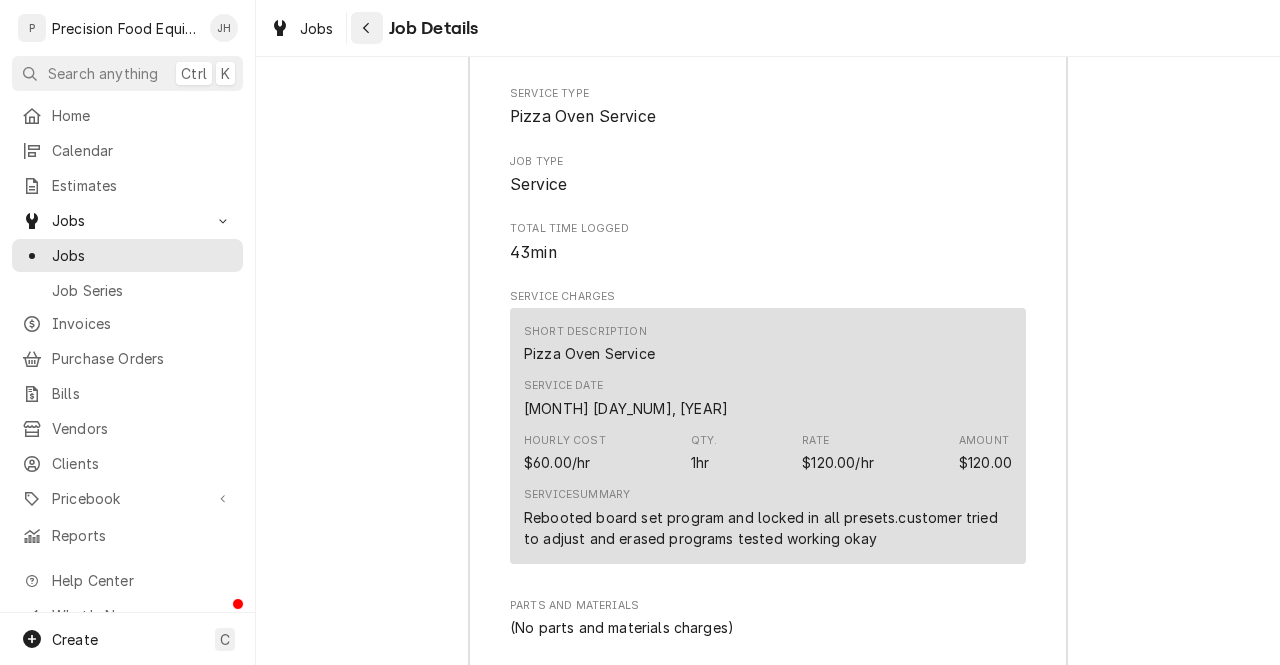 click at bounding box center (367, 28) 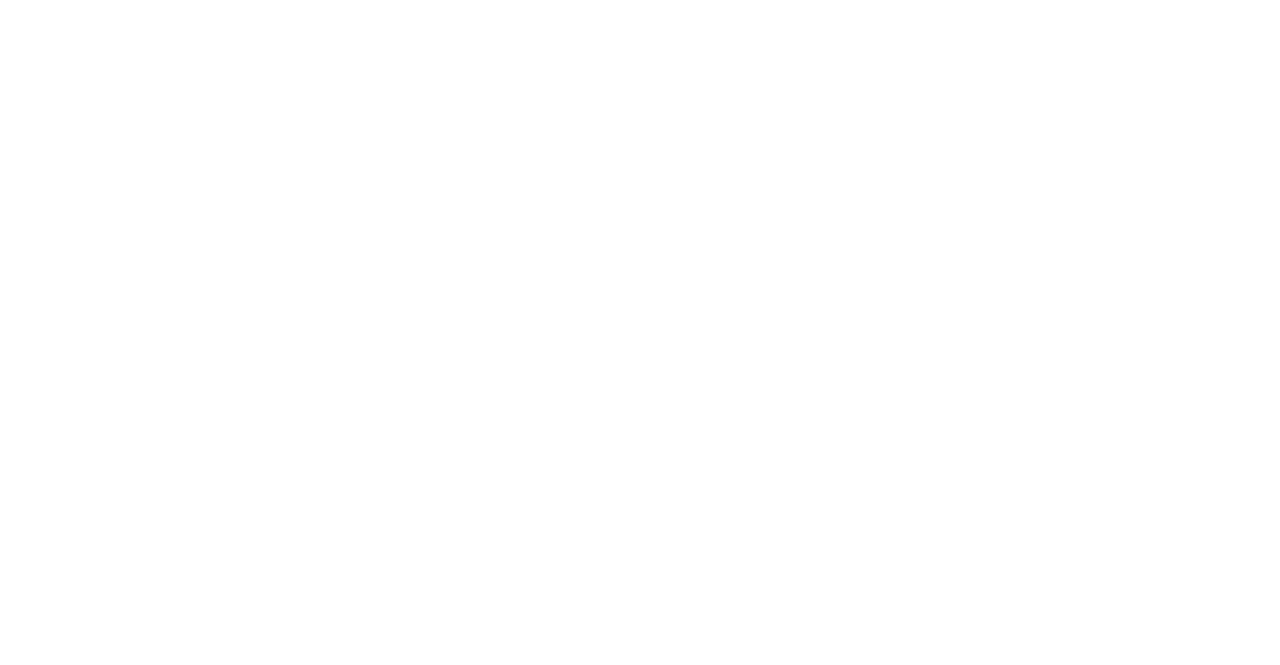 scroll, scrollTop: 0, scrollLeft: 0, axis: both 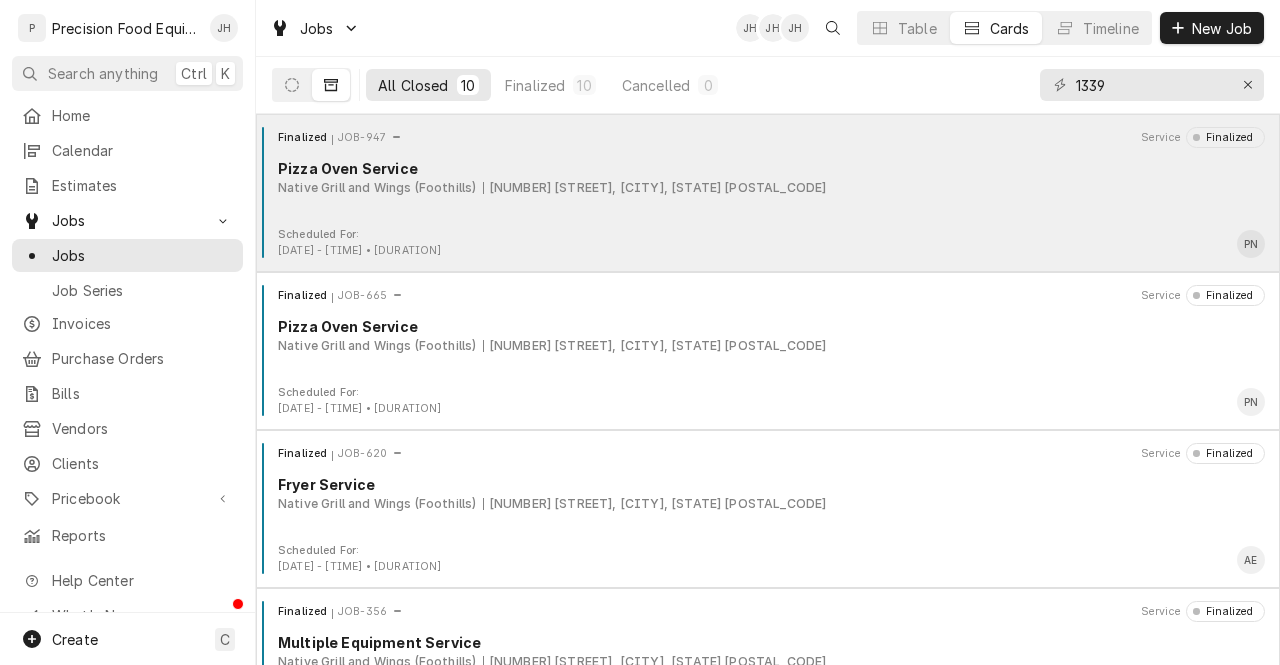 click on "Finalized JOB-947 Service Finalized Pizza Oven Service Native Grill and Wings (Foothills) [NUMBER] [STREET], [CITY], [STATE] [POSTAL_CODE]" at bounding box center (768, 177) 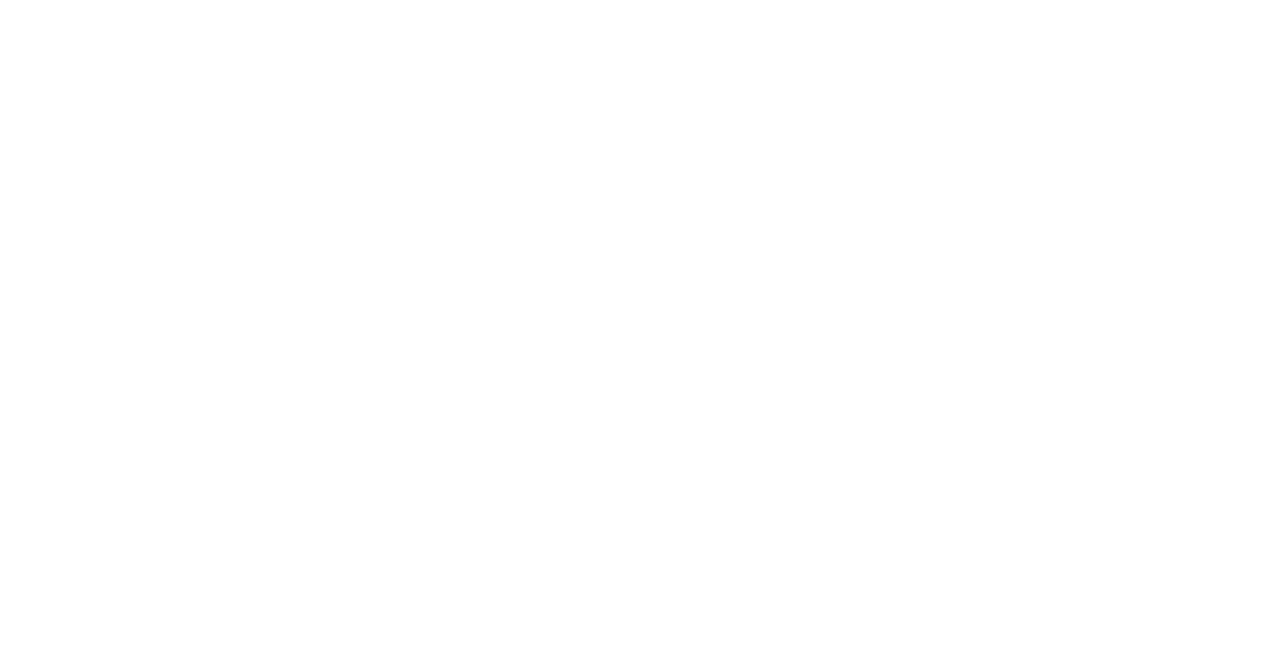 scroll, scrollTop: 0, scrollLeft: 0, axis: both 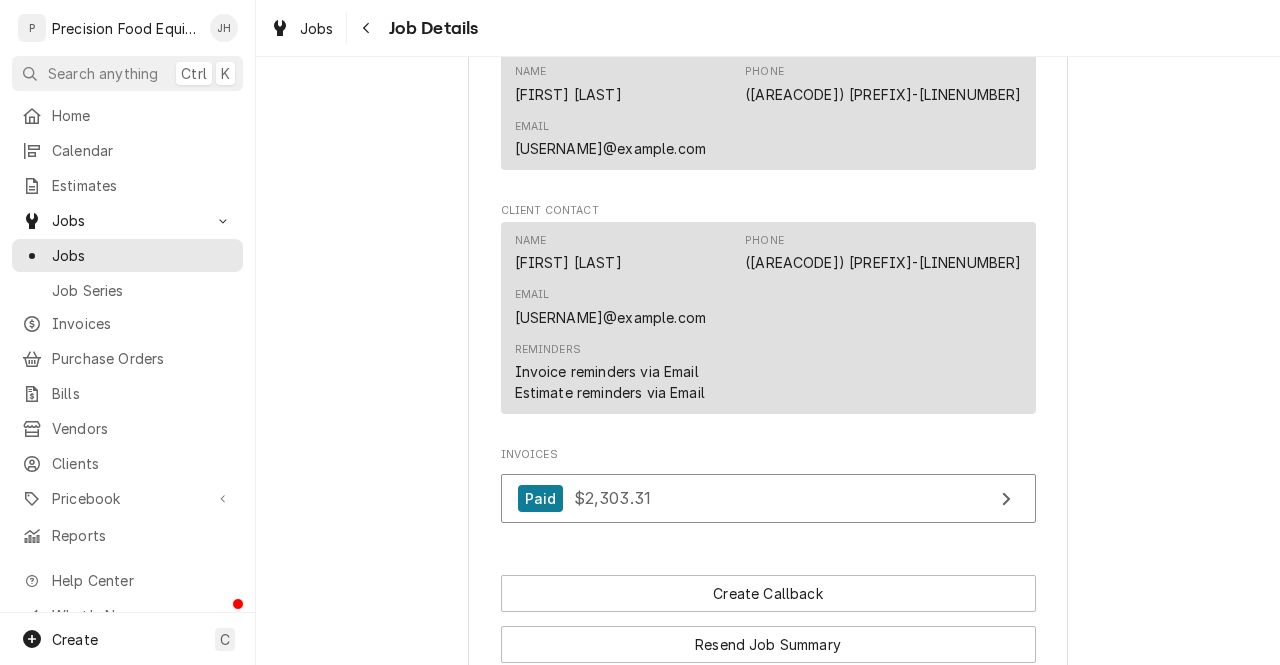 click at bounding box center (1032, 786) 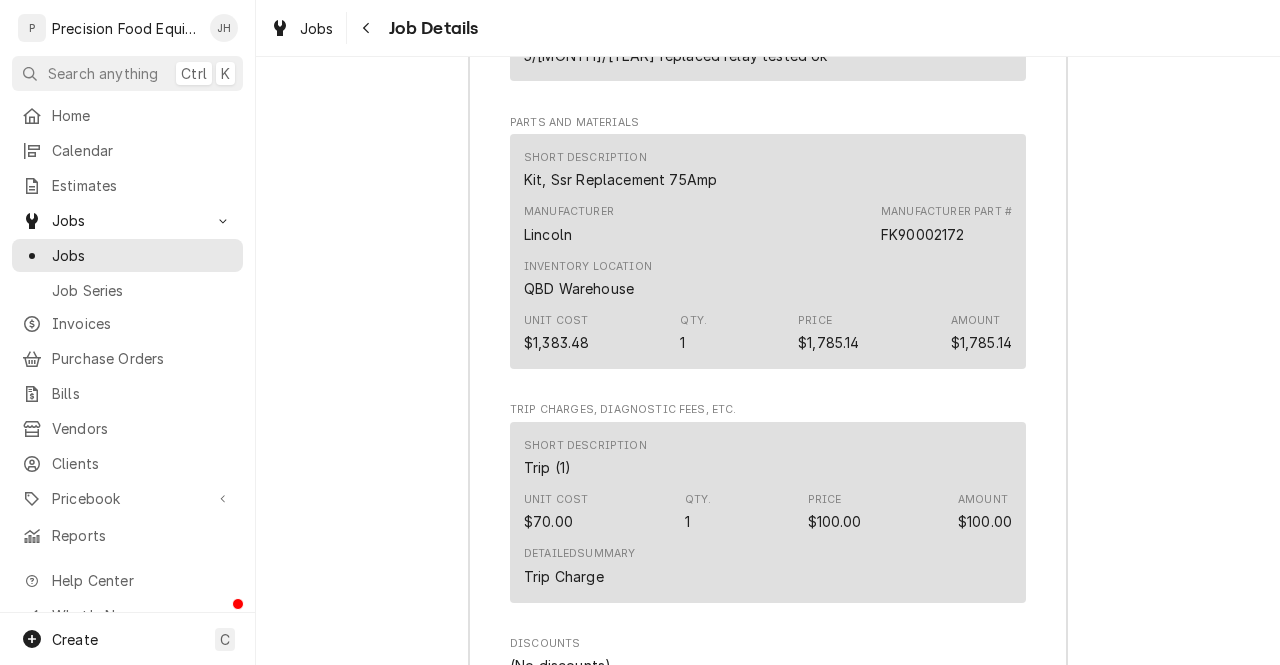 scroll, scrollTop: 2348, scrollLeft: 0, axis: vertical 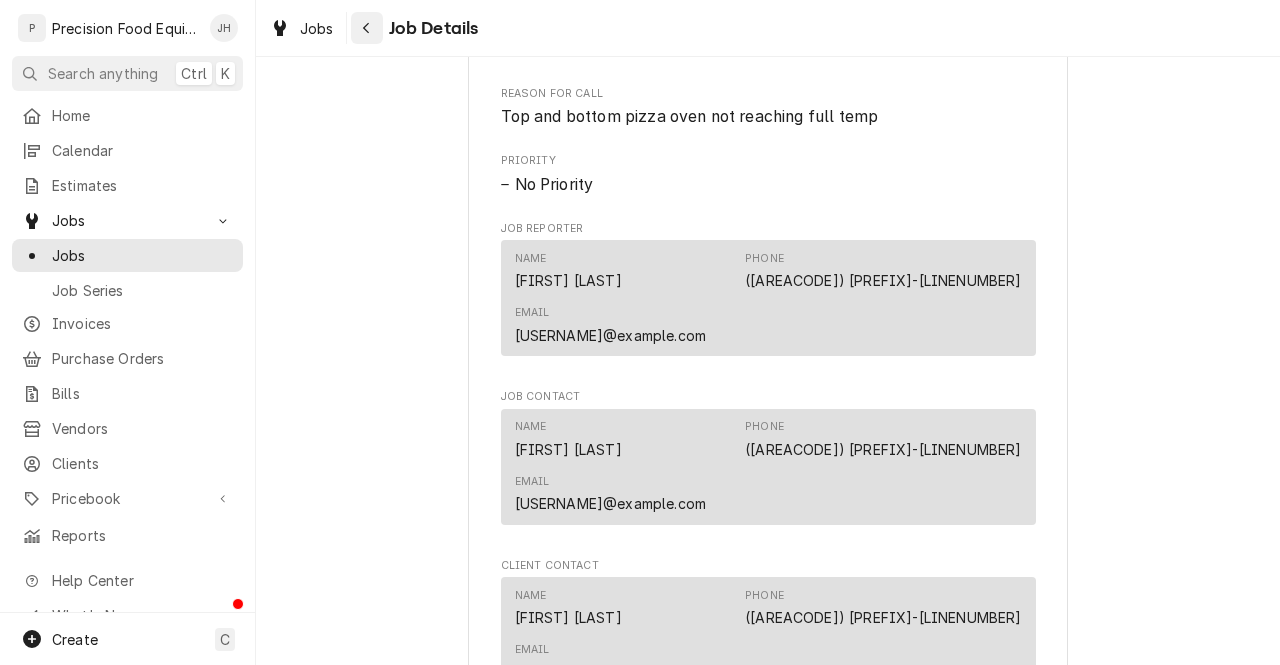 click at bounding box center [367, 28] 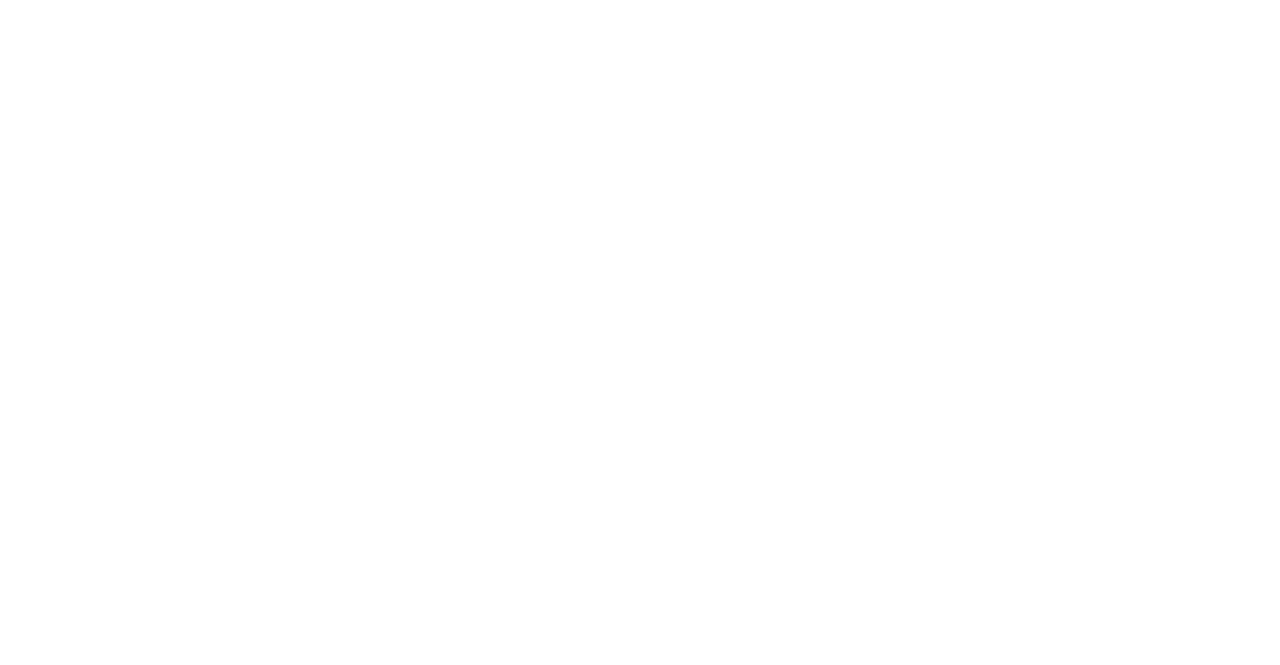 scroll, scrollTop: 0, scrollLeft: 0, axis: both 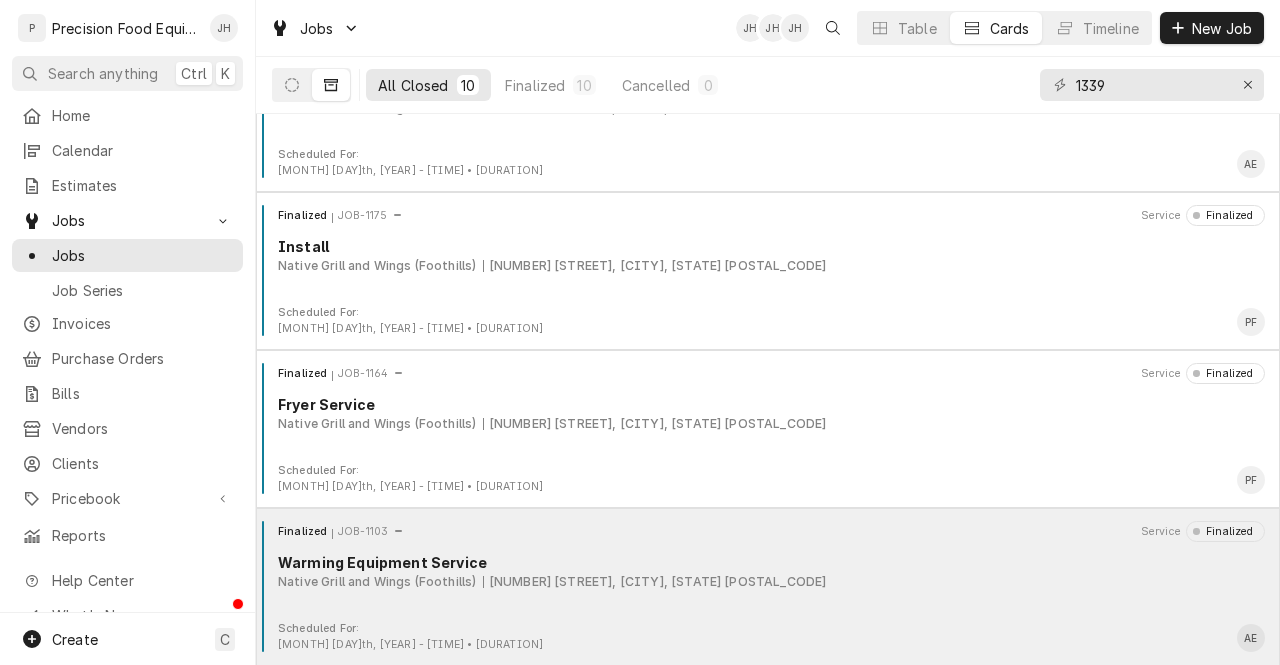 click on "Scheduled For: [MONTH] [DAY]th, [YEAR] - [TIME] • [DURATION]" at bounding box center (768, 637) 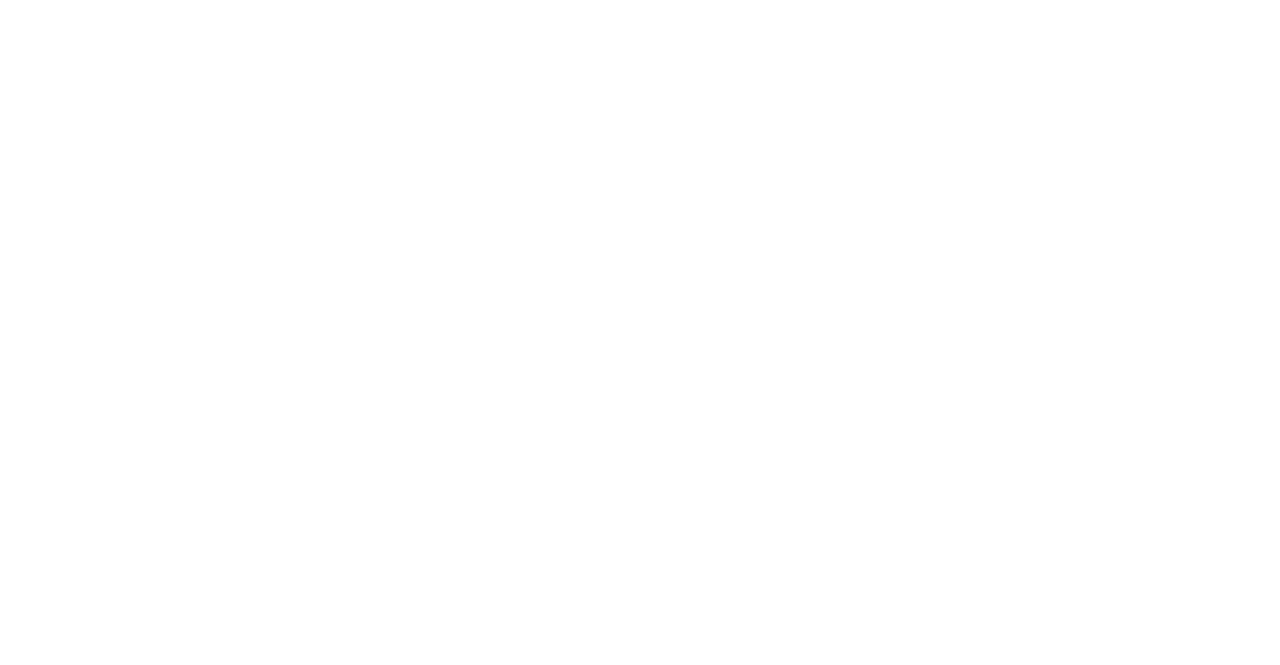scroll, scrollTop: 0, scrollLeft: 0, axis: both 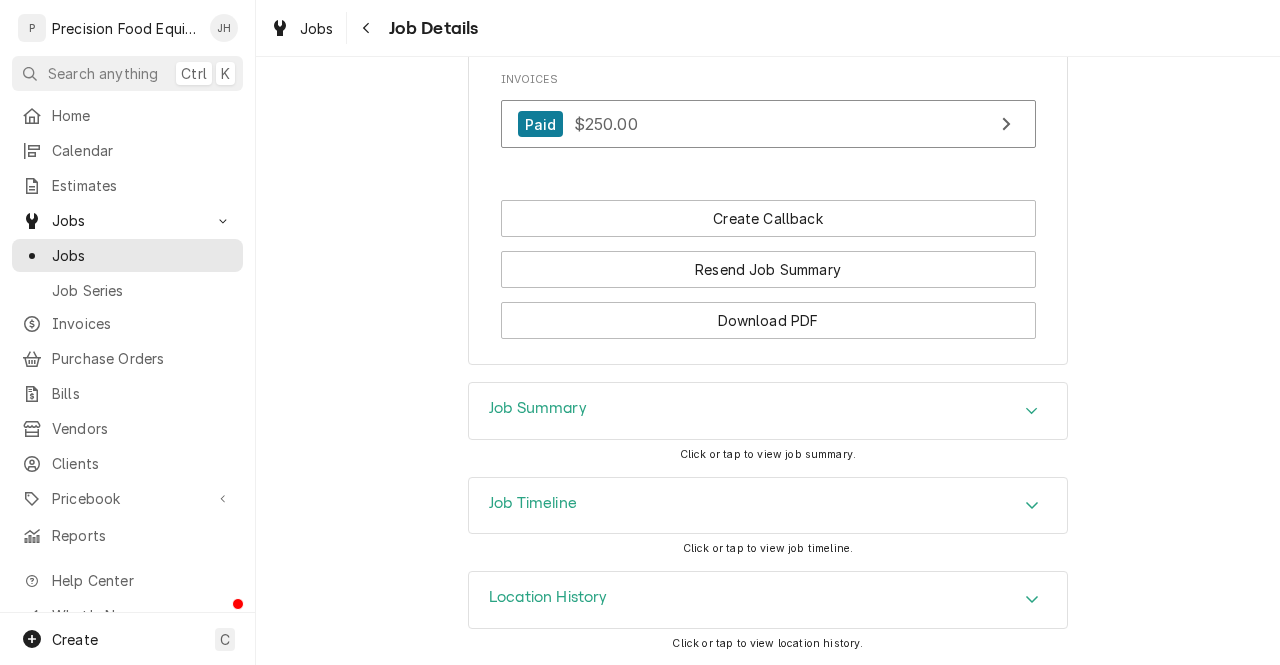 click at bounding box center (1032, 506) 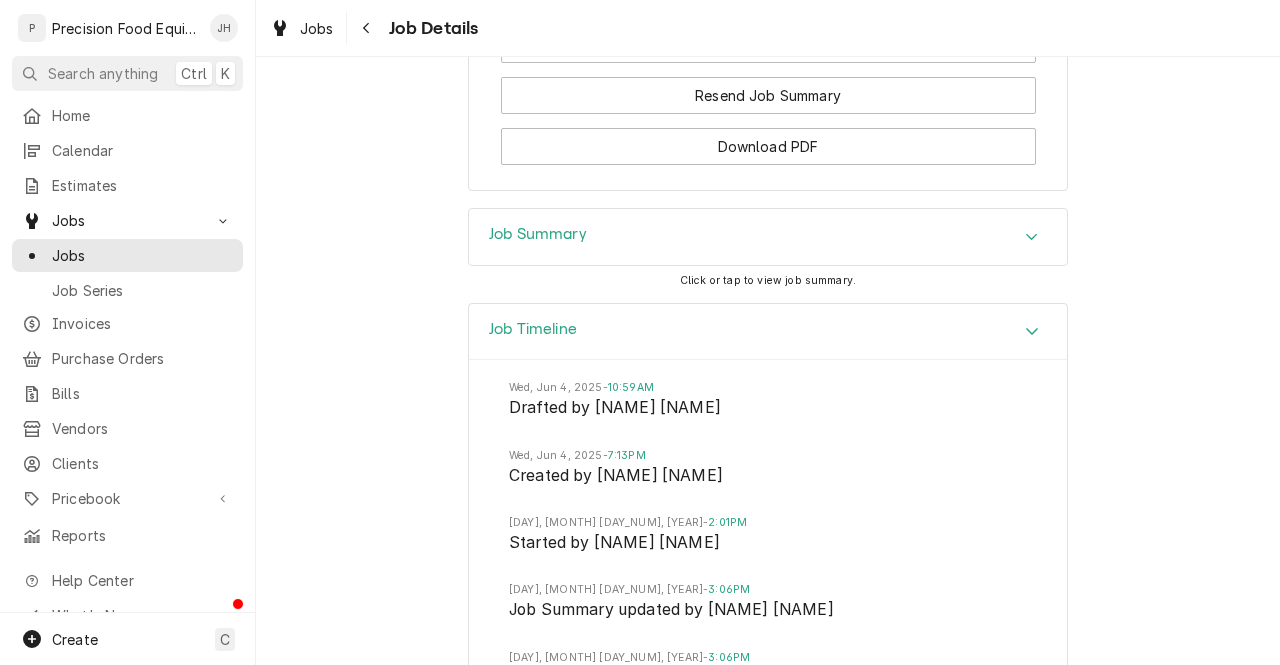 scroll, scrollTop: 1454, scrollLeft: 0, axis: vertical 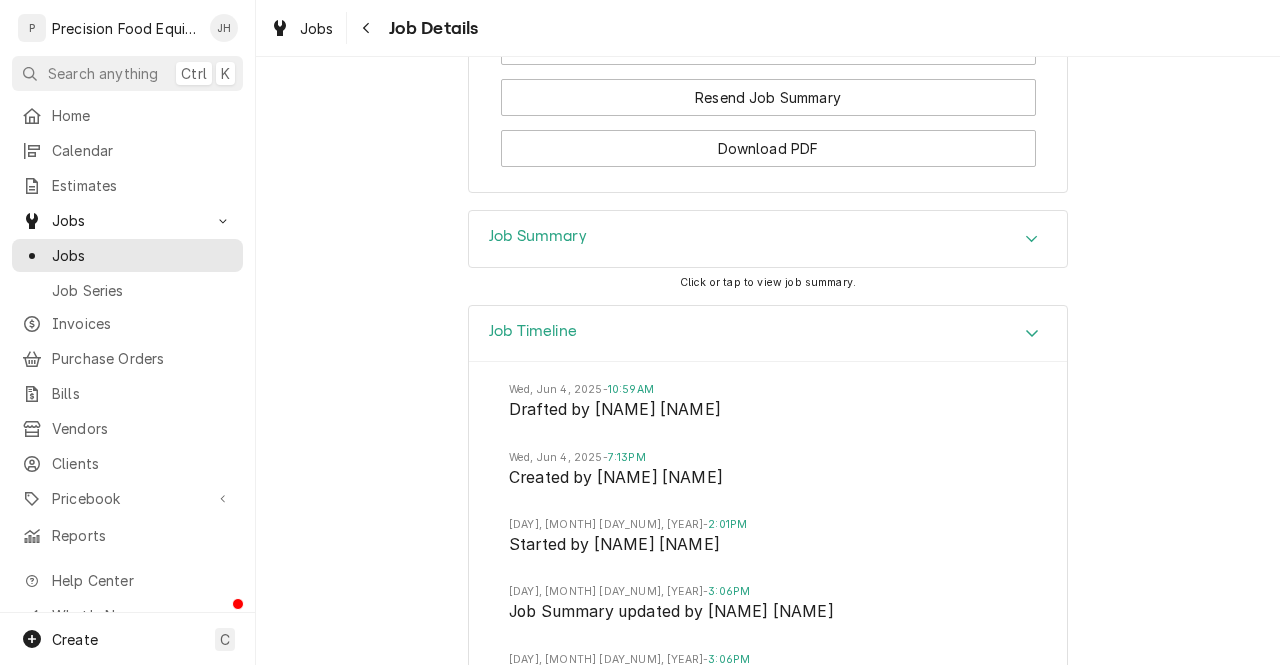 click at bounding box center [1032, 239] 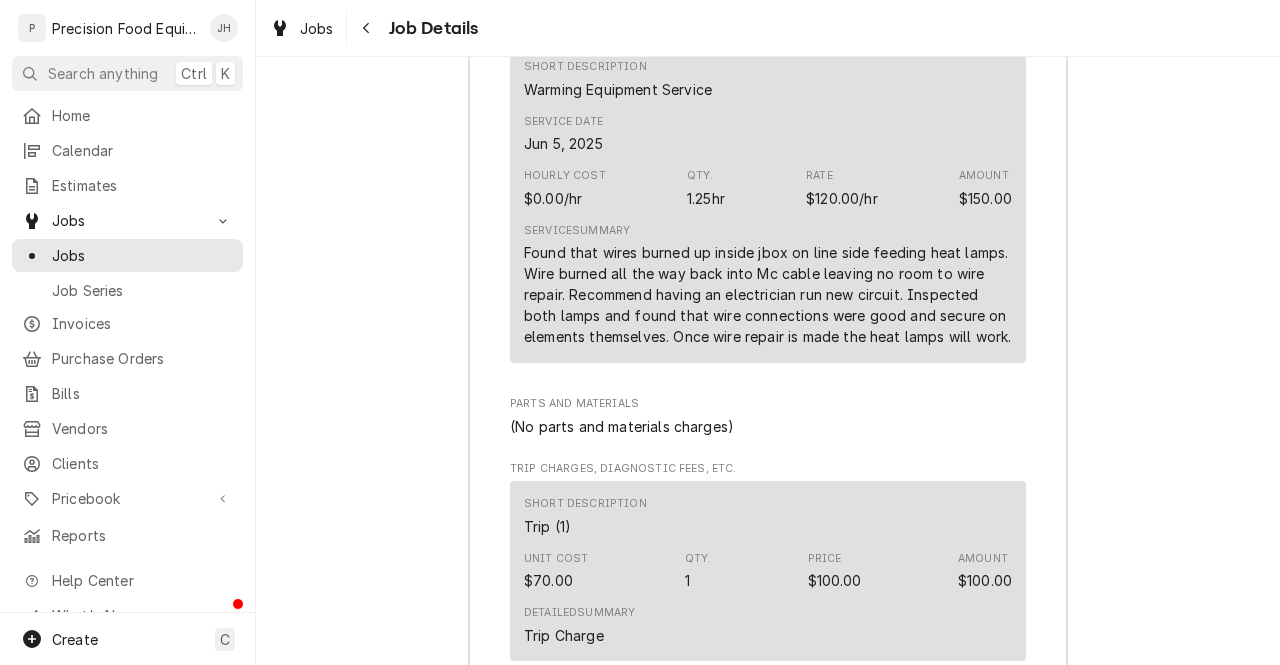 scroll, scrollTop: 531, scrollLeft: 0, axis: vertical 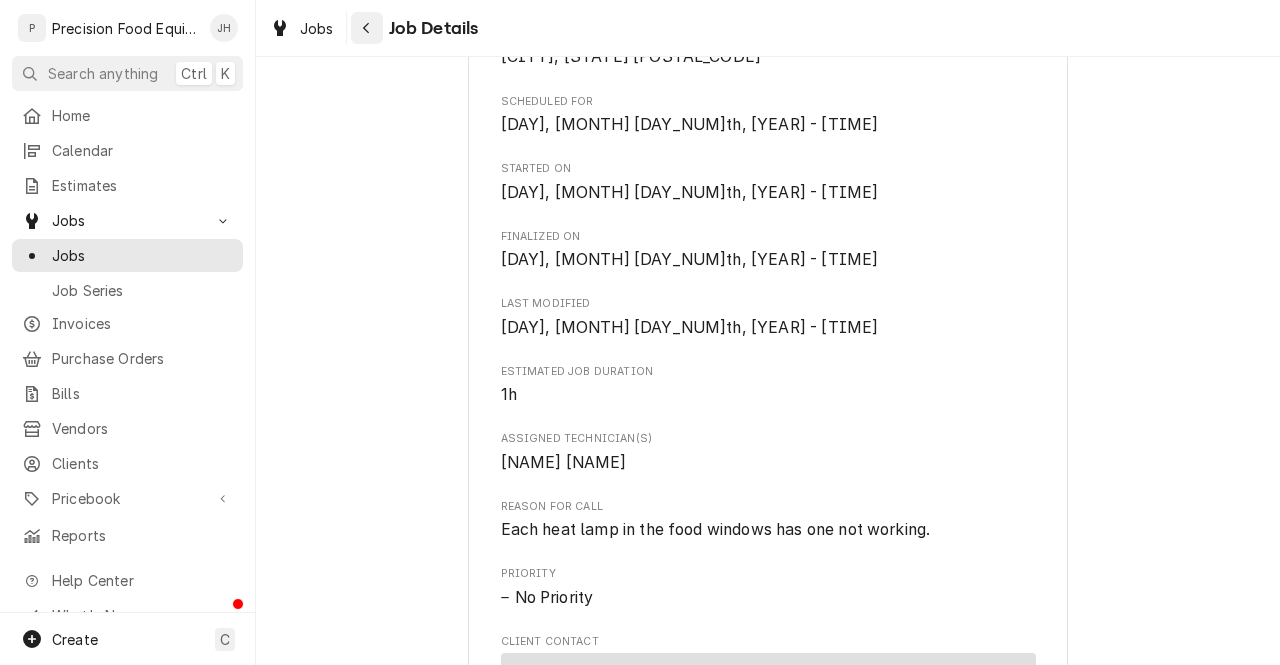 click at bounding box center [367, 28] 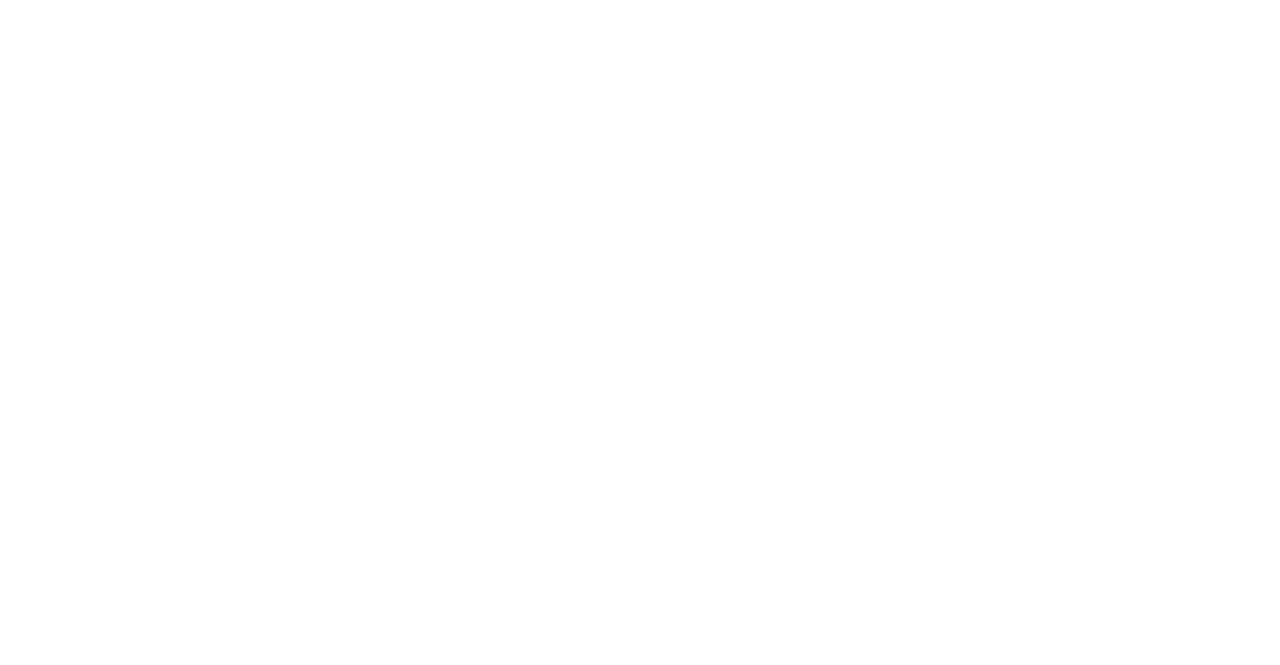 scroll, scrollTop: 0, scrollLeft: 0, axis: both 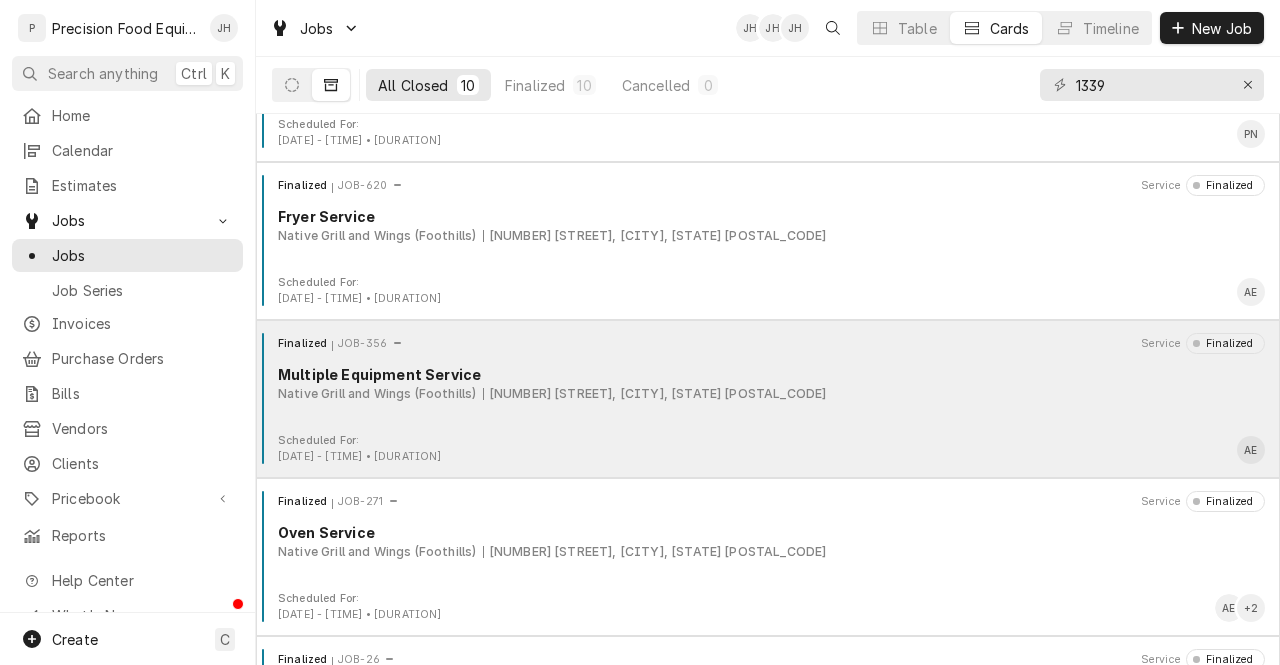 click on "Finalized JOB-356 Service Finalized" at bounding box center (768, 343) 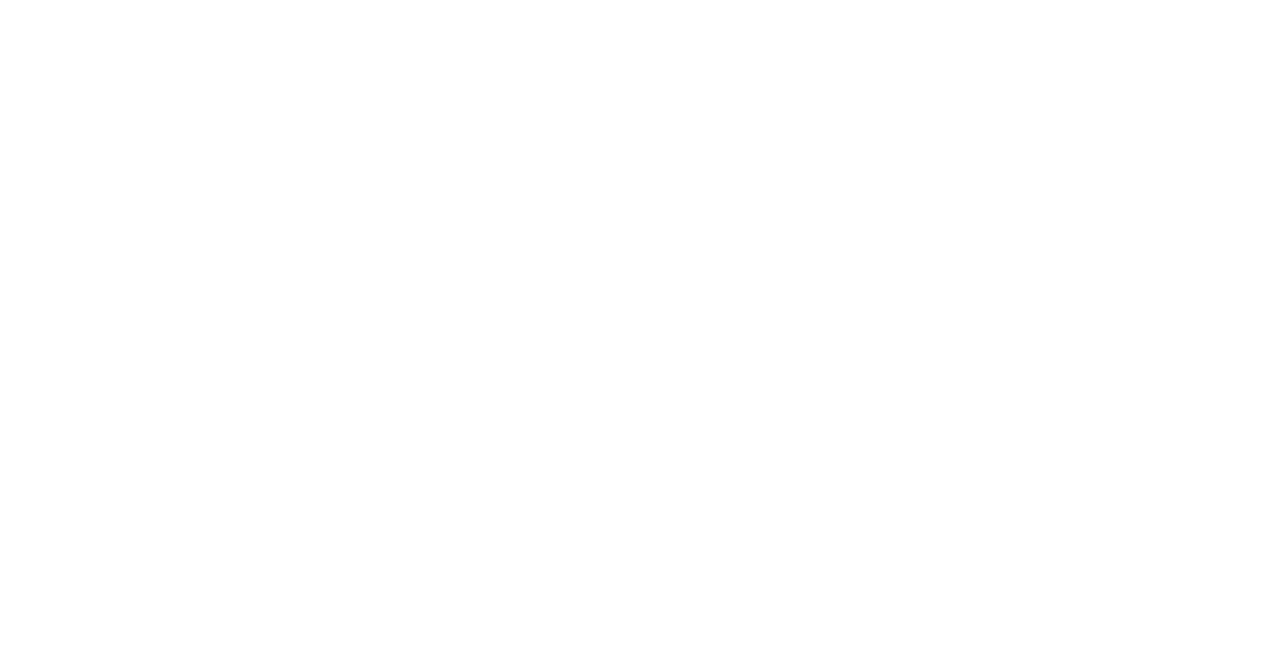 scroll, scrollTop: 0, scrollLeft: 0, axis: both 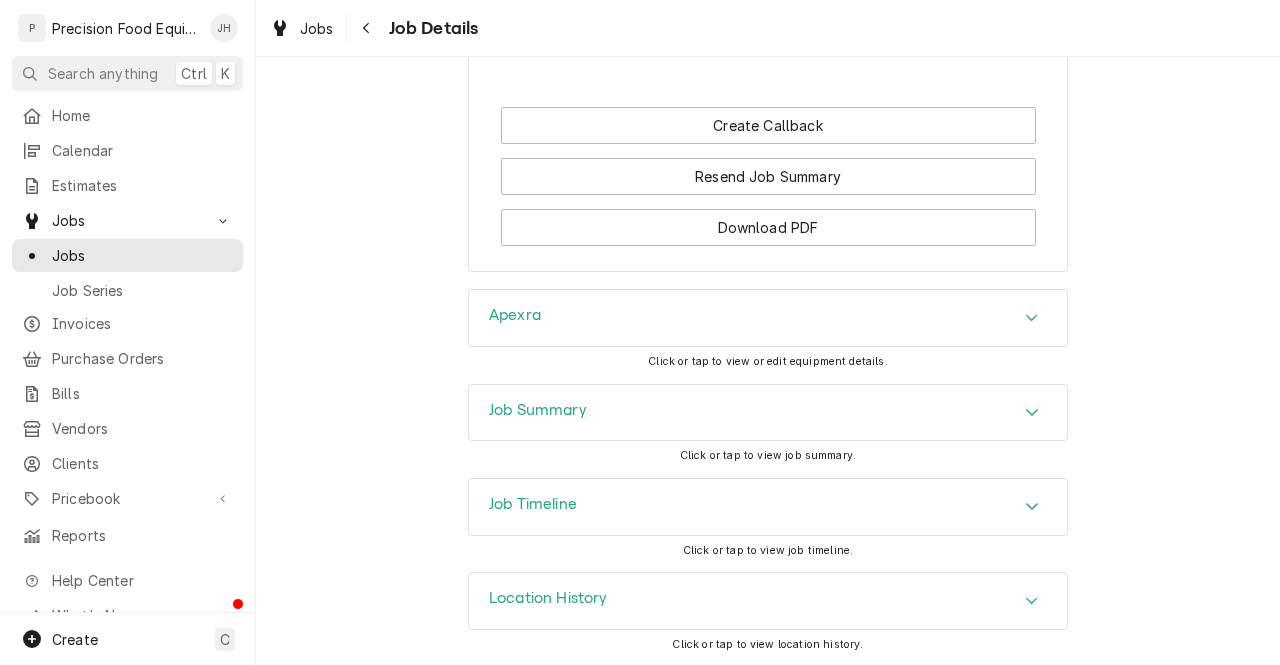 click on "Job Summary" at bounding box center [768, 413] 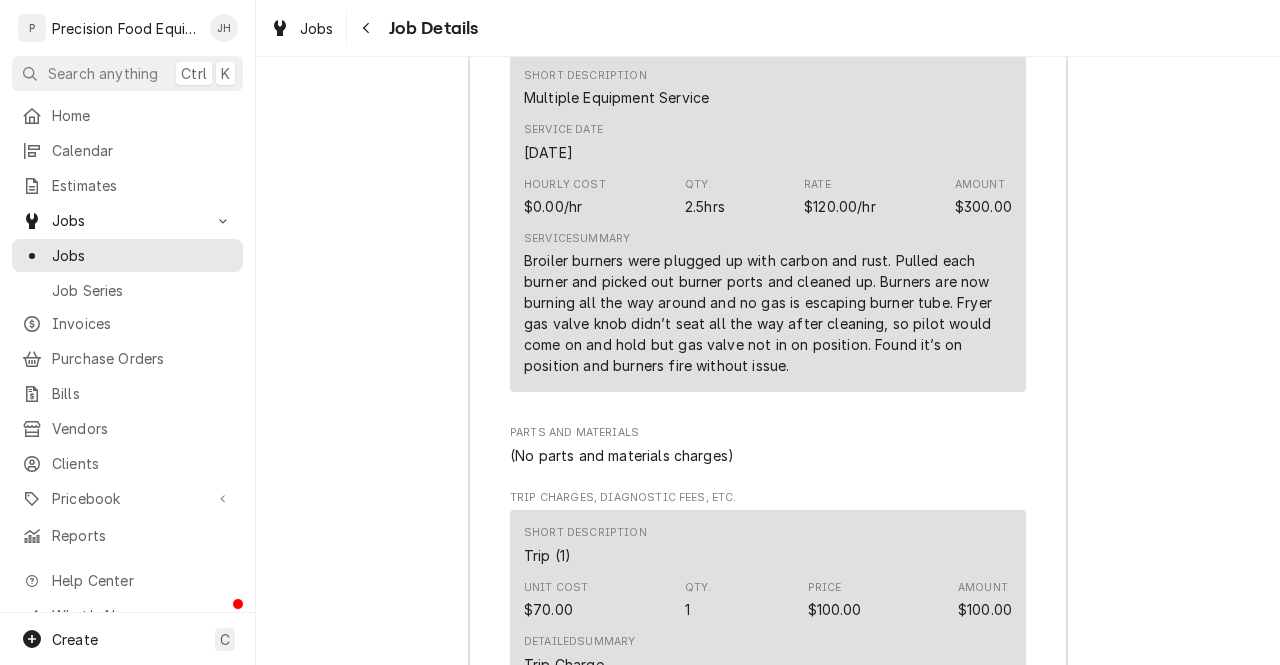 scroll, scrollTop: 2322, scrollLeft: 0, axis: vertical 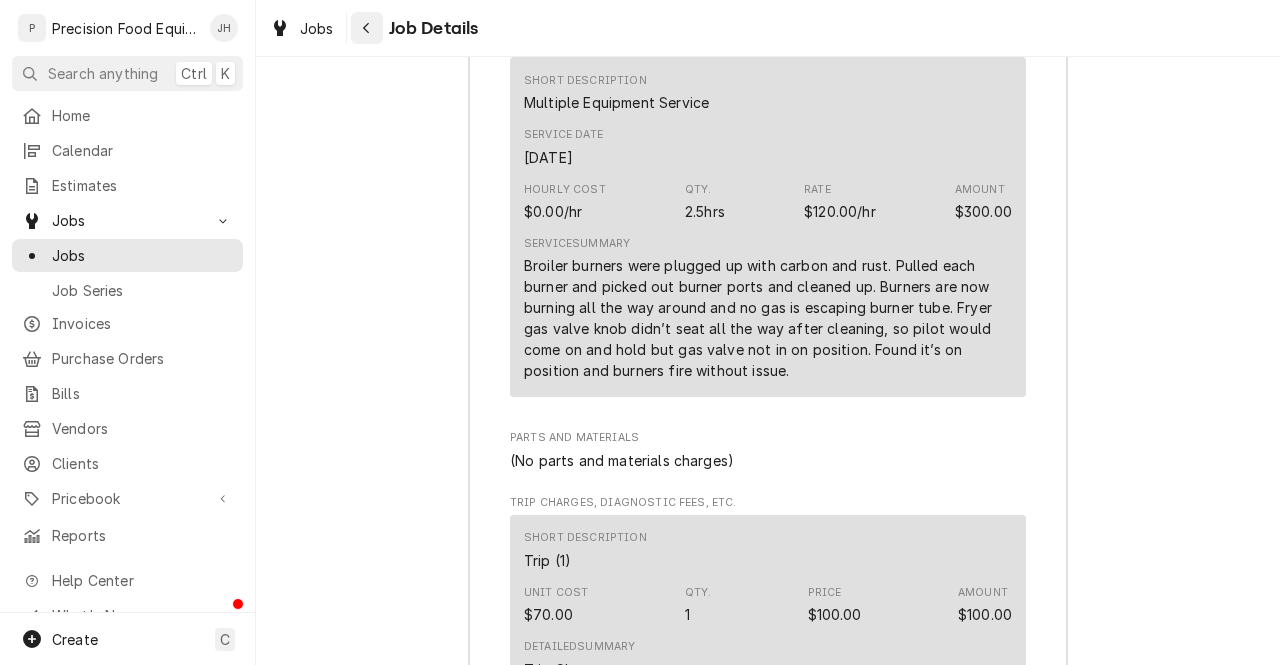click at bounding box center (367, 28) 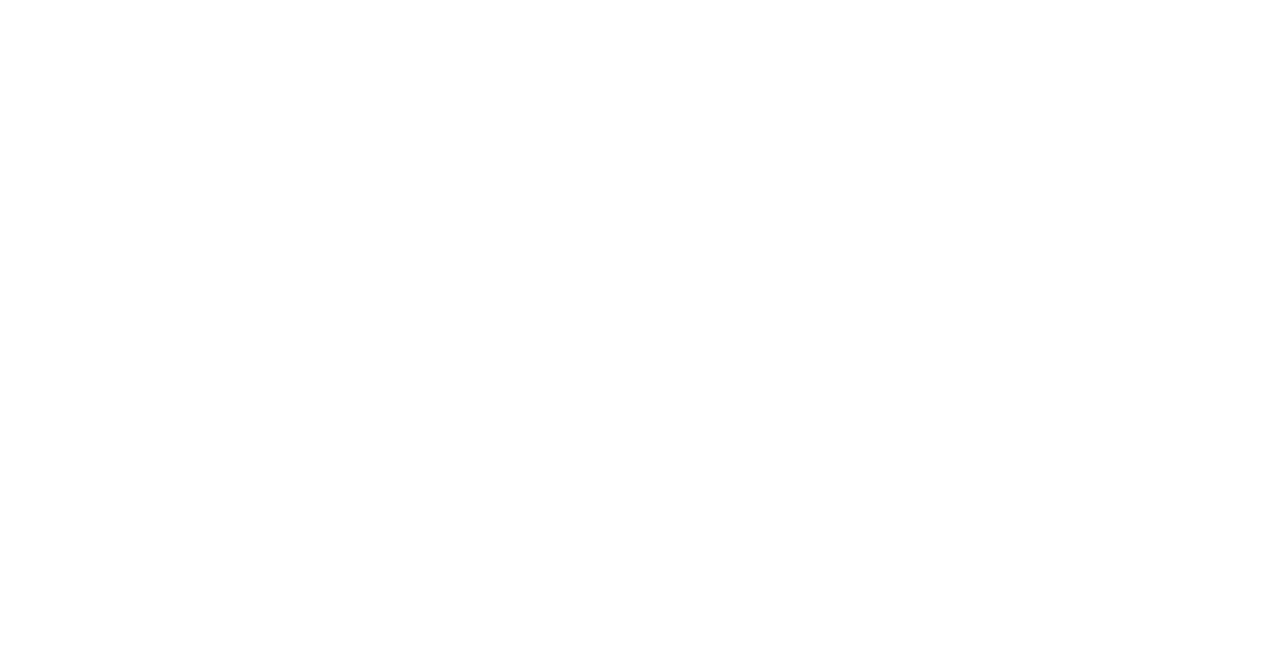 scroll, scrollTop: 0, scrollLeft: 0, axis: both 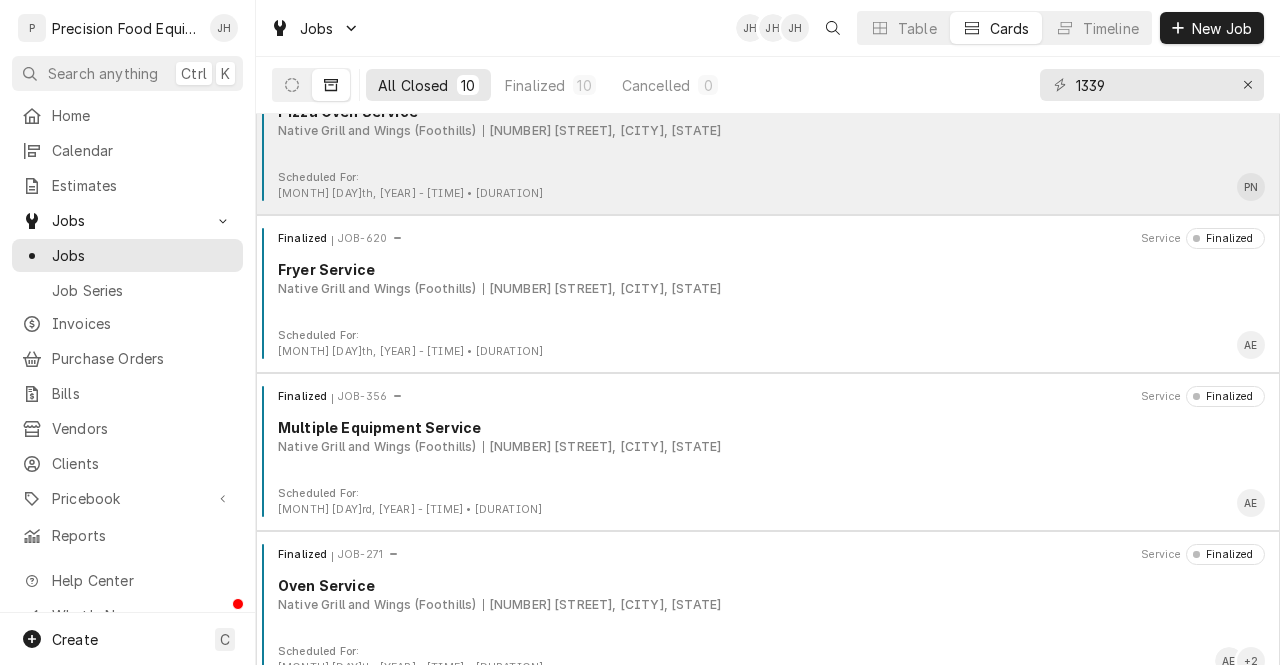 click on "Scheduled For: Mar 5th, 2025 - 9:45 AM • 1h PN" at bounding box center (768, 186) 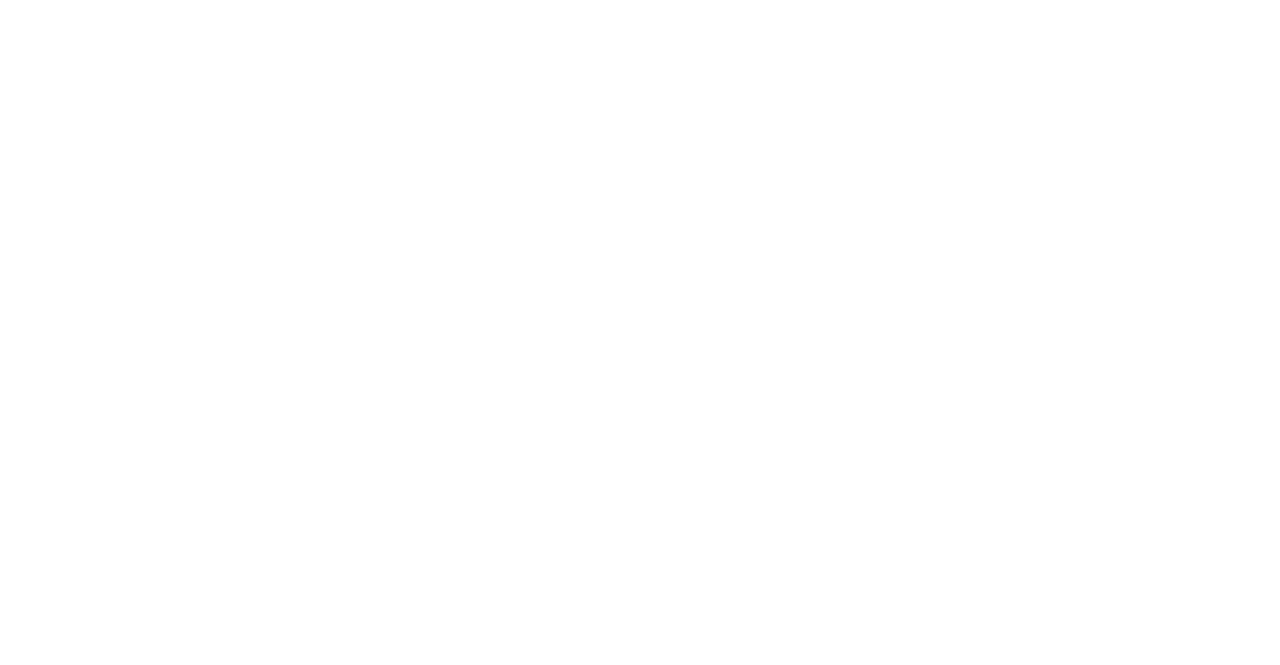 scroll, scrollTop: 0, scrollLeft: 0, axis: both 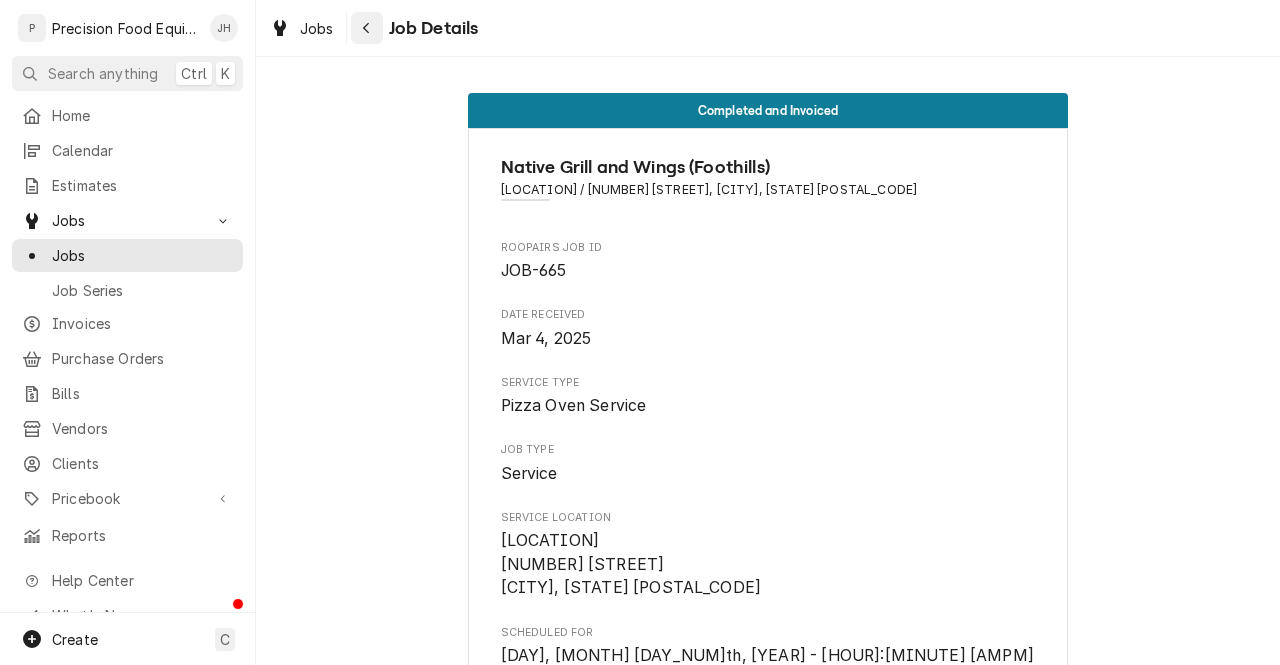 click 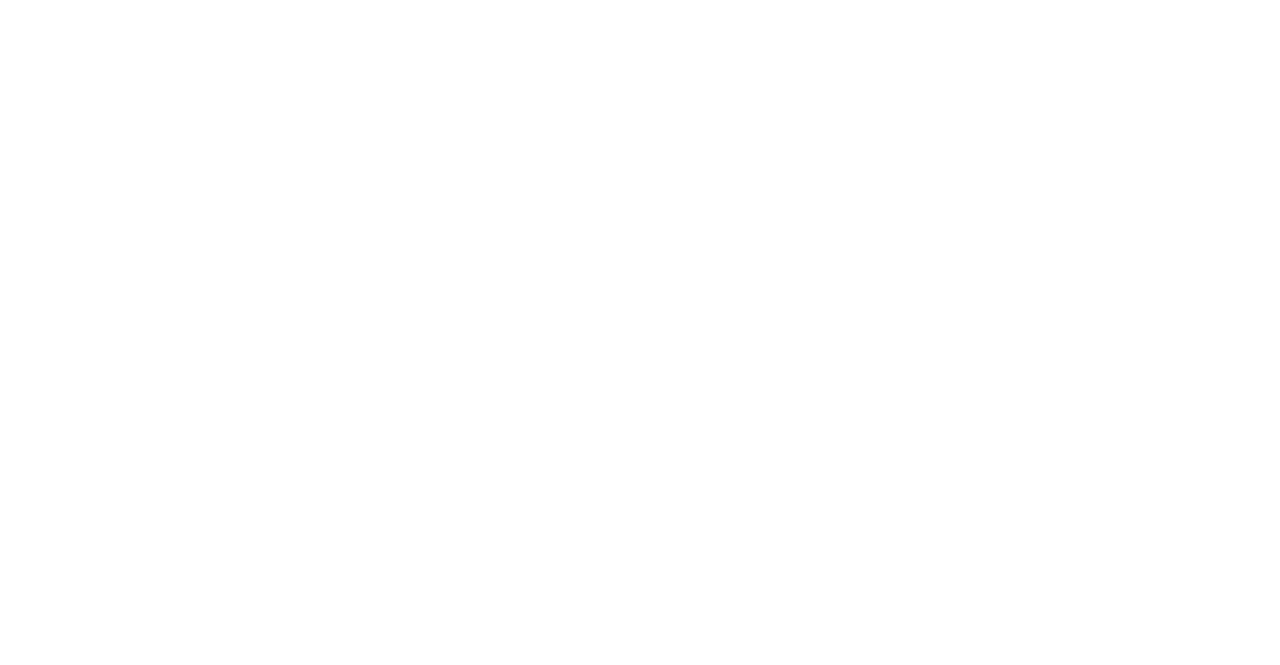 scroll, scrollTop: 0, scrollLeft: 0, axis: both 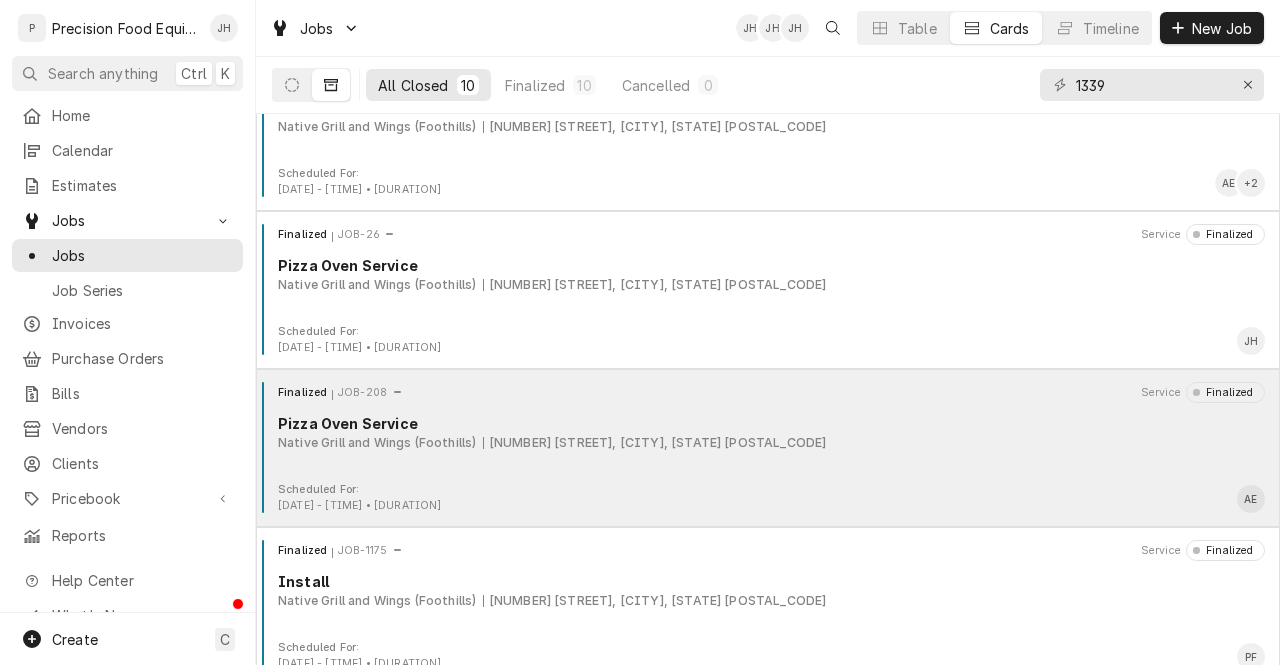 click on "Finalized JOB-208 Service Finalized Pizza Oven Service Native Grill and Wings (Foothills) 1339 E. Chandler Blvd, Phoenix, AZ 85048" at bounding box center [768, 432] 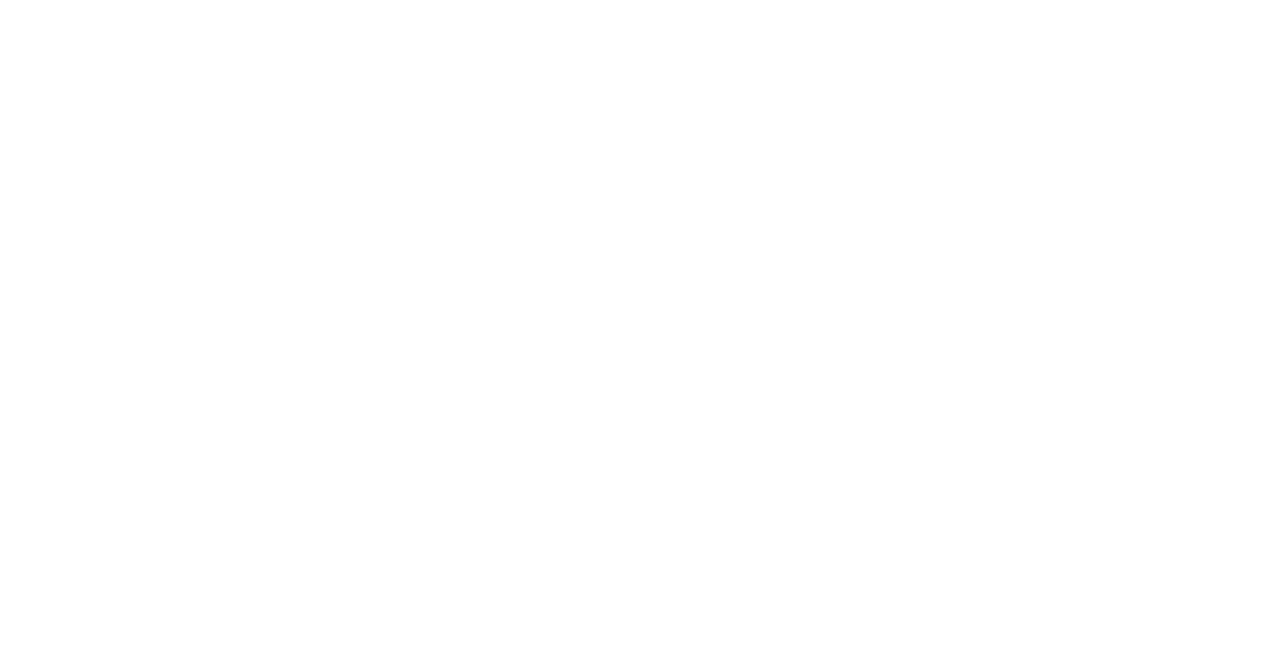 scroll, scrollTop: 0, scrollLeft: 0, axis: both 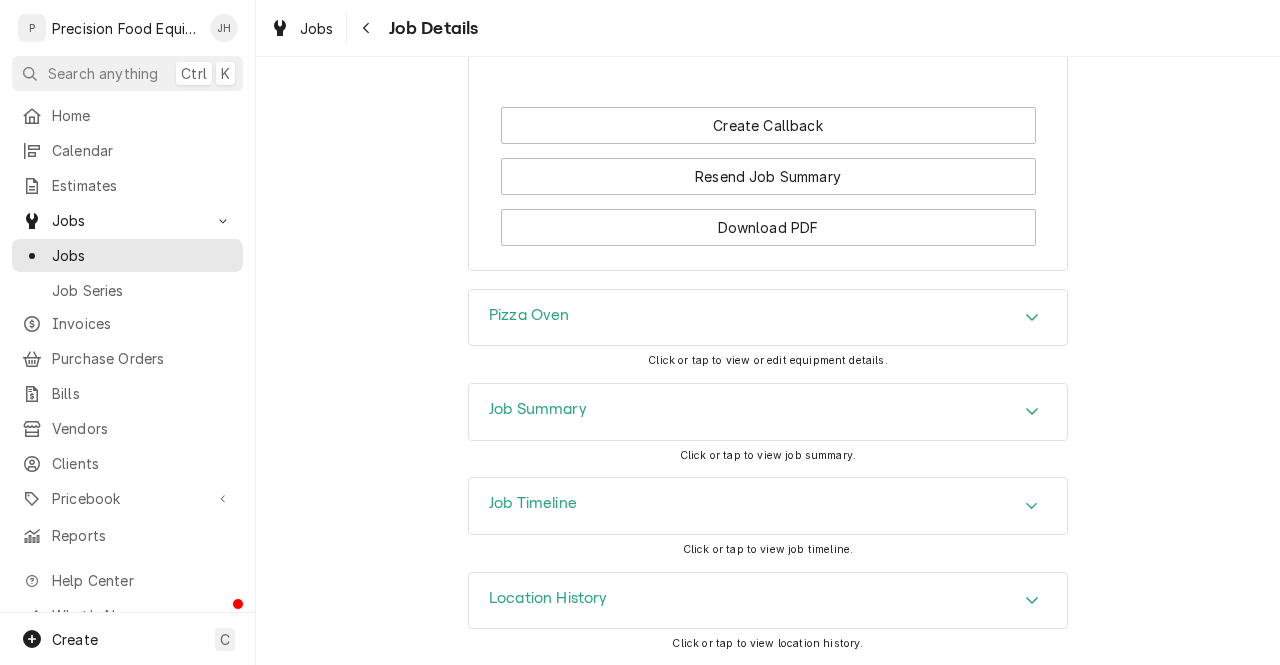 click 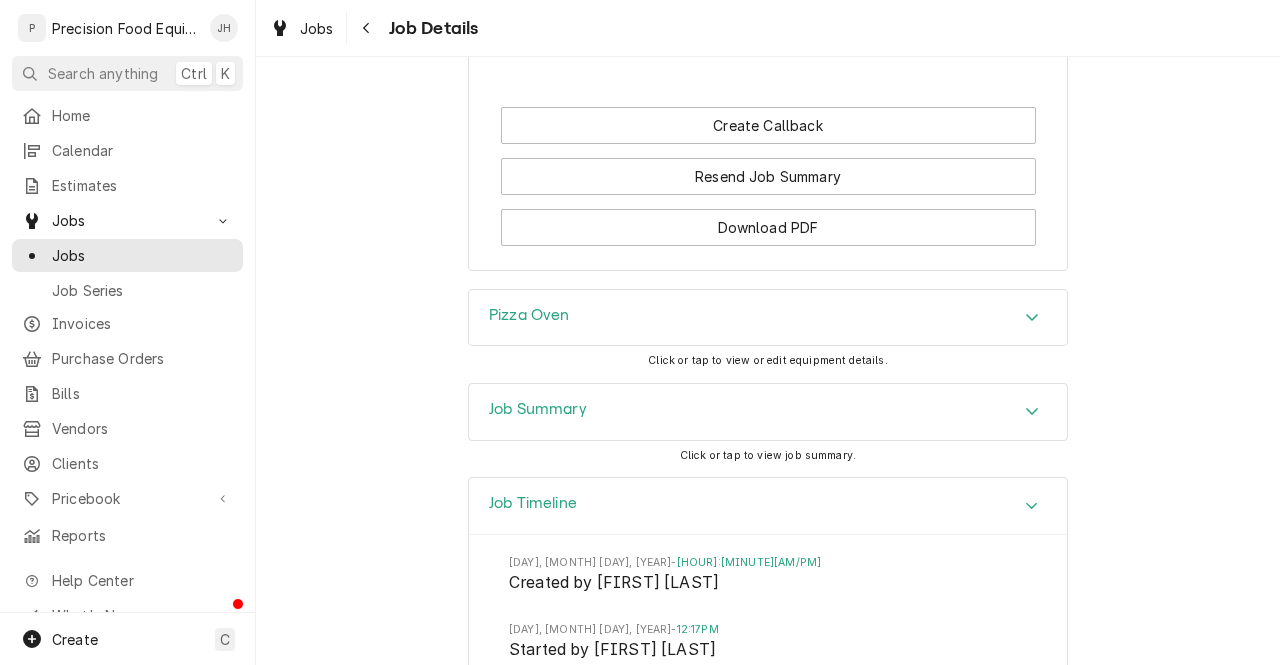 scroll, scrollTop: 2148, scrollLeft: 0, axis: vertical 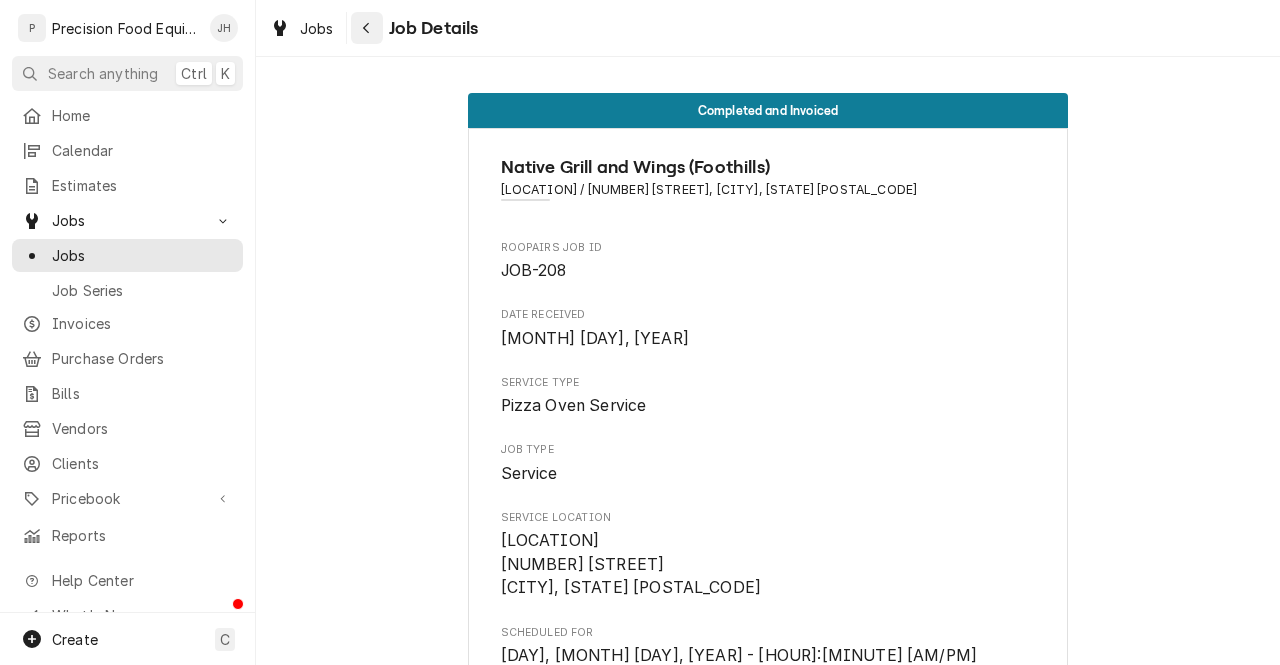 click at bounding box center (367, 28) 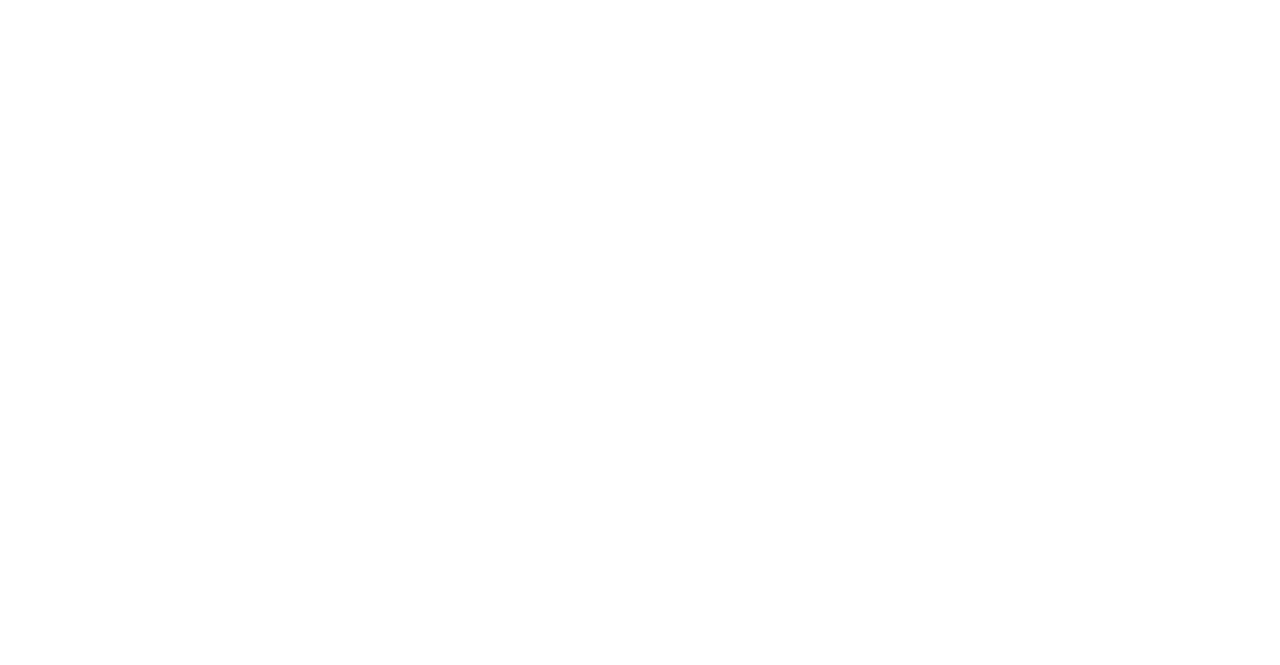 scroll, scrollTop: 0, scrollLeft: 0, axis: both 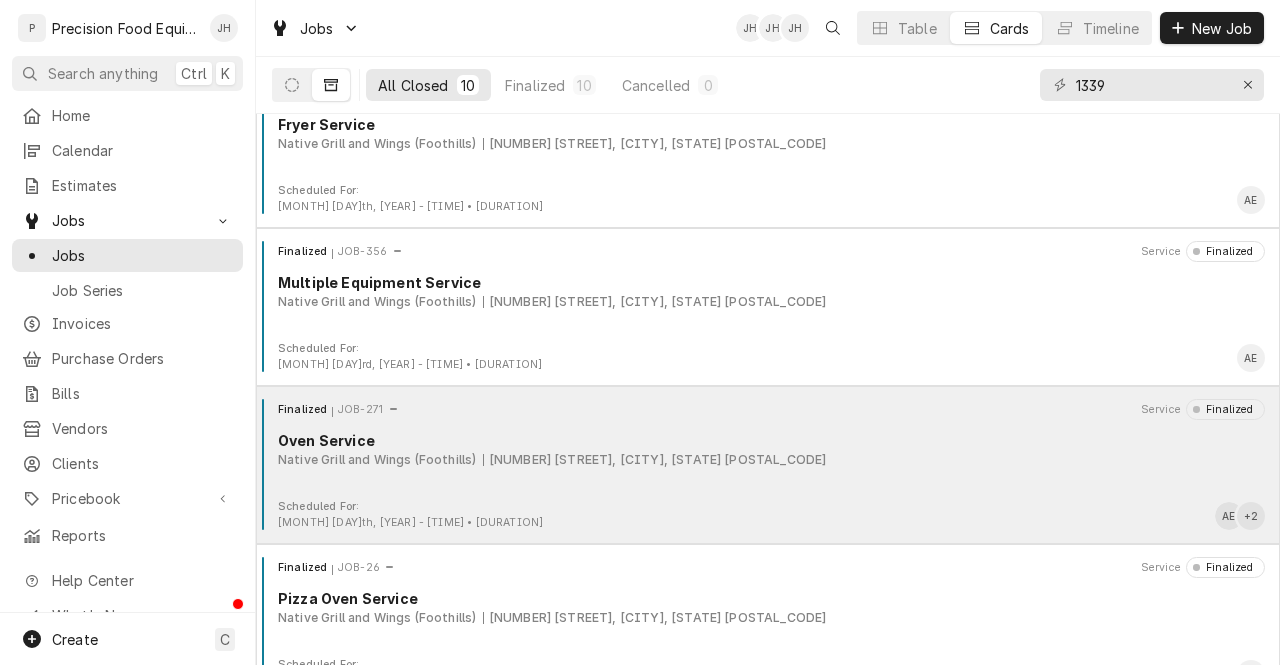 click on "Native Grill and Wings (Foothills) [NUMBER] [STREET], [CITY], [STATE] [POSTAL_CODE]" at bounding box center [771, 460] 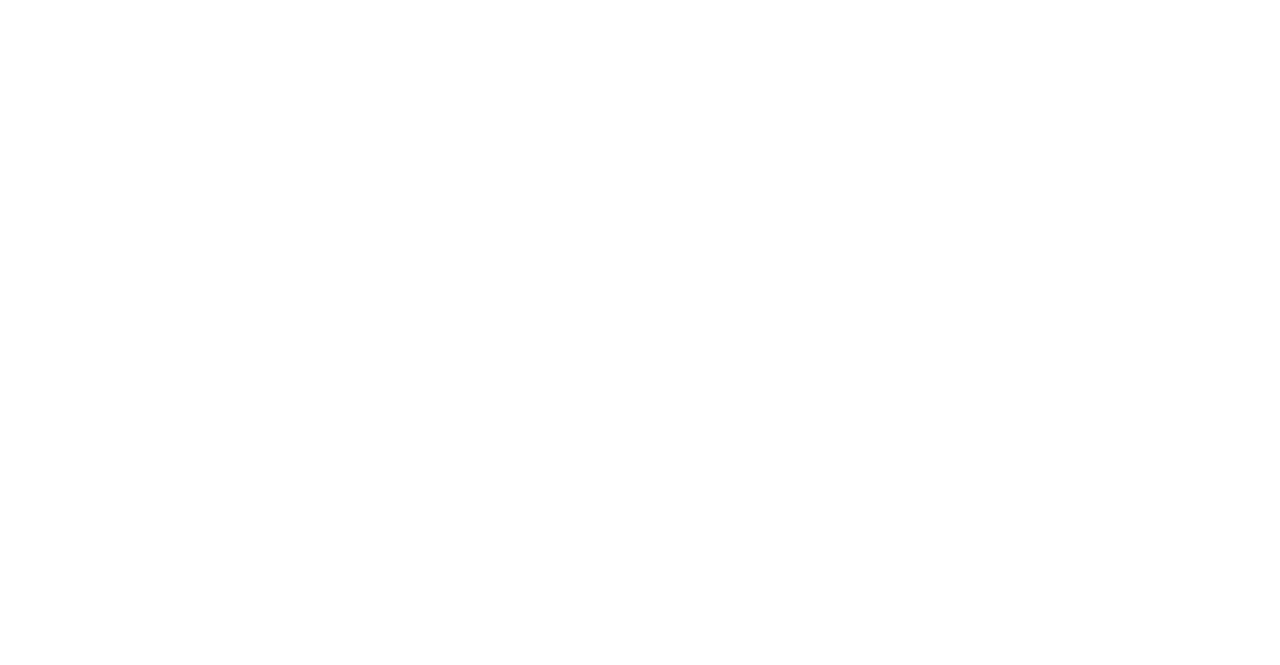 scroll, scrollTop: 0, scrollLeft: 0, axis: both 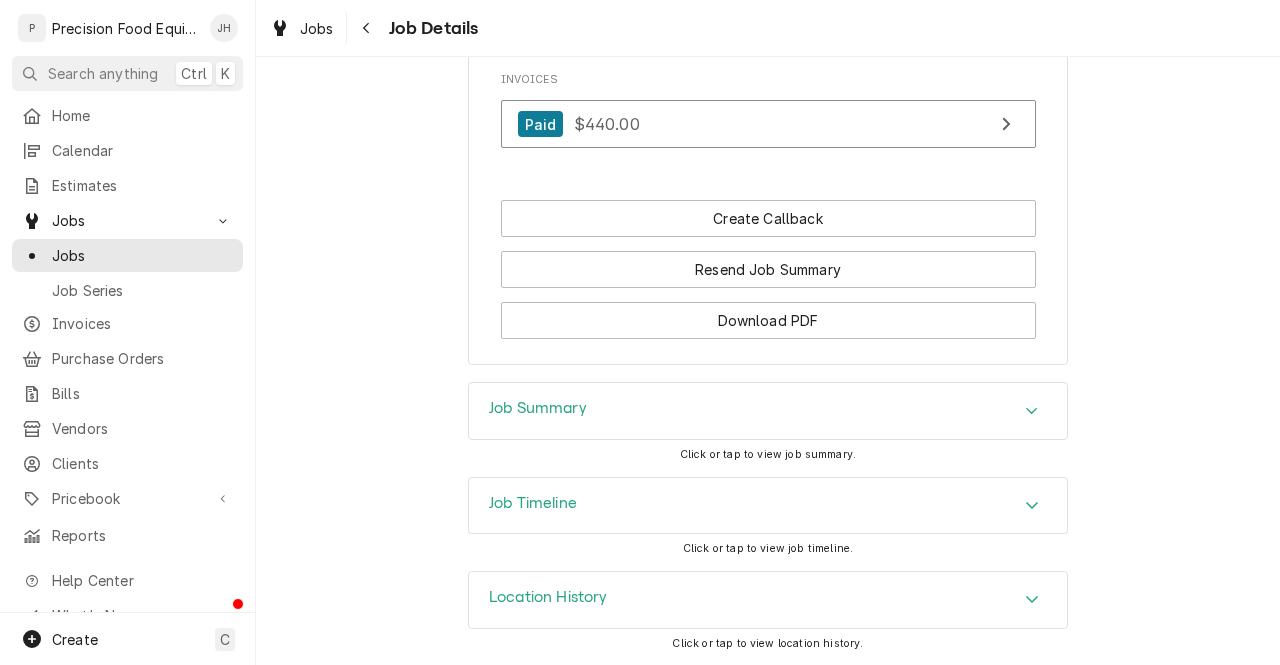 click at bounding box center (1032, 411) 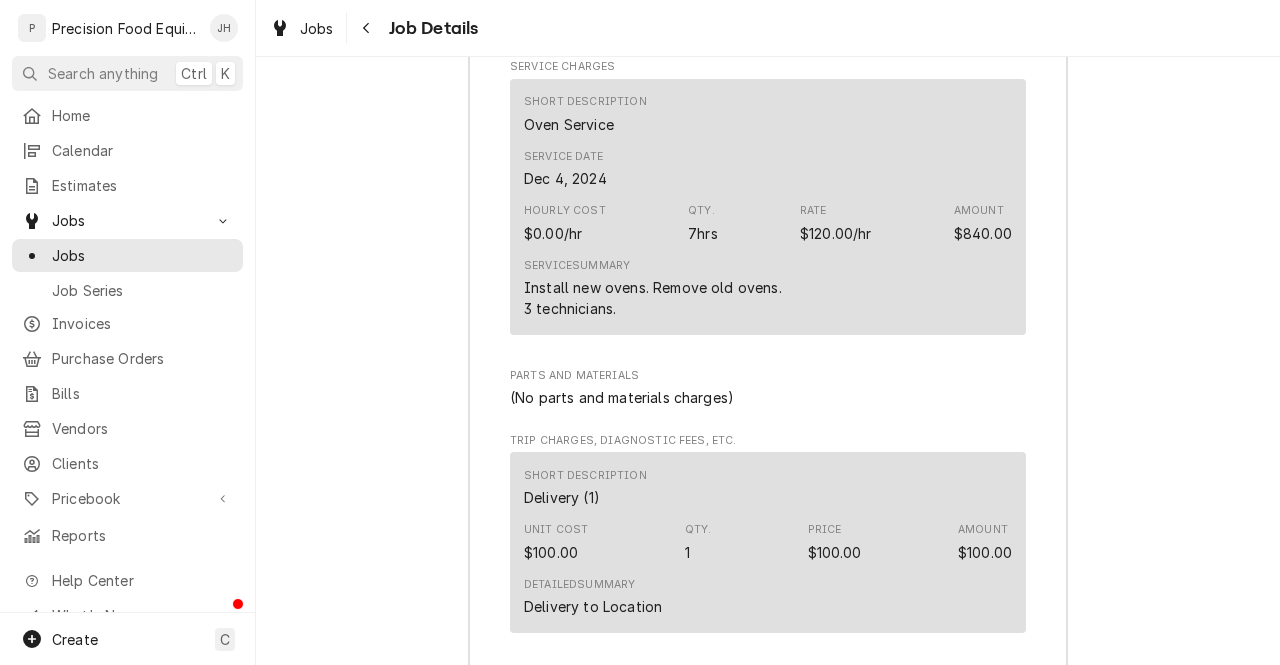 scroll, scrollTop: 2269, scrollLeft: 0, axis: vertical 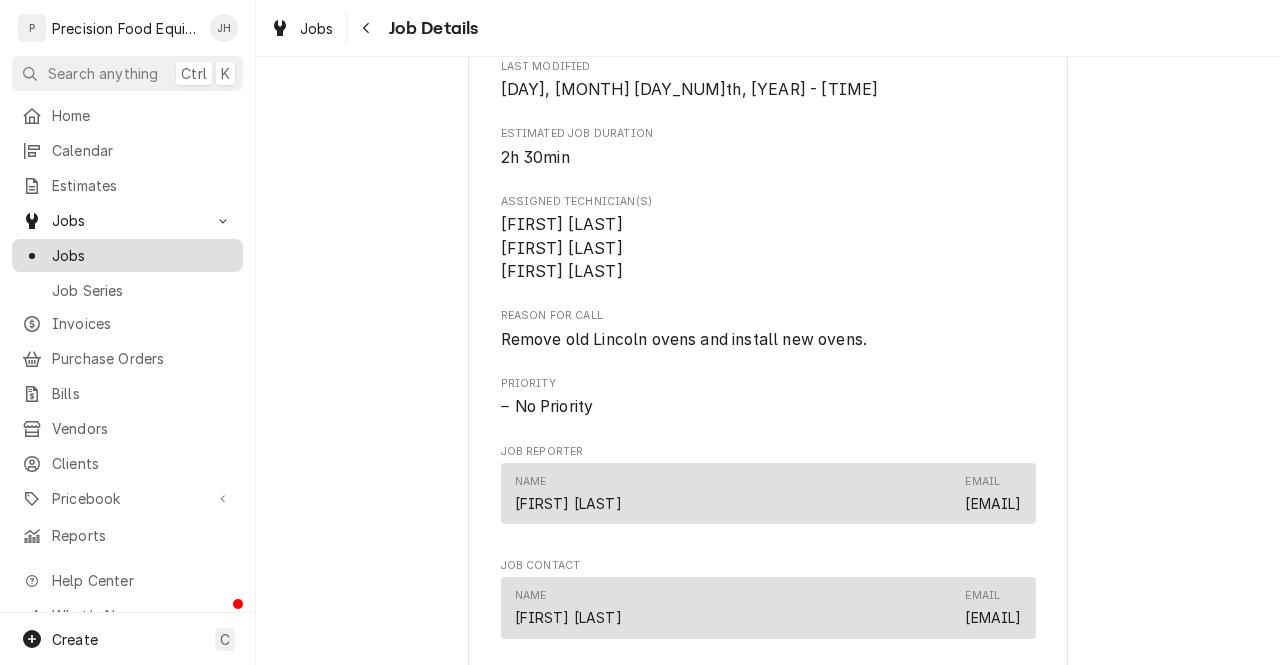 click on "Jobs" at bounding box center [142, 255] 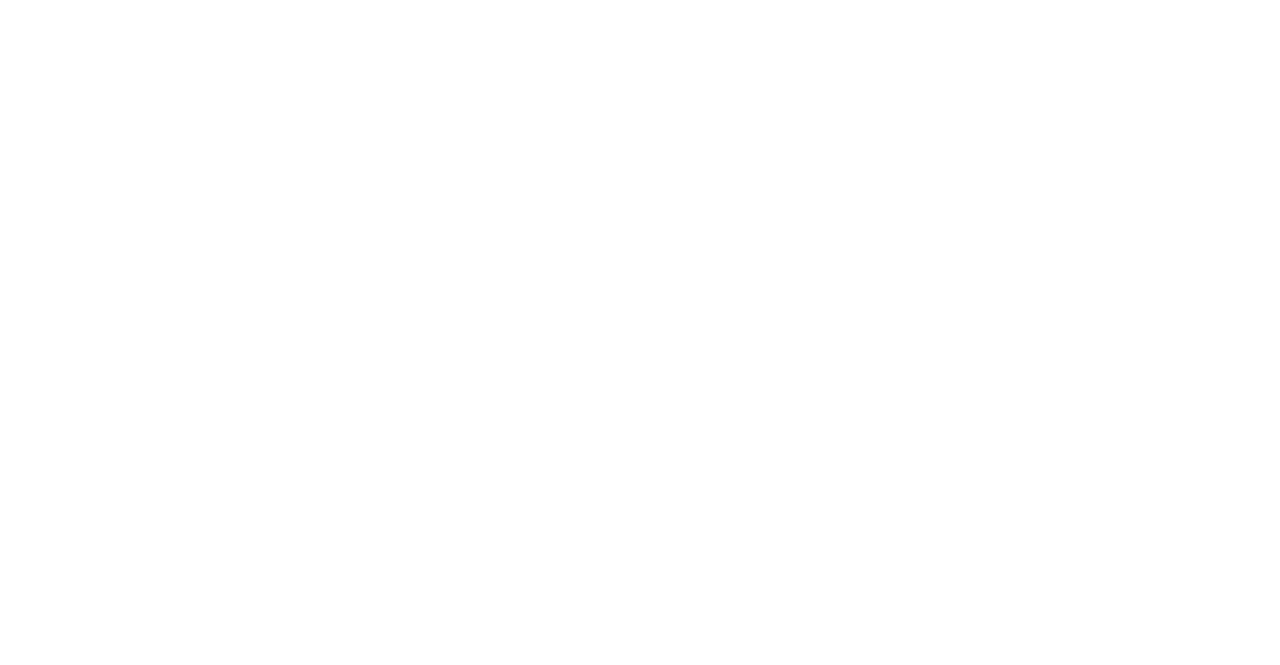 scroll, scrollTop: 0, scrollLeft: 0, axis: both 